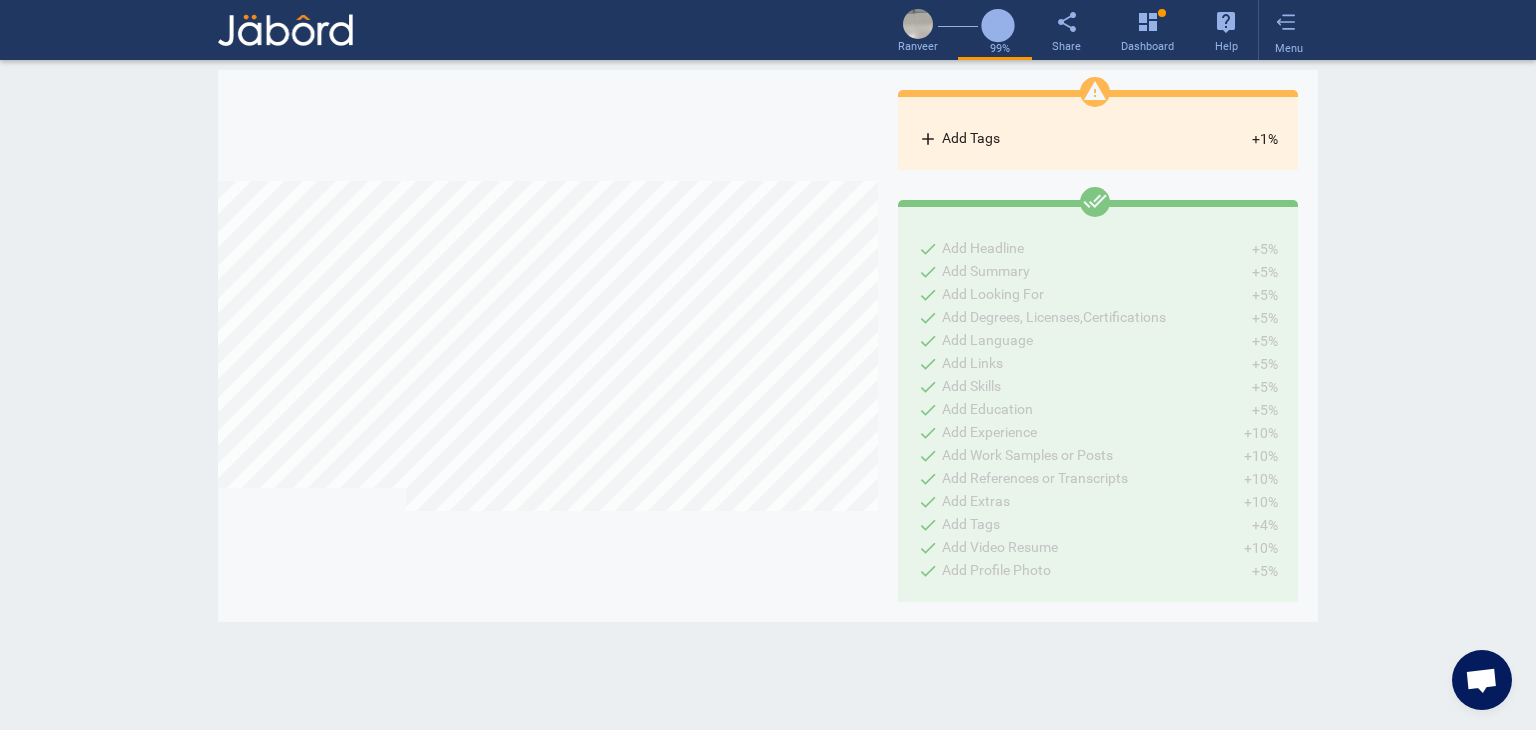 scroll, scrollTop: 0, scrollLeft: 0, axis: both 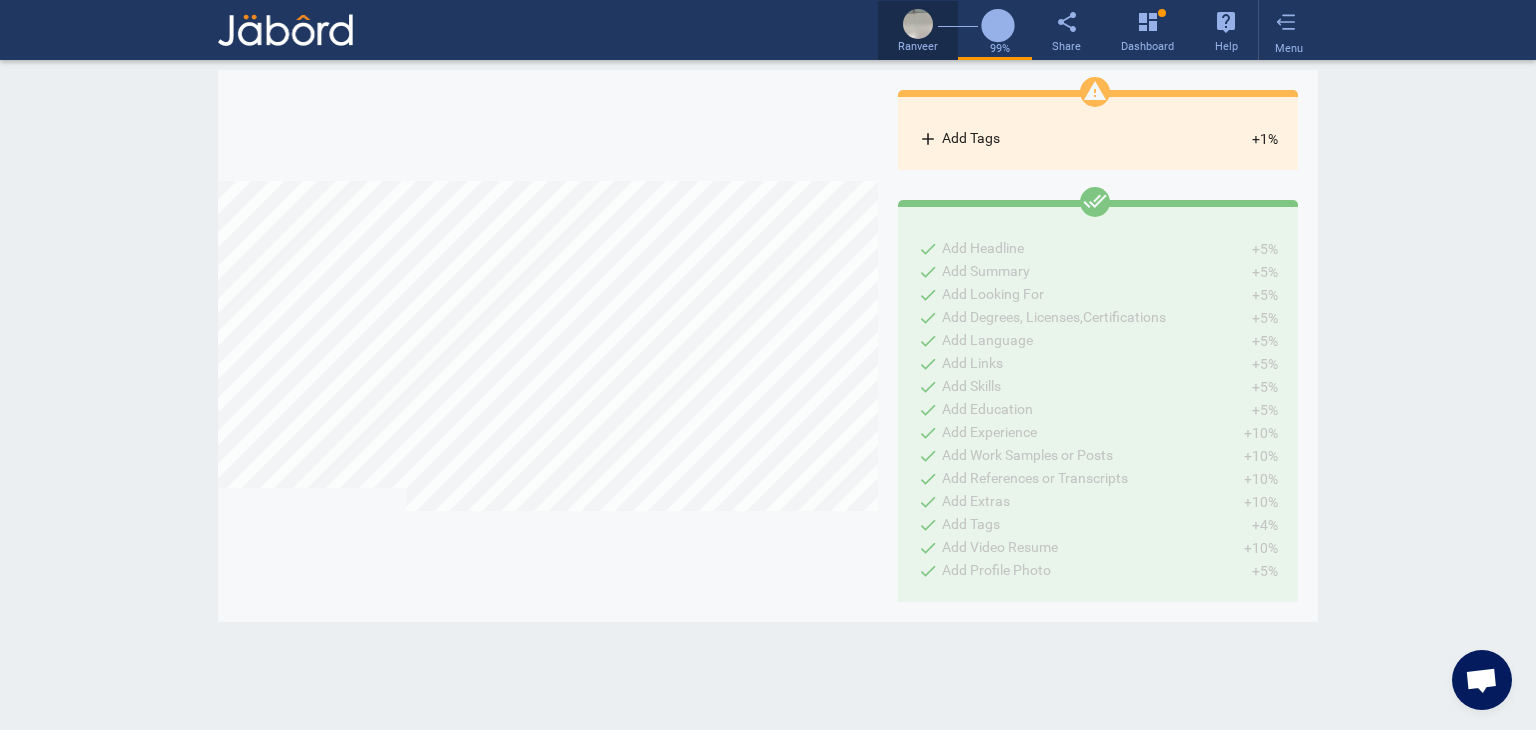 click at bounding box center [918, 24] 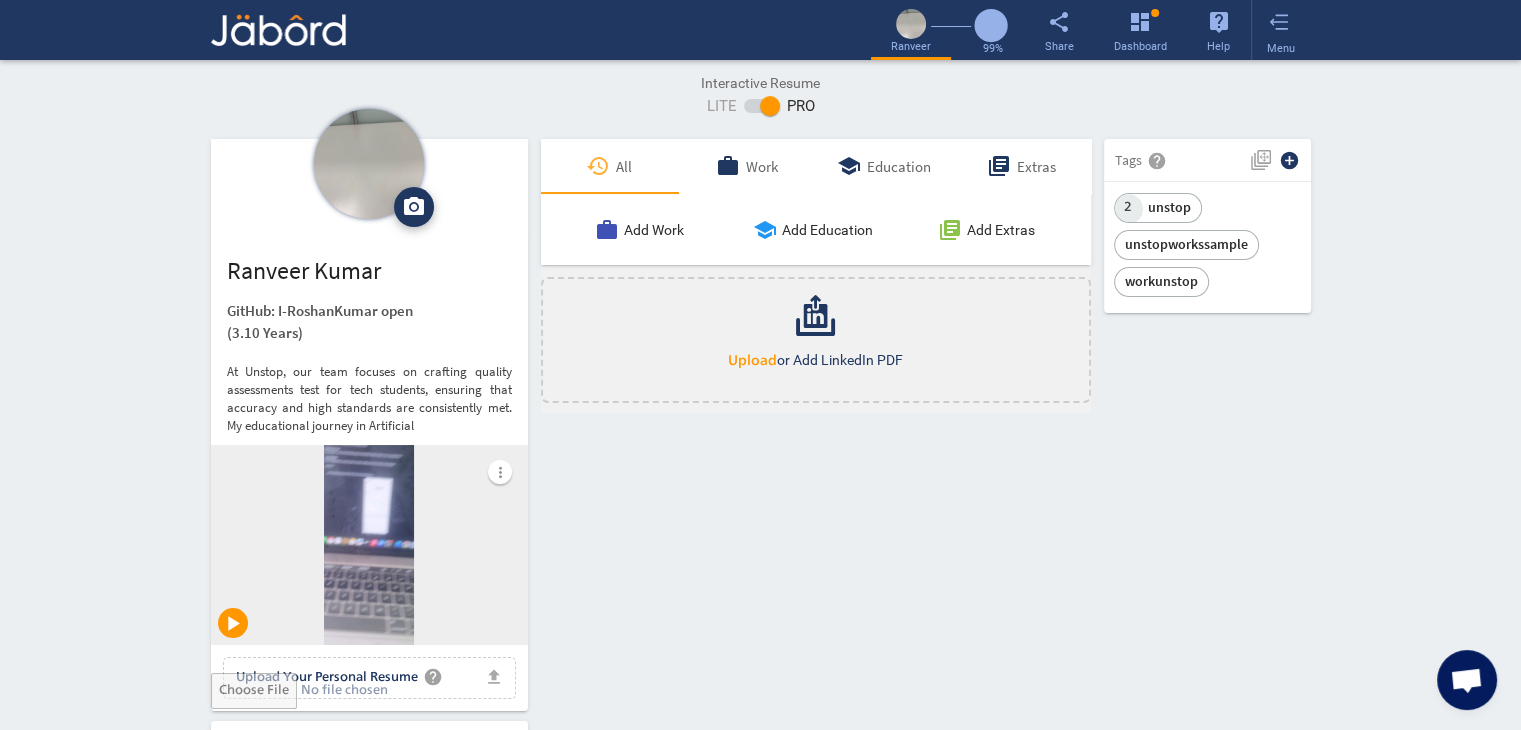 click on "Interactive Resume LITE   PRO Summary Experience camera_alt  Change Photo  Upload File delete Remove   edit  Ranveer Kumar   GitHub: I-RoshanKumar open   (3.10 Years)  At Unstop, our team focuses on crafting quality assessments test for tech students, ensuring that accuracy and high standards are consistently met. My educational journey in Artificial more_vert play_arrow file_upload Upload Your Personal Resume help Upload File Contact edit email  ranveer.k@jeanmartin.com   public Public call  93 - (886) 963-2147   lock_outline Private  Job Preferences  edit
.cls-1{fill:#989fa7;}
Full-Time  Availability - 1 Week ₹ 25k -  ₹ 75k   -   Annually
.cls-1{fill:#989fa7;}.cls-2{fill:#a5abb2;fill-rule:evenodd;}
Part-Time  Monday" at bounding box center [760, 1573] 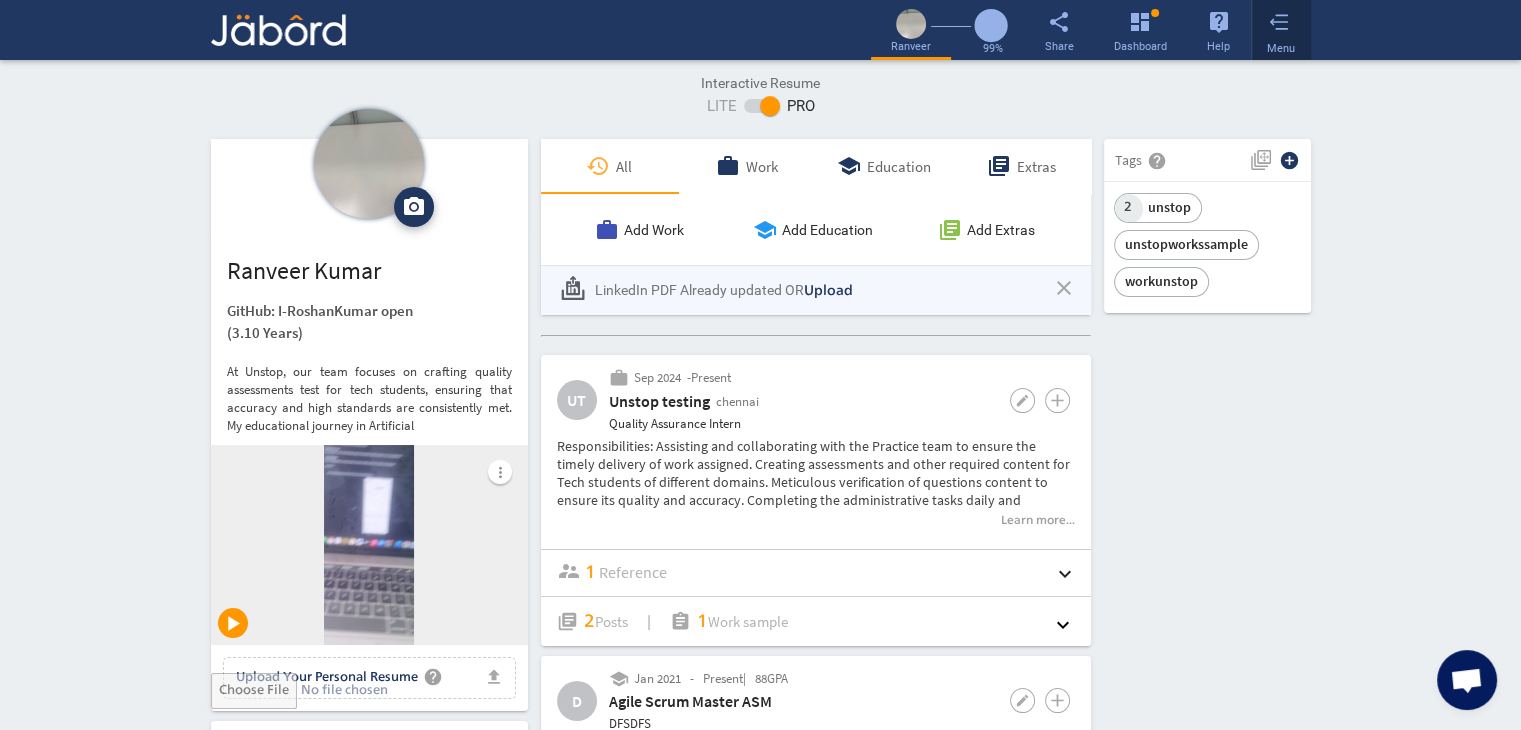 click at bounding box center (1279, 22) 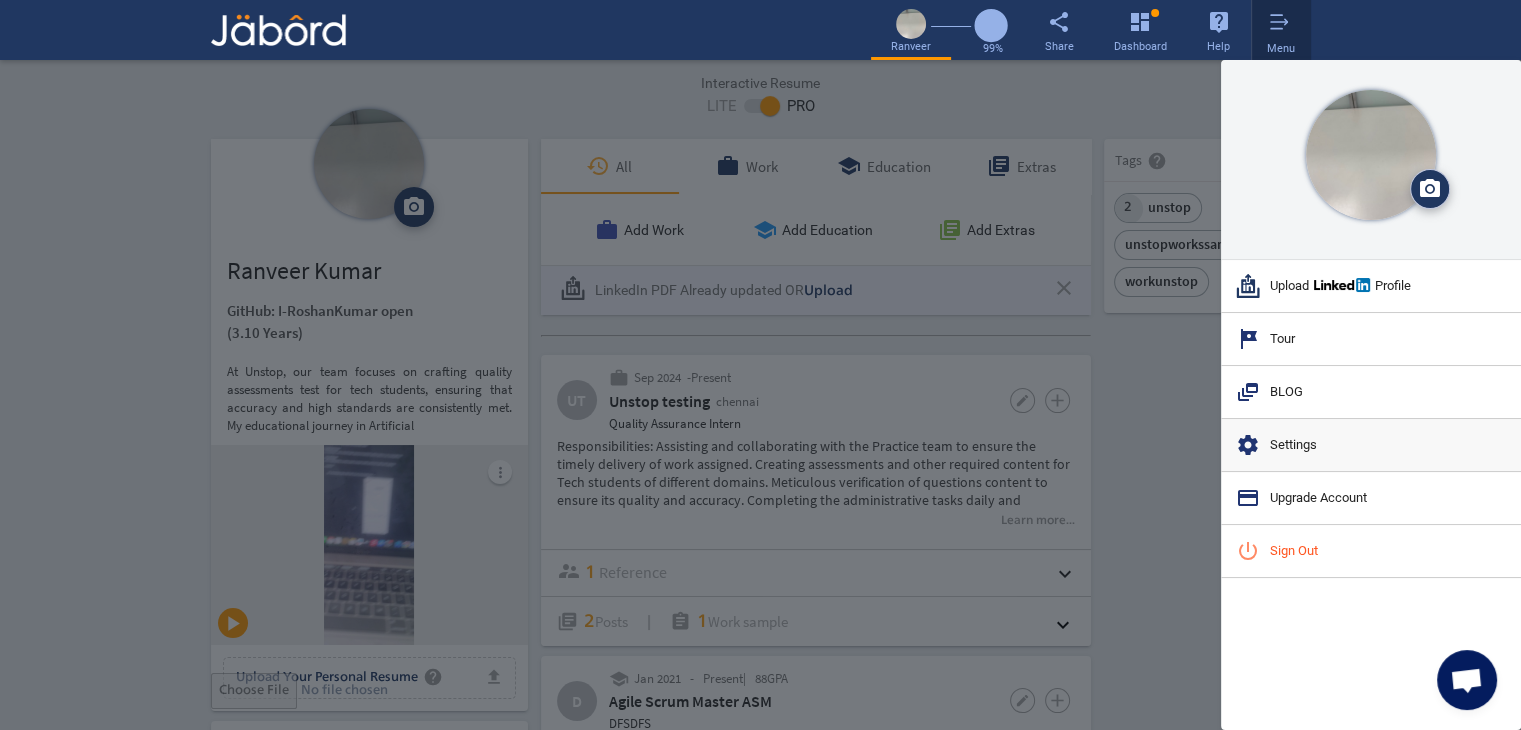 click on "settings  Settings" at bounding box center (1371, 445) 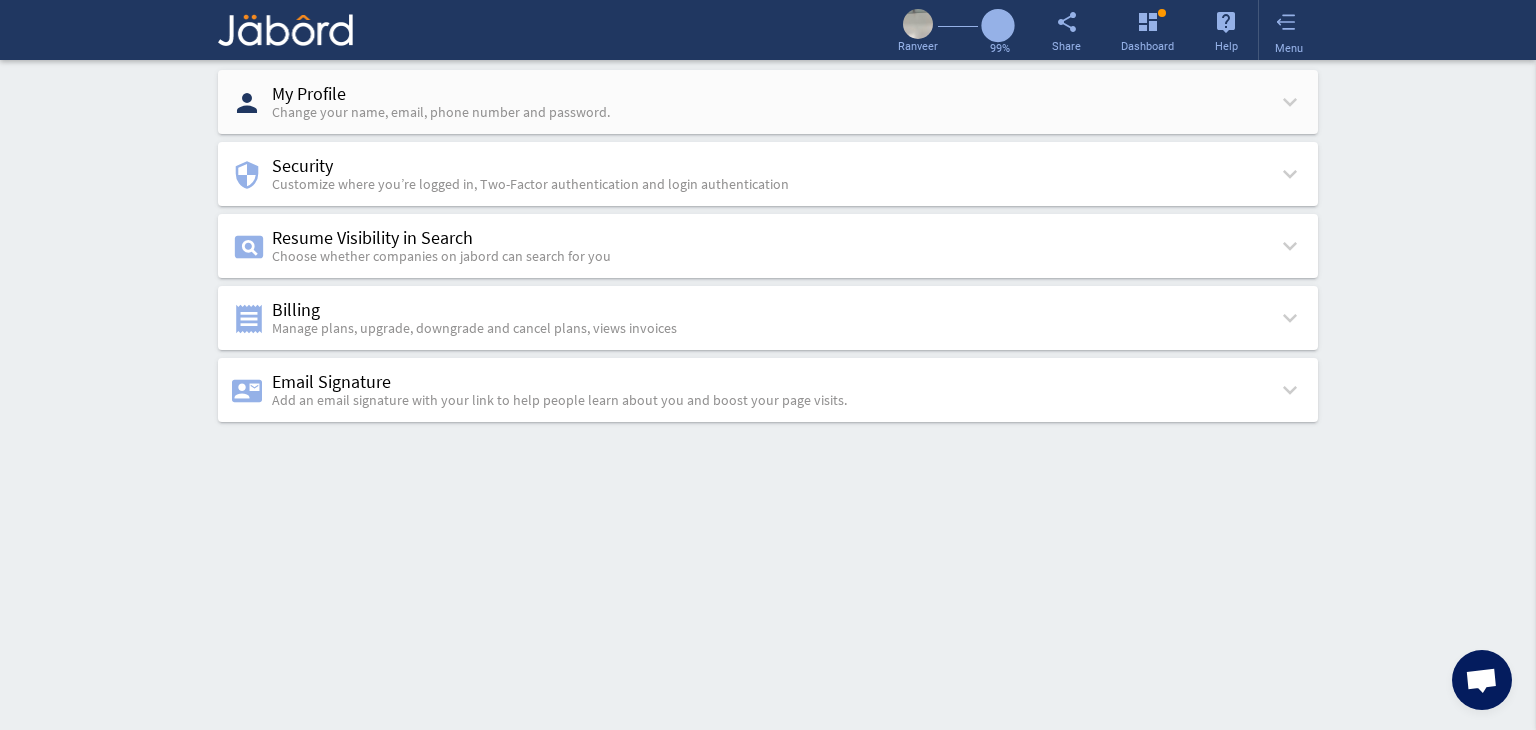 click on "My Profile  Change your name, email, phone number and password." at bounding box center [441, 103] 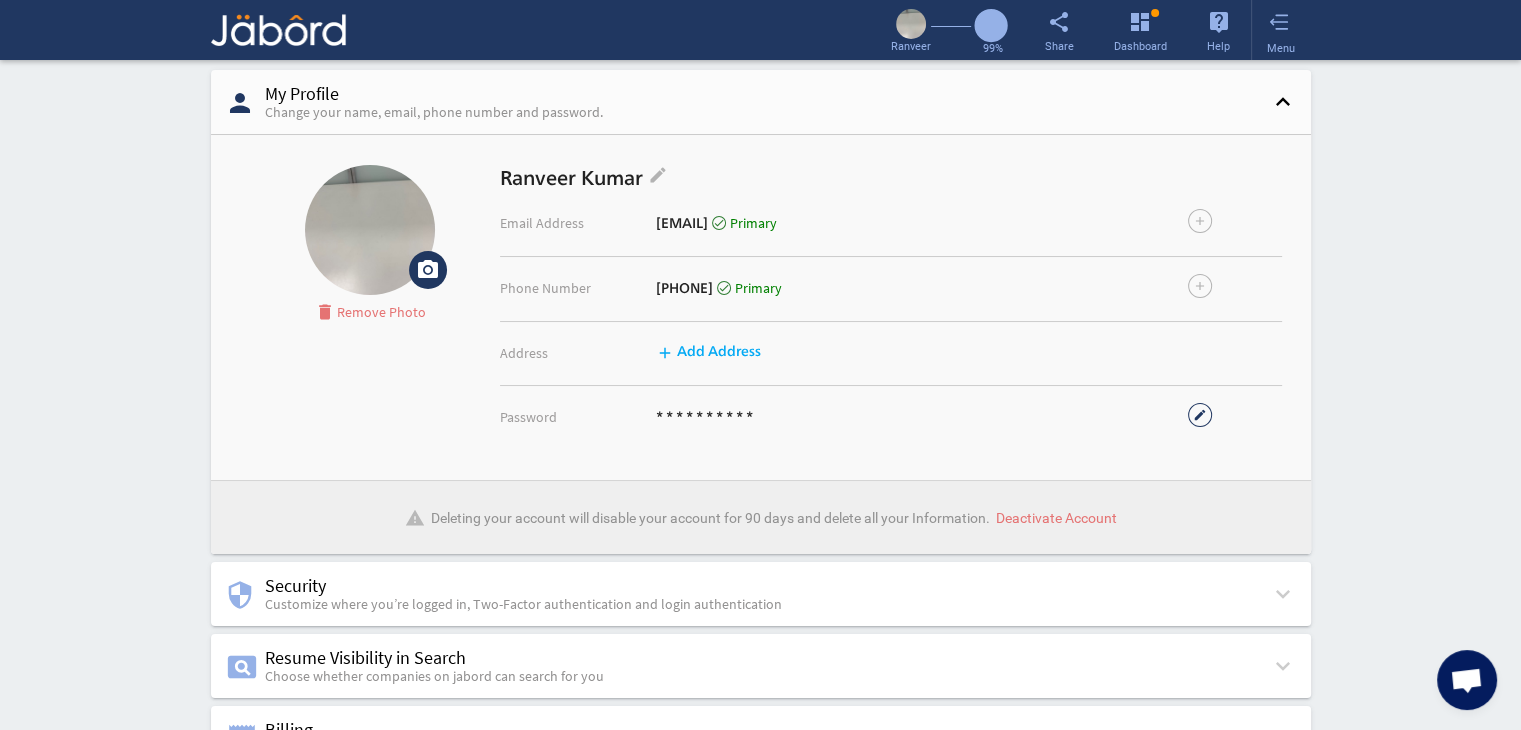 click on "edit" at bounding box center (1200, 415) 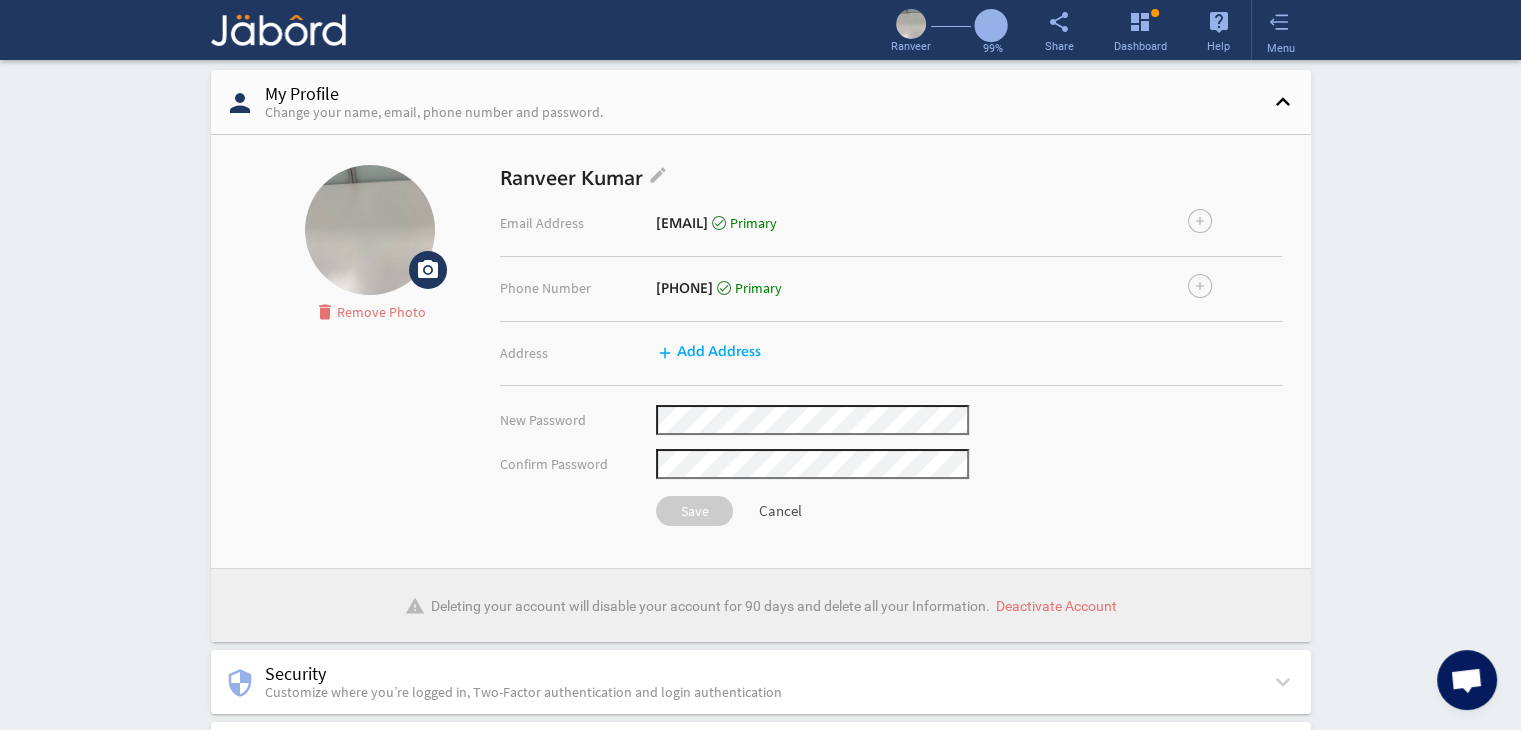 click on "Cancel" at bounding box center (780, 510) 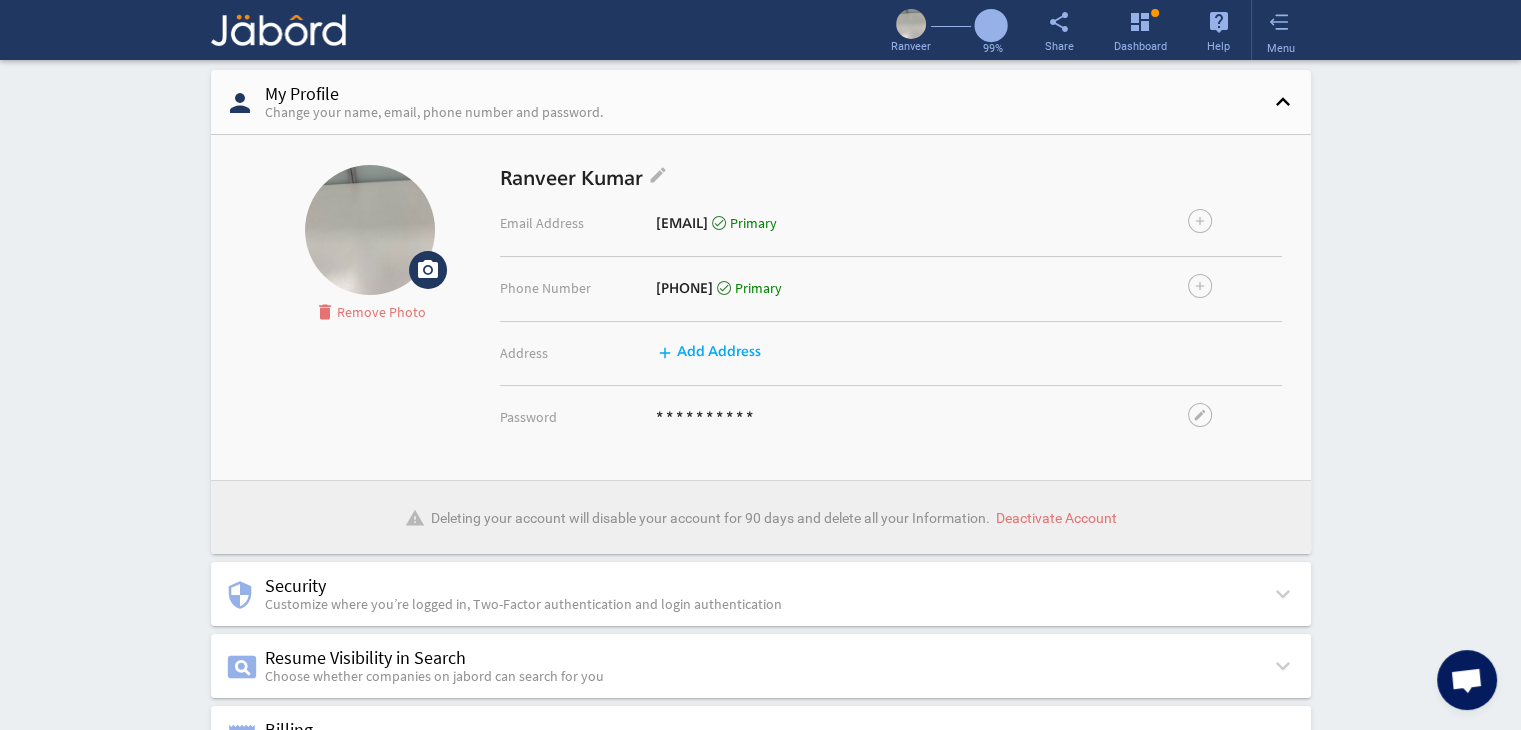 click on "camera_alt Upload File delete Remove Photo  Ranveer Kumar  edit Email Address ranveer.k@jeanmartin.com done Primary add Phone Number 93-(886) 963-2147 done Primary add Address add  Add Address  Password  * * * * * * * * * * edit" at bounding box center [761, 307] 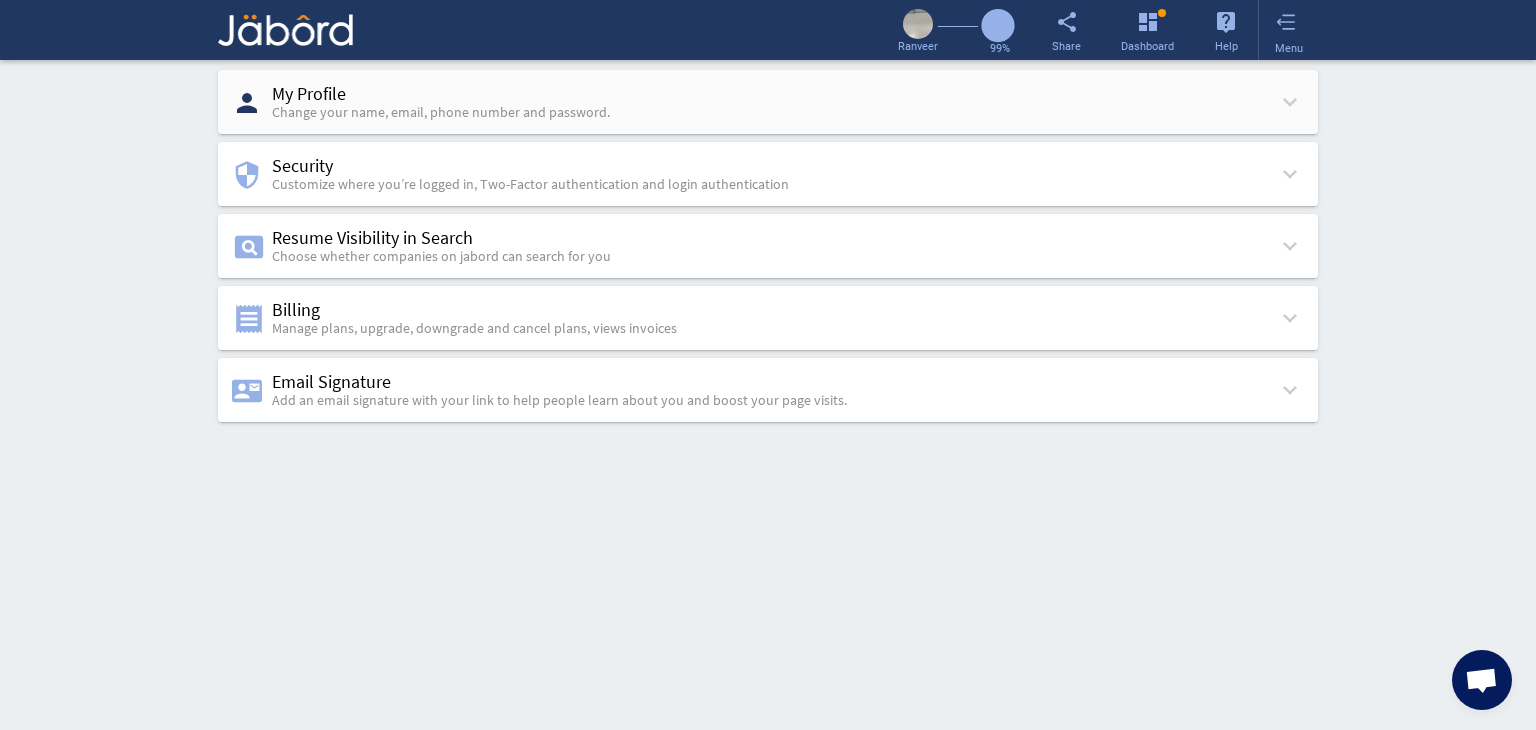 click on "person  My Profile  Change your name, email, phone number and password. keyboard_arrow_down camera_alt Upload File delete Remove Photo  Ranveer Kumar  edit Email Address ranveer.k@jeanmartin.com done Primary add Phone Number 93-(886) 963-2147 done Primary add Address add  Add Address  Password  * * * * * * * * * * edit warning  Deleting your account will disable your account for 90 days and delete all your Information.  Deactivate Account security  Security  Customize where you’re logged in, Two-Factor authentication and login authentication keyboard_arrow_down Two-Factor Authentication   Disable  Mail Code   Mail Code will be sent to your registered mail ID  Recovery Code  Generate the recovery code and you can take a printout  Authorized Login Devices where you don't need to use your login credential pageview  Resume Visibility in Search  Choose whether companies on jabord can search for you keyboard_arrow_down    Searchable(recommended)     My Complete Interactive Resume  insert_link View Resume 99% 0" at bounding box center (768, 395) 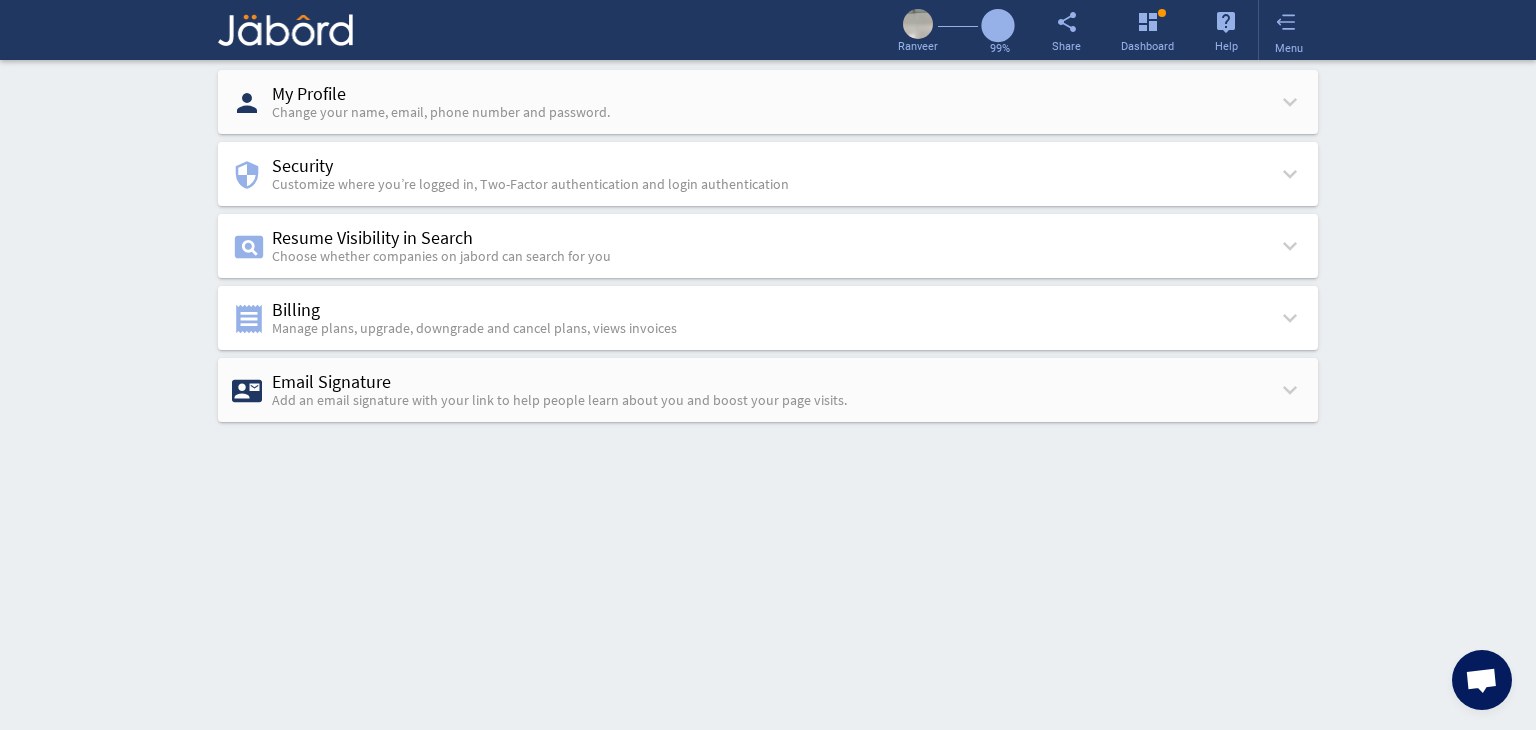 click on "keyboard_arrow_down" at bounding box center (1290, 243) 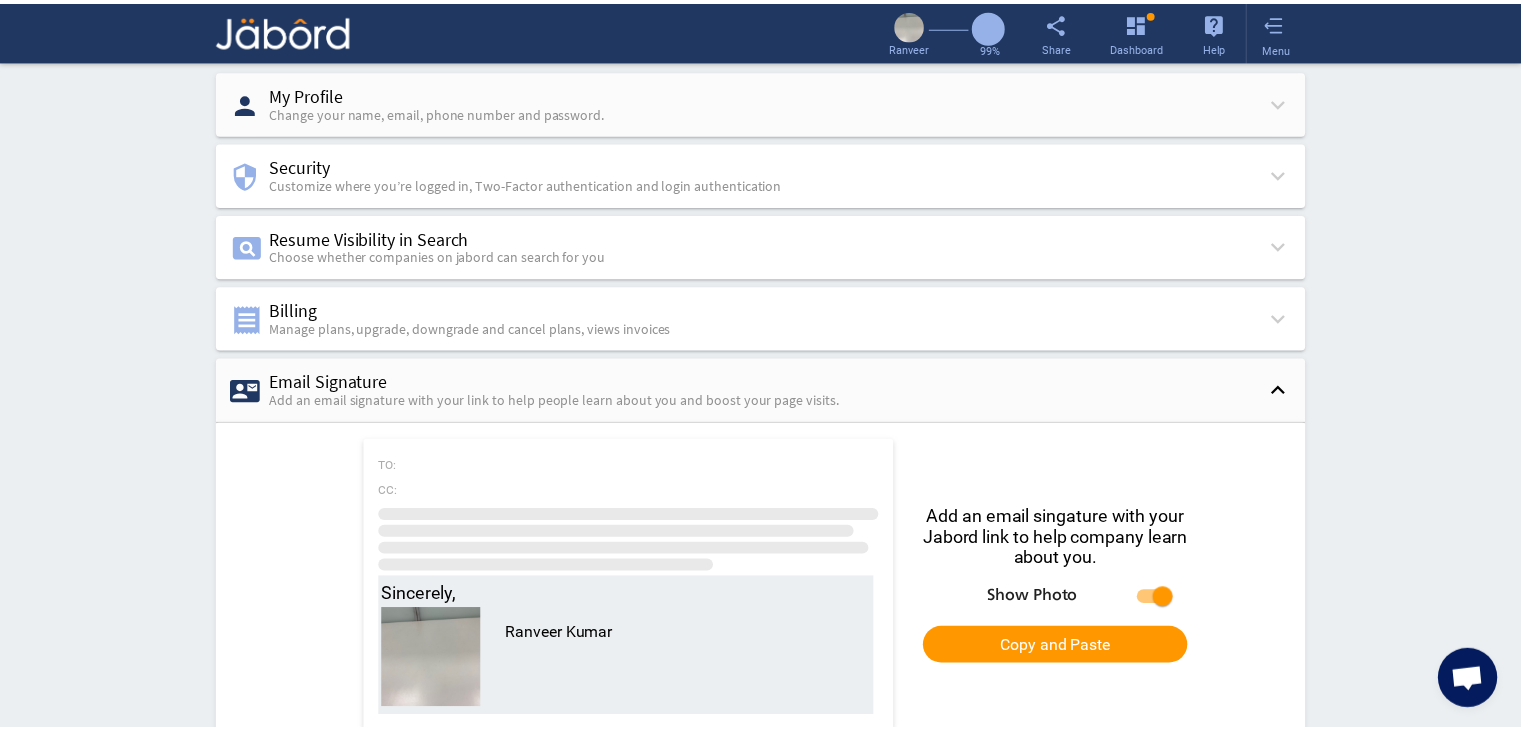 scroll, scrollTop: 16, scrollLeft: 0, axis: vertical 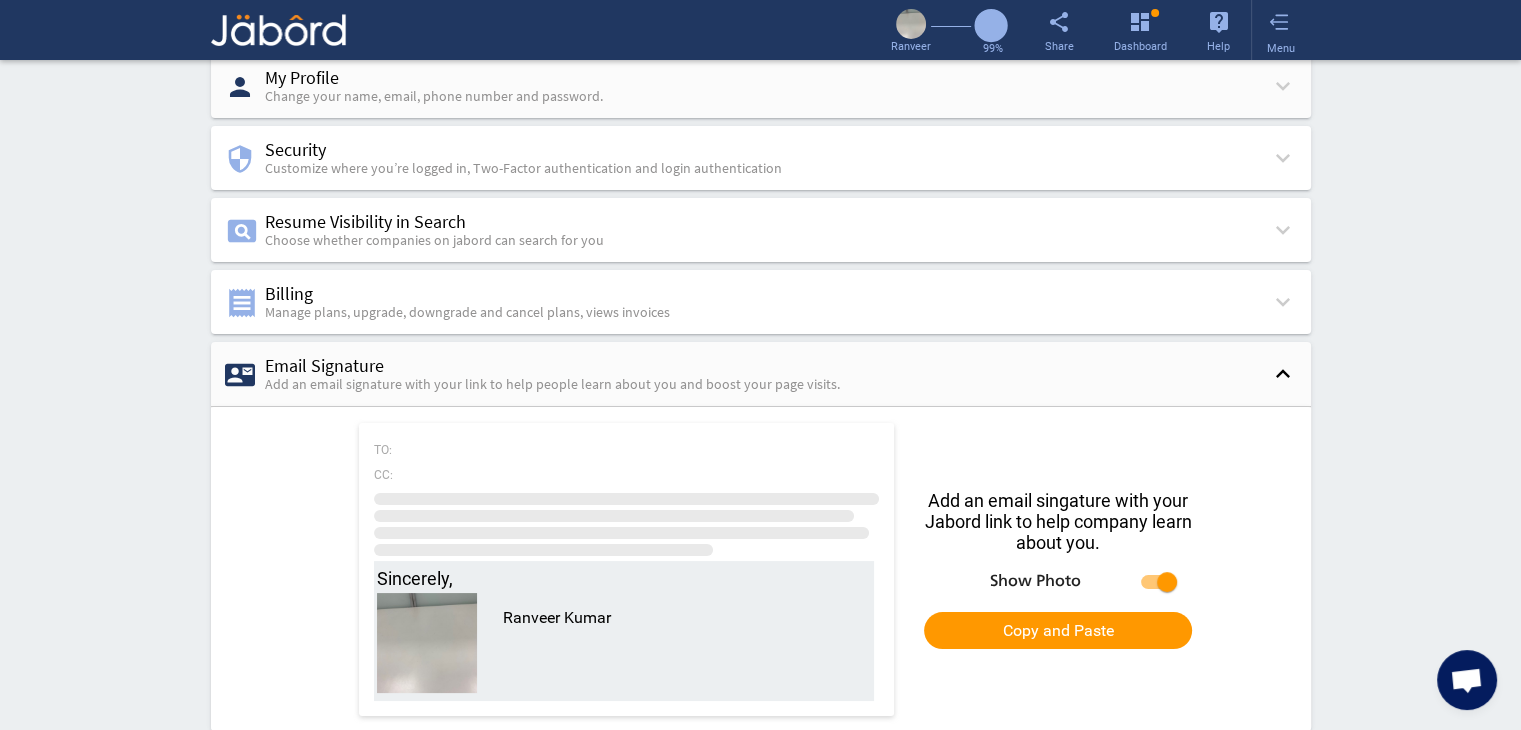 click on "keyboard_arrow_up" at bounding box center [1283, 371] 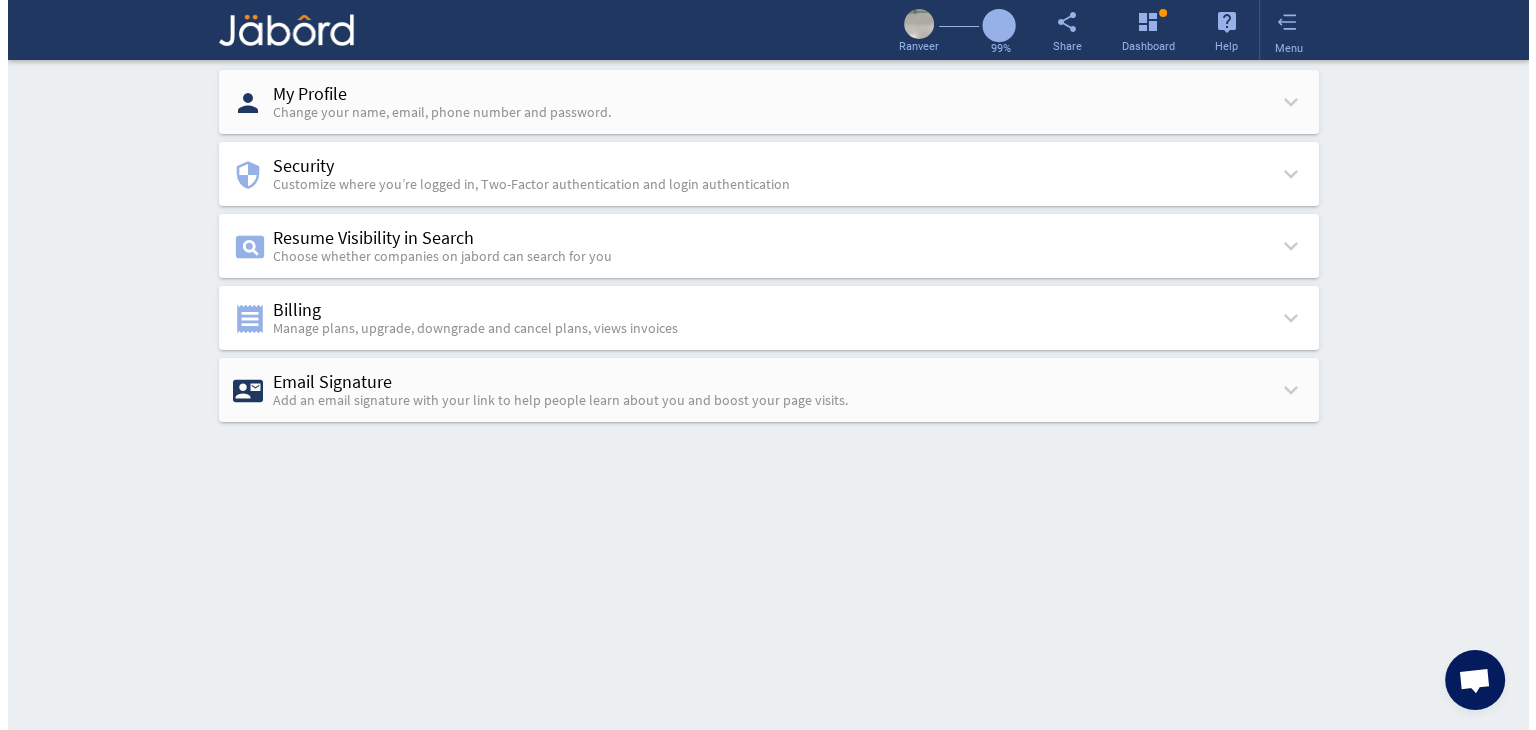scroll, scrollTop: 0, scrollLeft: 0, axis: both 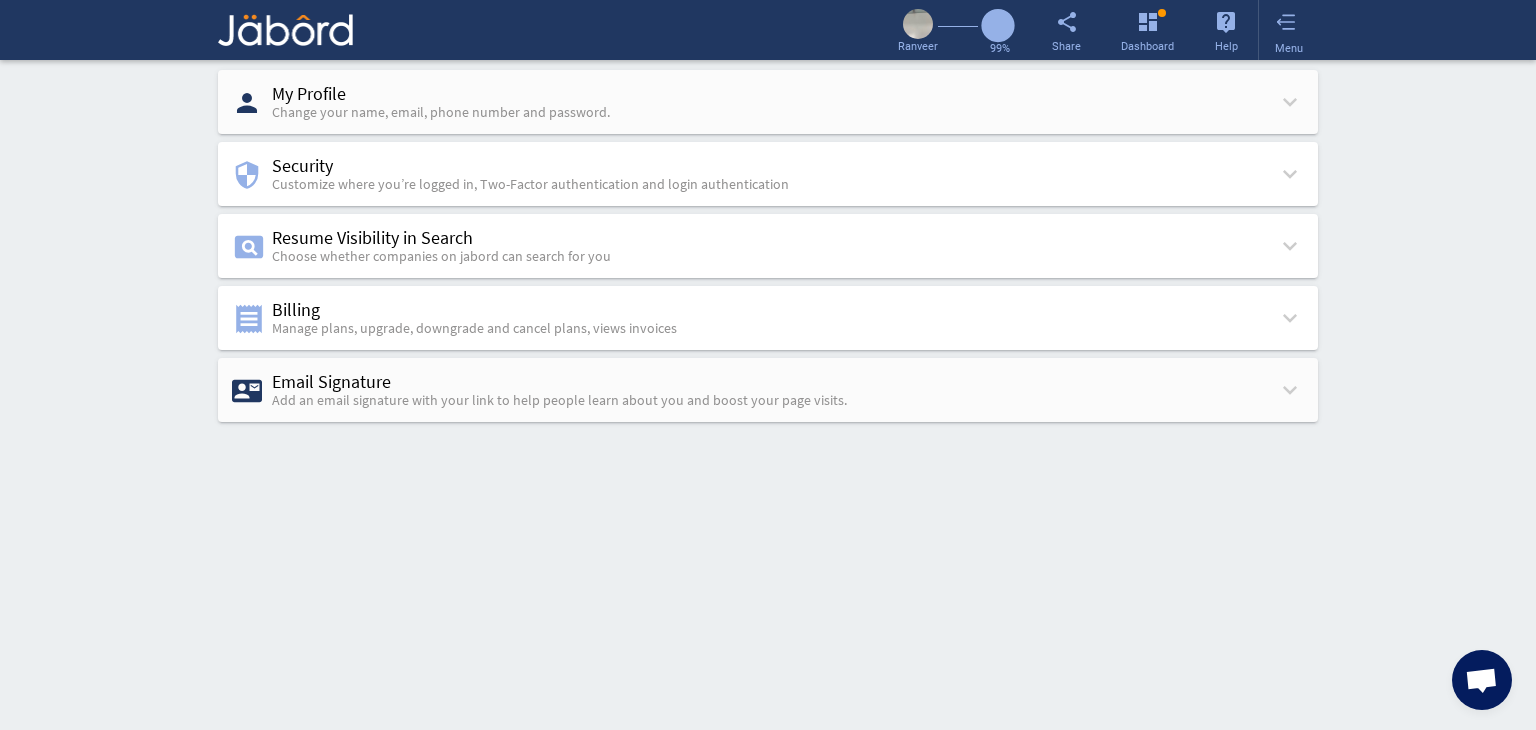 click on "contact_mail  Email Signature  Add an email signature with your link to help people learn about you and boost your page visits. keyboard_arrow_down" at bounding box center (768, 247) 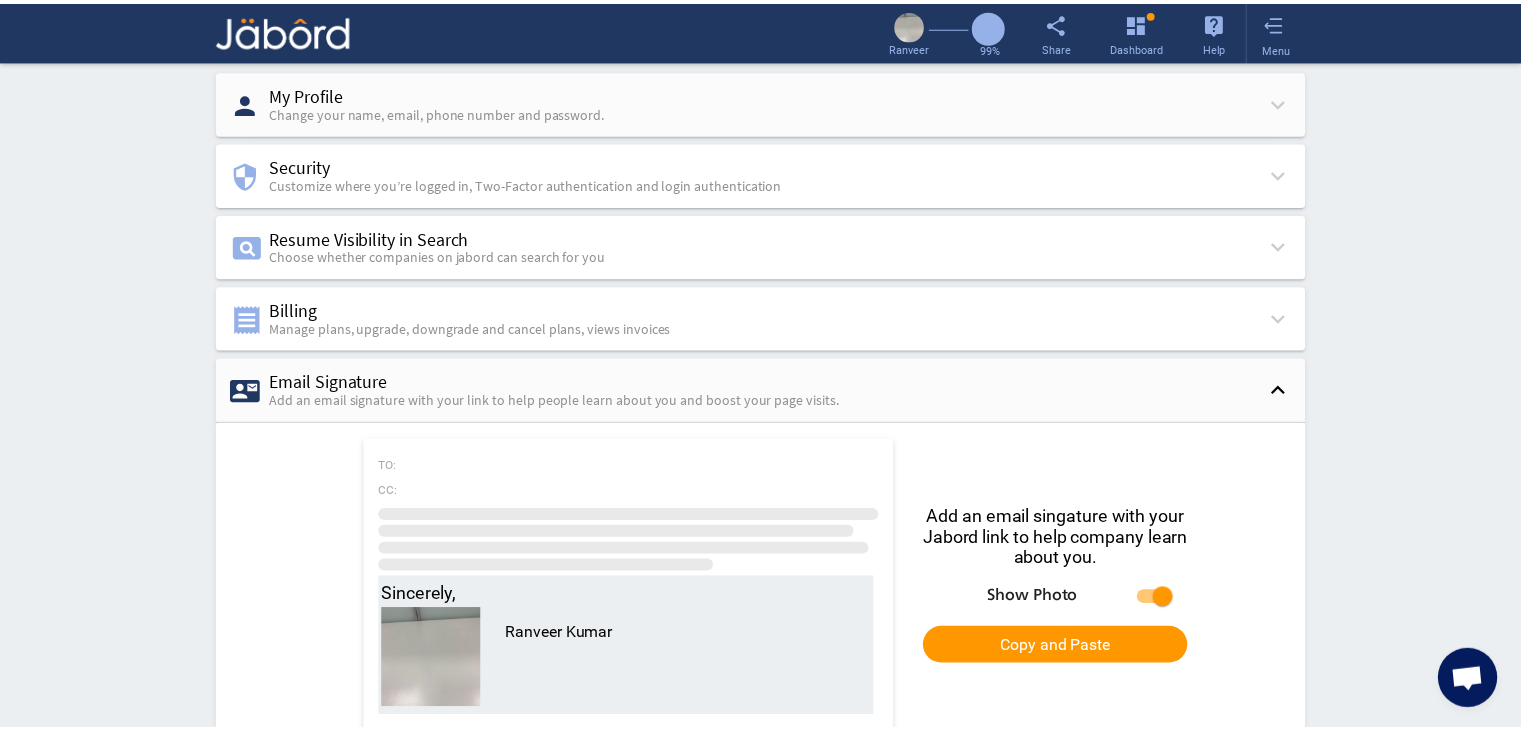 scroll, scrollTop: 30, scrollLeft: 0, axis: vertical 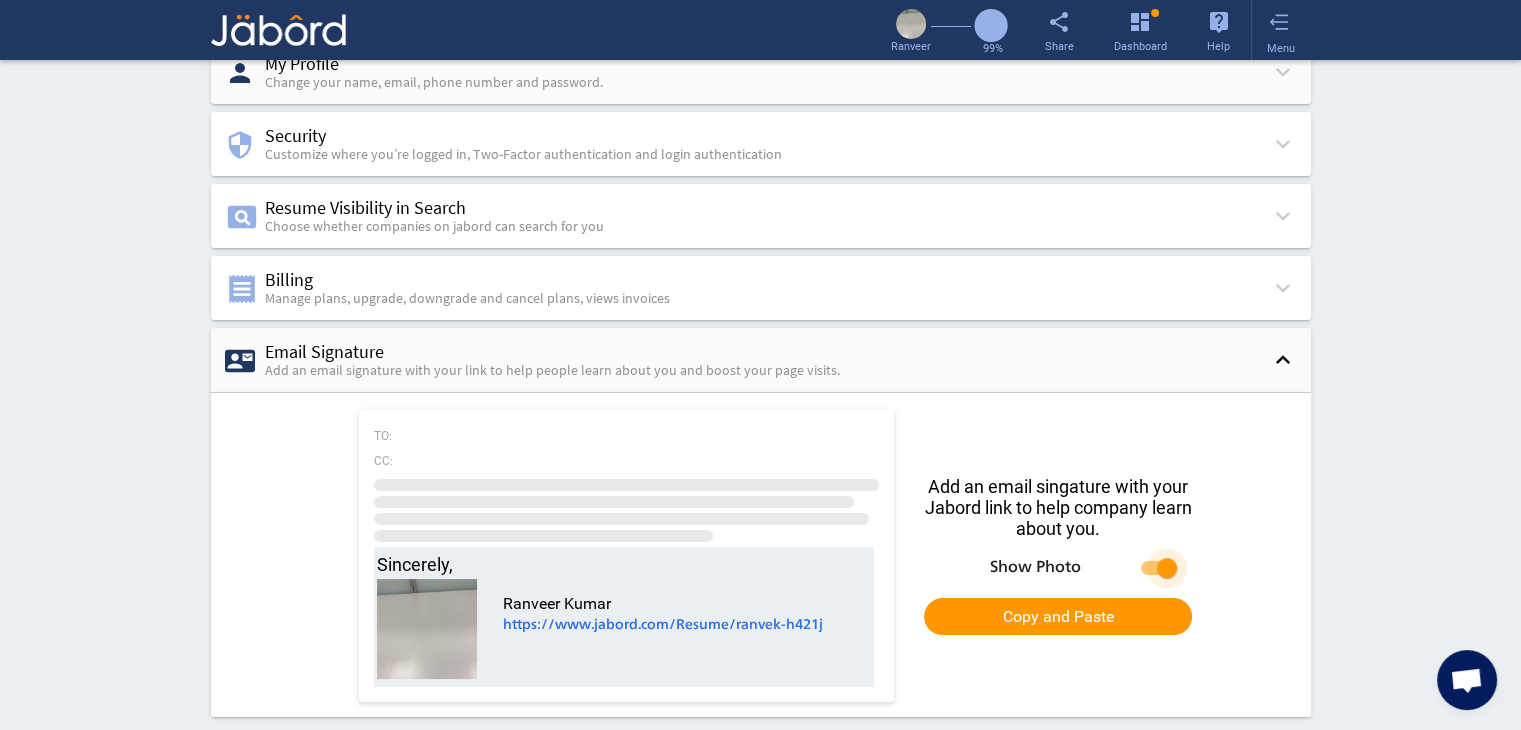 click at bounding box center [1159, 568] 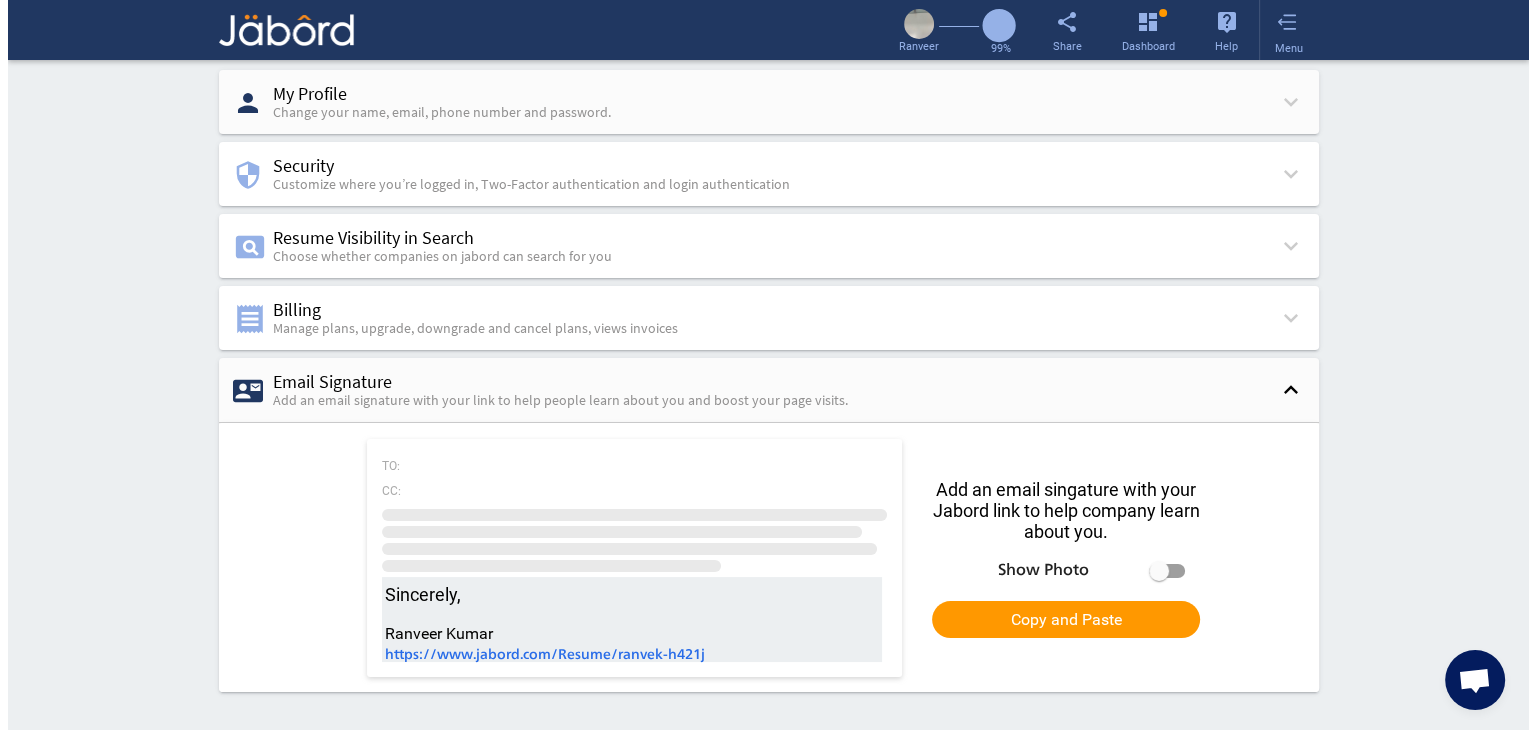scroll, scrollTop: 0, scrollLeft: 0, axis: both 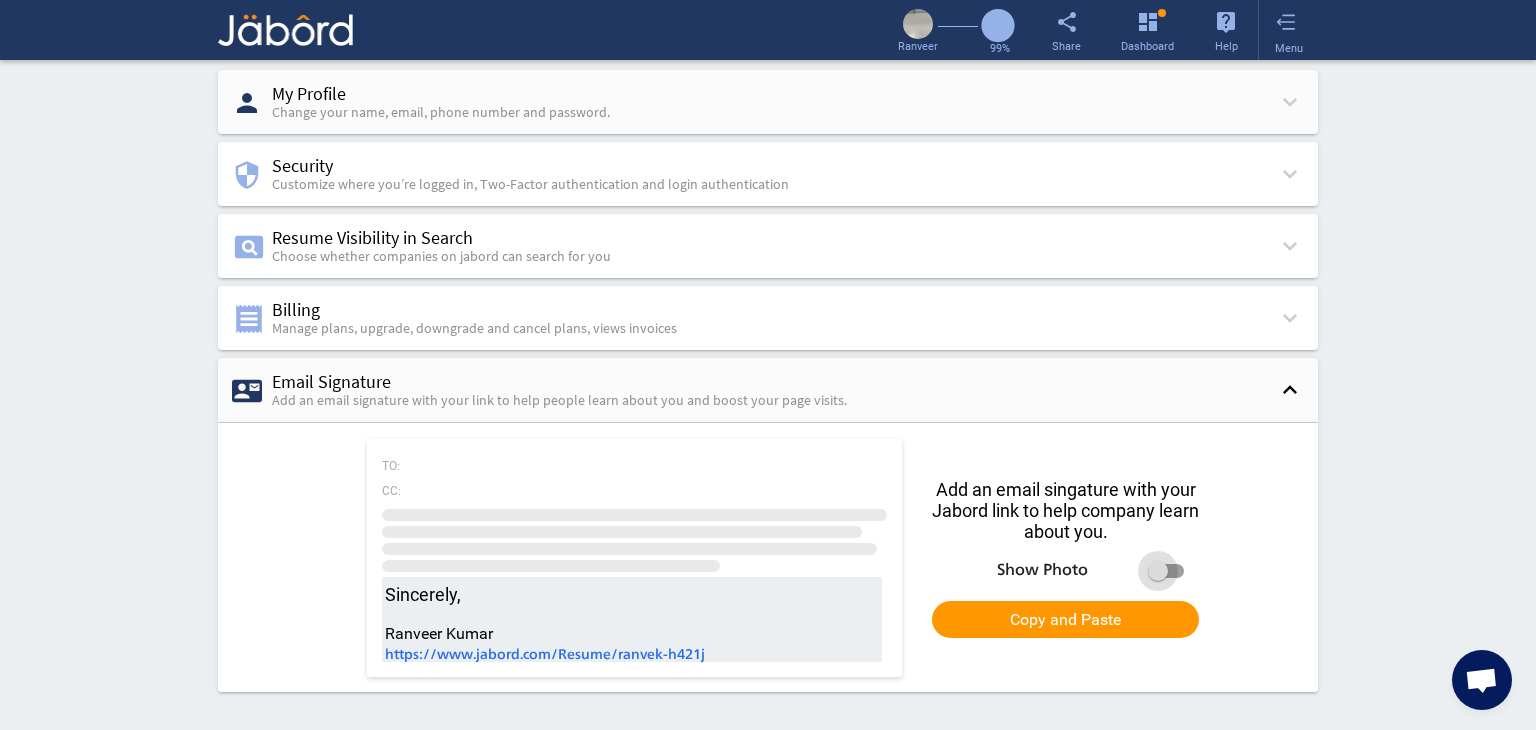click at bounding box center (1158, 571) 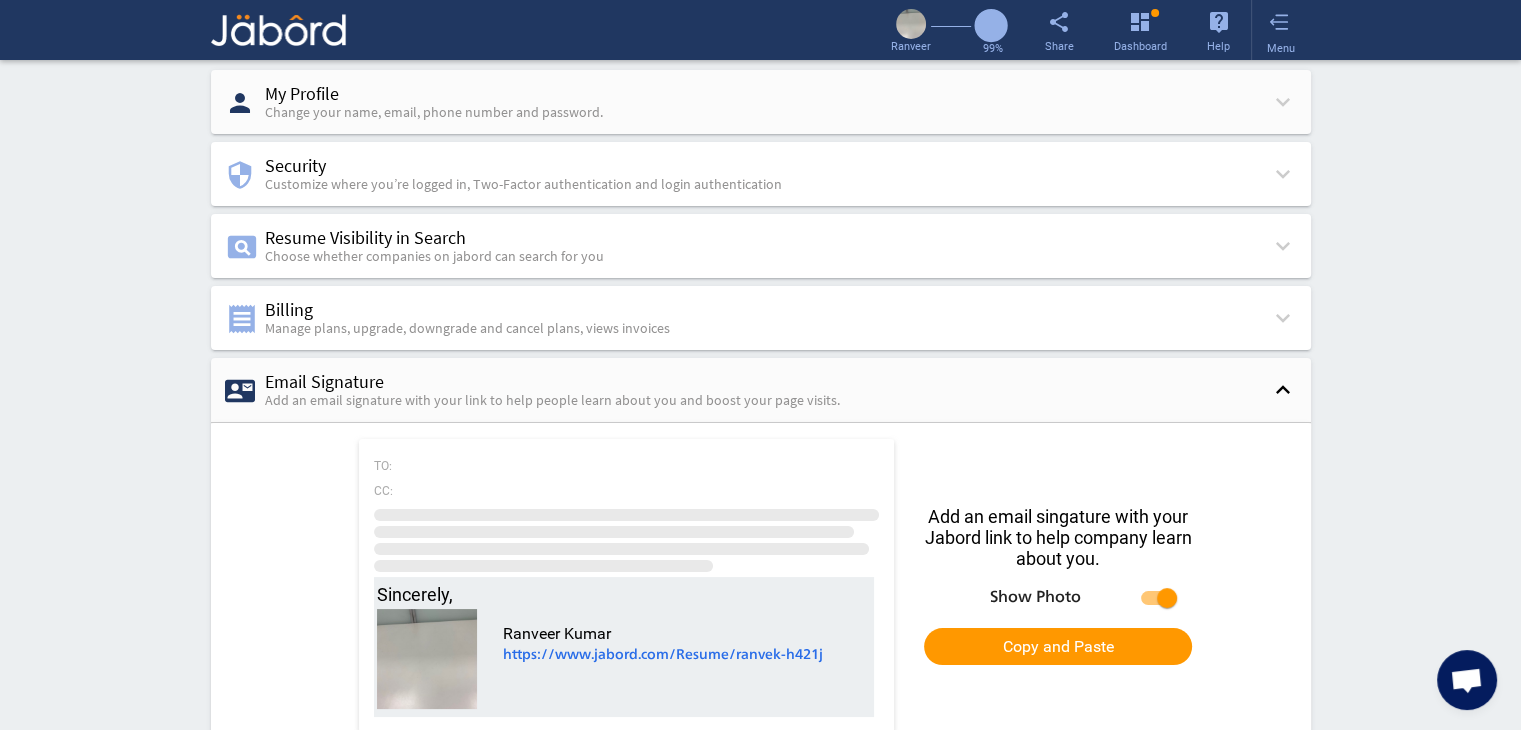 click on "person  My Profile  Change your name, email, phone number and password. keyboard_arrow_down camera_alt Upload File delete Remove Photo  Ranveer Kumar  edit Email Address ranveer.k@jeanmartin.com done Primary add Phone Number 93-(886) 963-2147 done Primary add Address add  Add Address  Password  * * * * * * * * * * edit warning  Deleting your account will disable your account for 90 days and delete all your Information.  Deactivate Account security  Security  Customize where you’re logged in, Two-Factor authentication and login authentication keyboard_arrow_down Two-Factor Authentication   Disable  Mail Code   Mail Code will be sent to your registered mail ID  Recovery Code  Generate the recovery code and you can take a printout  Authorized Login Devices where you don't need to use your login credential pageview  Resume Visibility in Search  Choose whether companies on jabord can search for you keyboard_arrow_down    Searchable(recommended)     My Complete Interactive Resume  insert_link View Resume 99% 0" at bounding box center (760, 412) 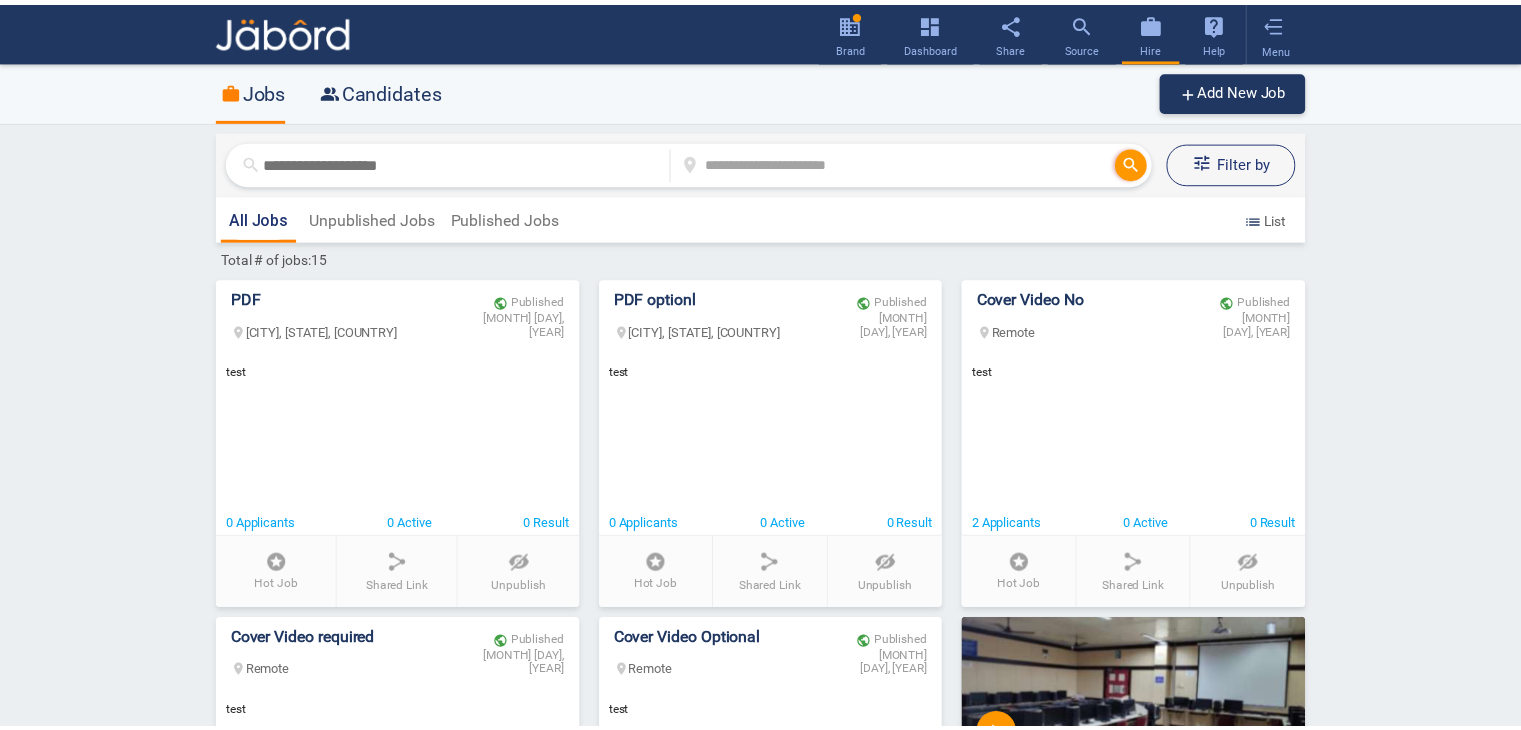 scroll, scrollTop: 0, scrollLeft: 0, axis: both 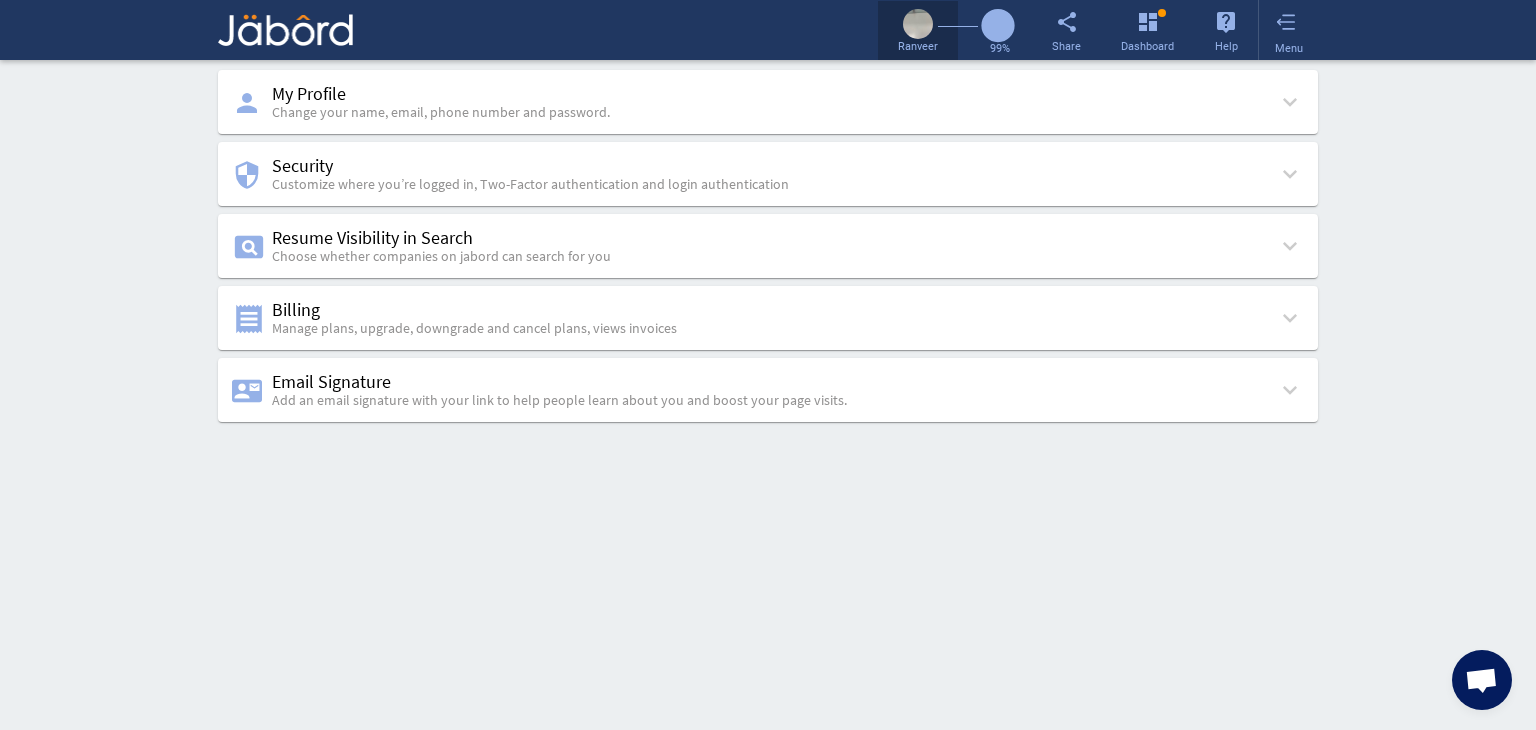 click at bounding box center [918, 24] 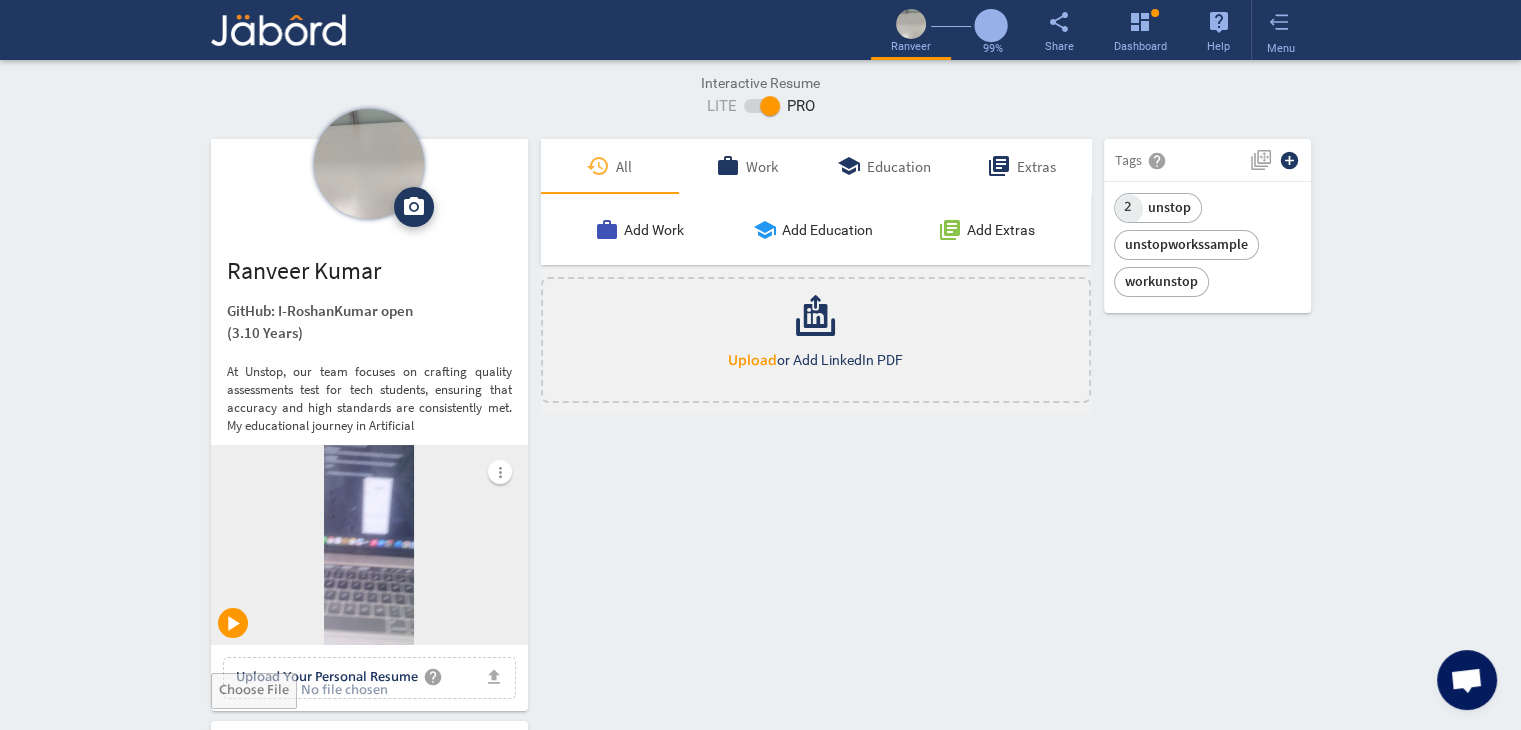 click on "camera_alt  Change Photo  Upload File delete Remove   edit  [FIRST] [LAST]   GitHub: [USERNAME] open   ([AGE] Years)  At Unstop, our team focuses on crafting quality assessments test for tech students, ensuring that accuracy and high standards are consistently met. My educational journey in Artificial more_vert play_arrow file_upload Upload Your Personal Resume help Upload File Contact edit email  [EMAIL]   public Public call  [PHONE]   lock_outline Private  Job Preferences  edit
.cls-1{fill:#989fa7;}
Full-Time  Availability - 1 Week ₹ 25k -  ₹ 75k   -   Annually
.cls-1{fill:#989fa7;}.cls-2{fill:#a5abb2;fill-rule:evenodd;}
Part-Time  Monday  access_time  1 PM - 11 PM Tuesday  access_time ₹" at bounding box center [761, 1608] 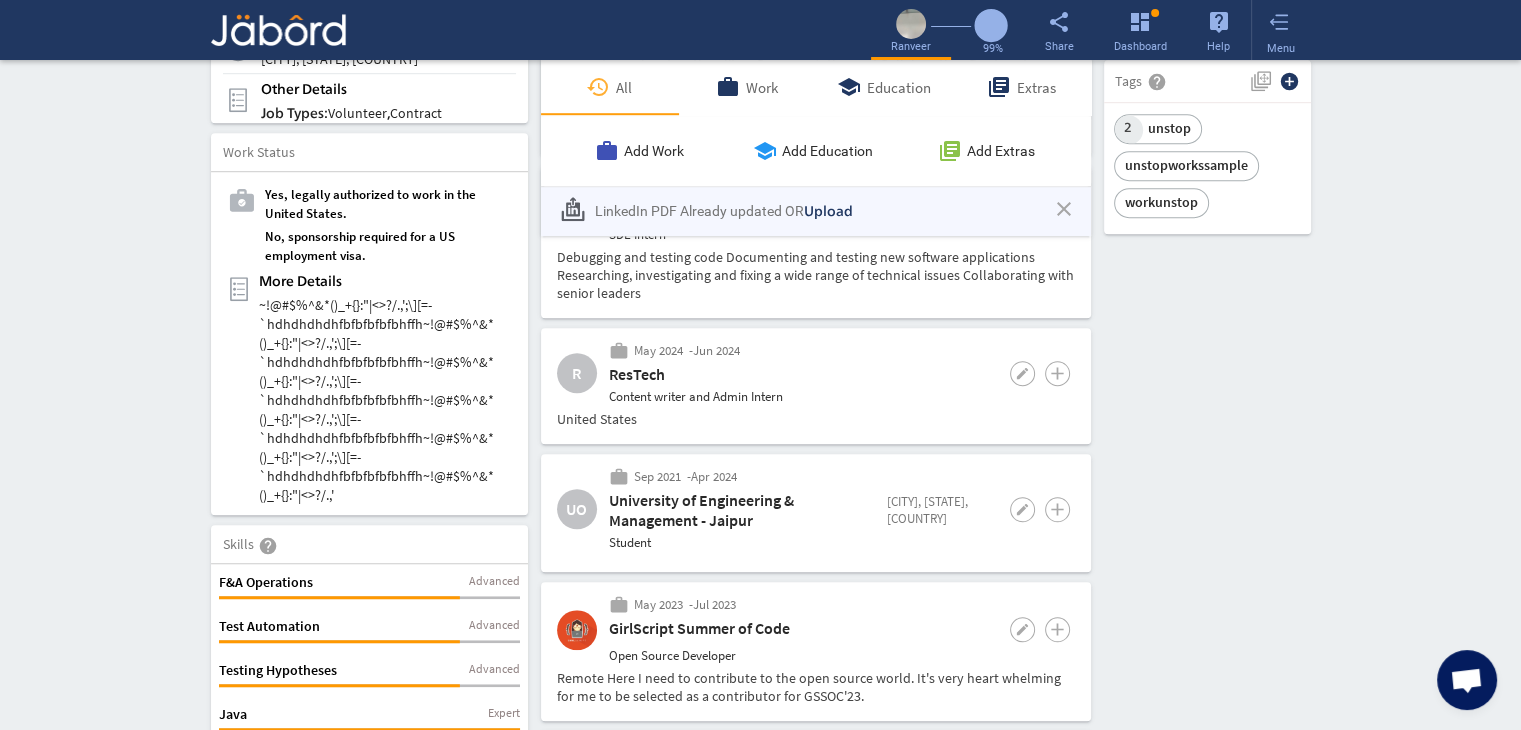 scroll, scrollTop: 1360, scrollLeft: 0, axis: vertical 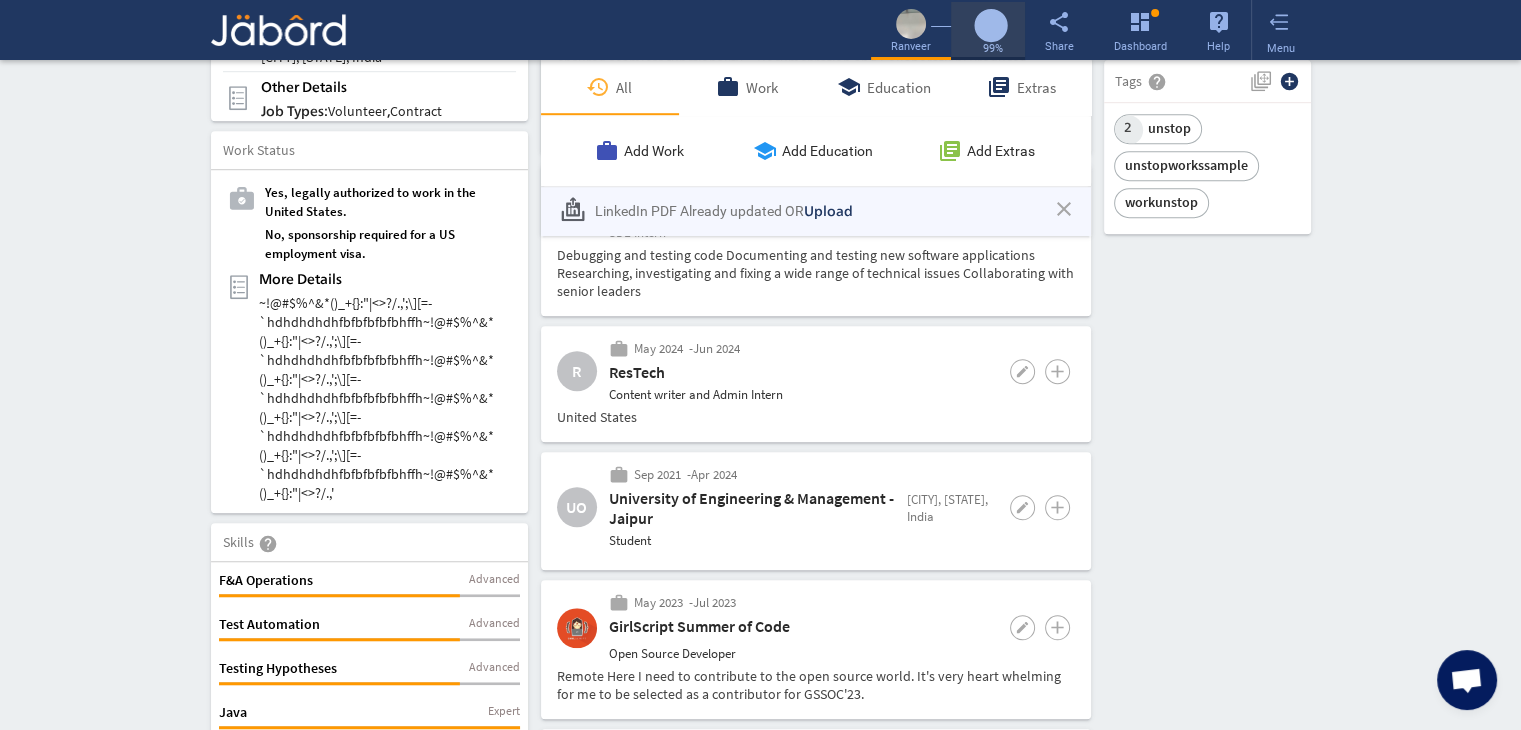 click on "99%" at bounding box center [988, 31] 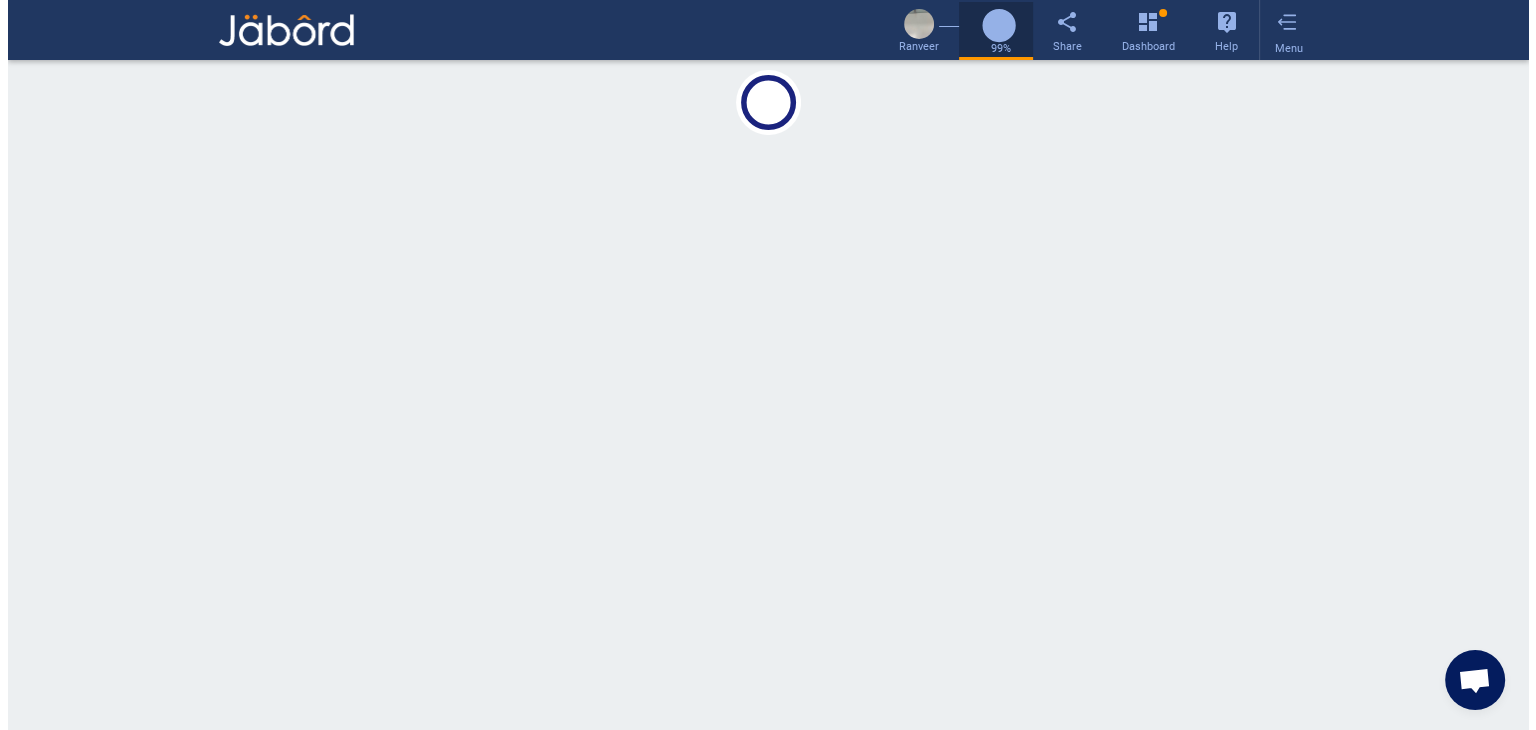 scroll, scrollTop: 0, scrollLeft: 0, axis: both 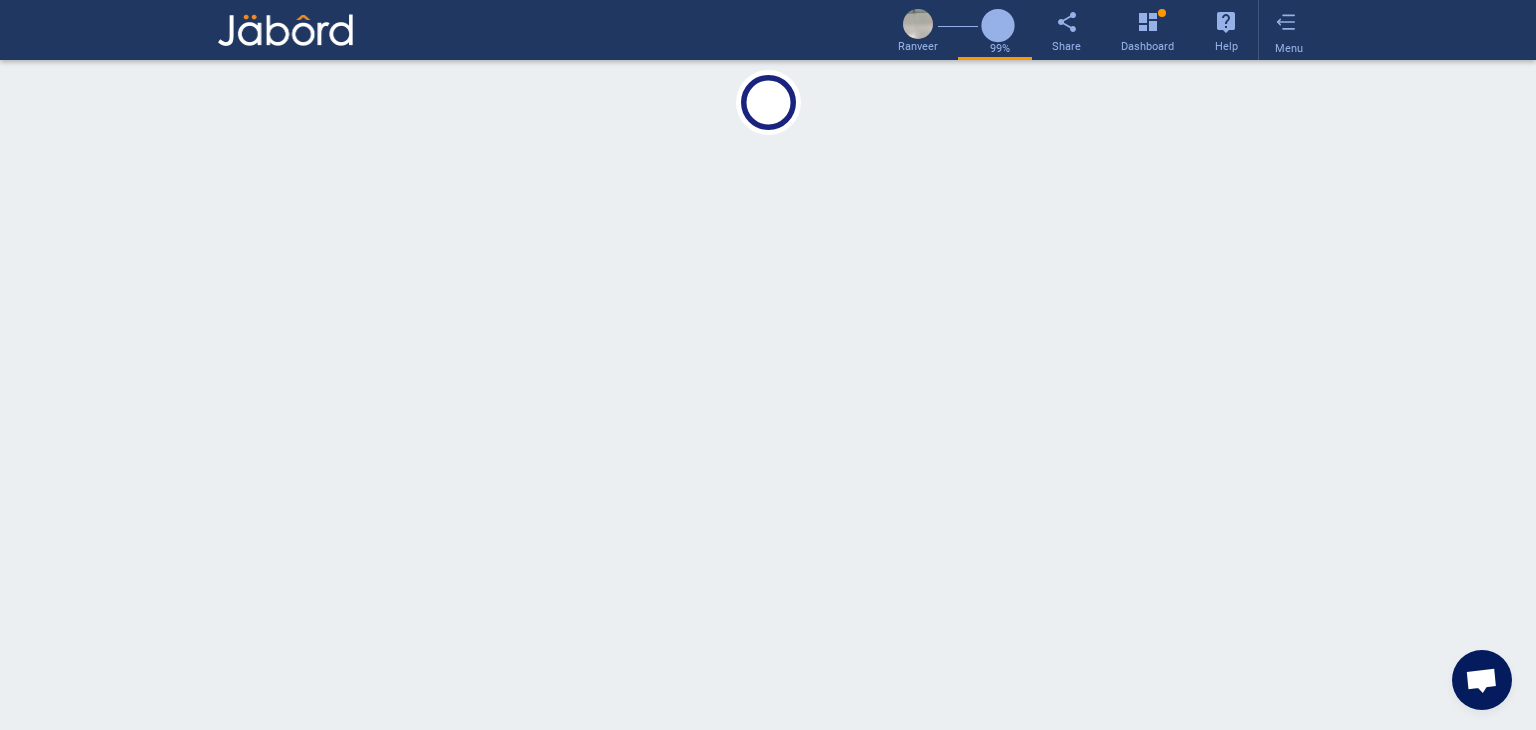 click at bounding box center [768, 395] 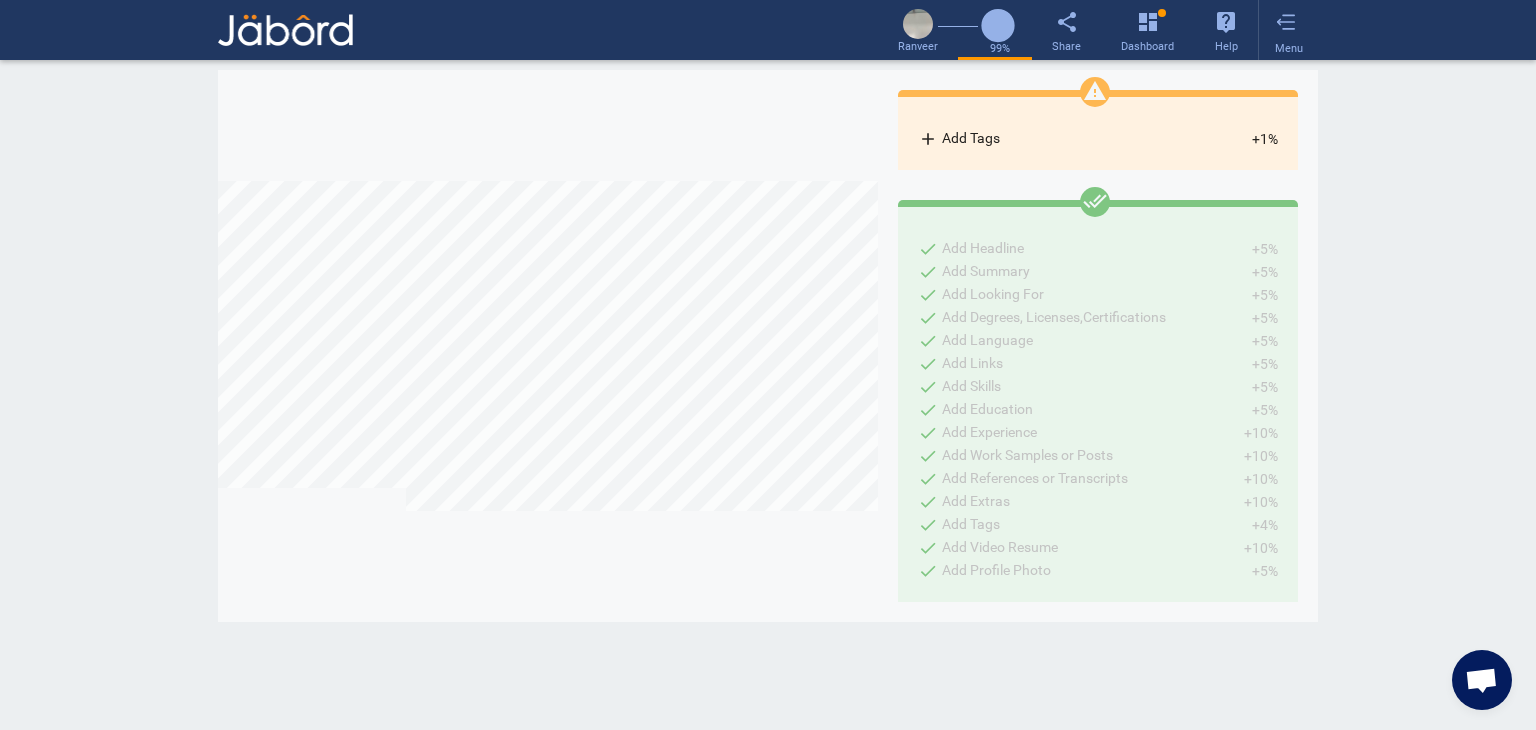 scroll, scrollTop: 999669, scrollLeft: 999340, axis: both 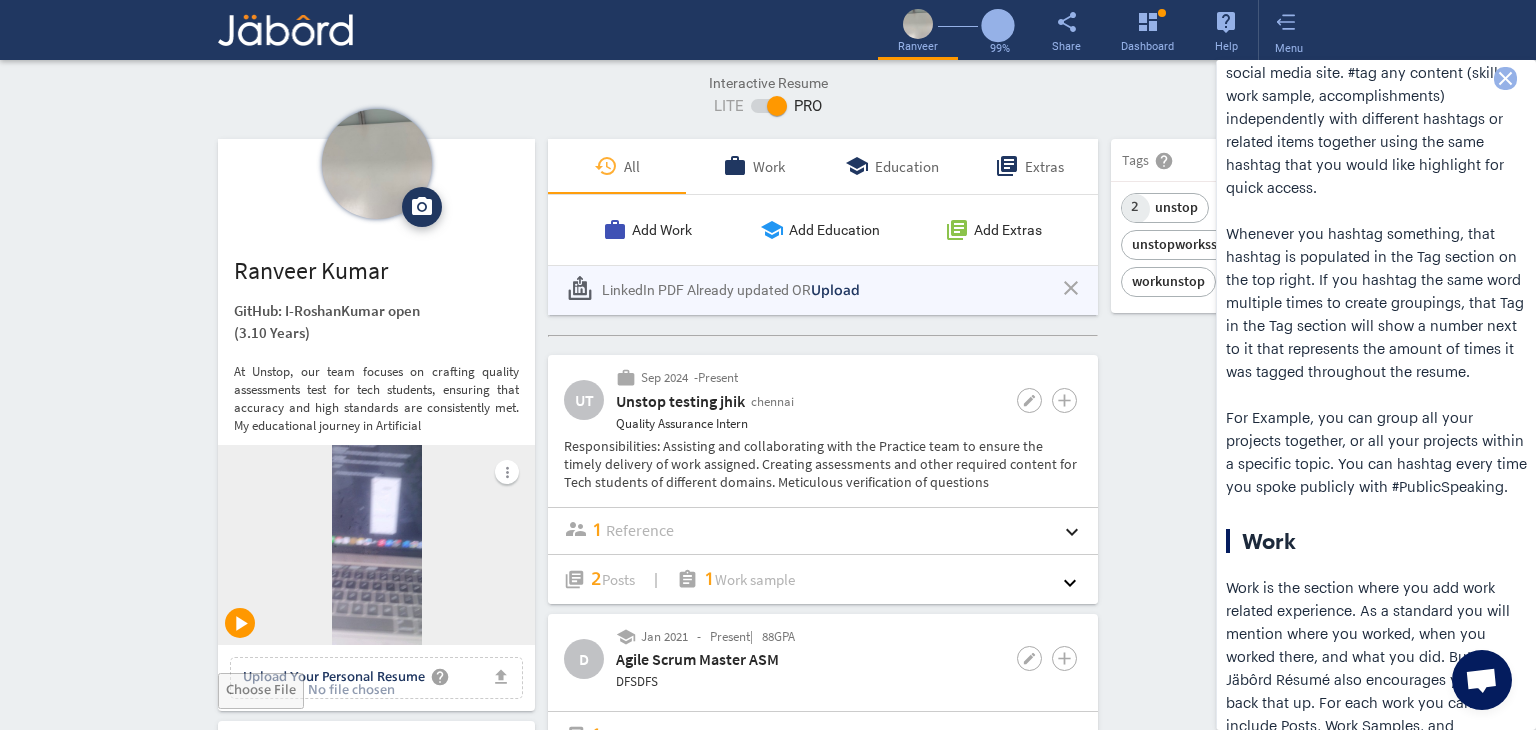 click on "close" at bounding box center [1505, 78] 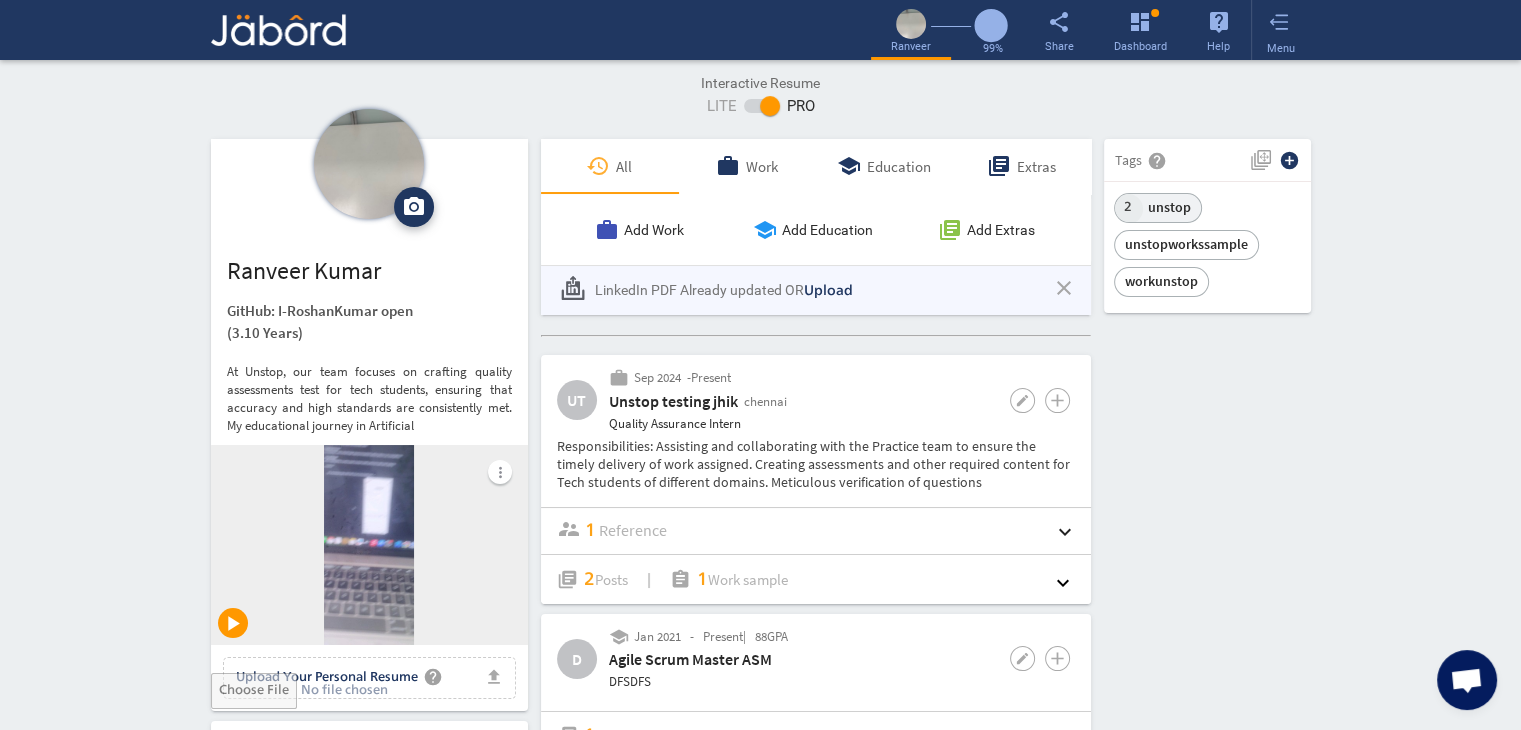 click on "unstop" at bounding box center [1169, 207] 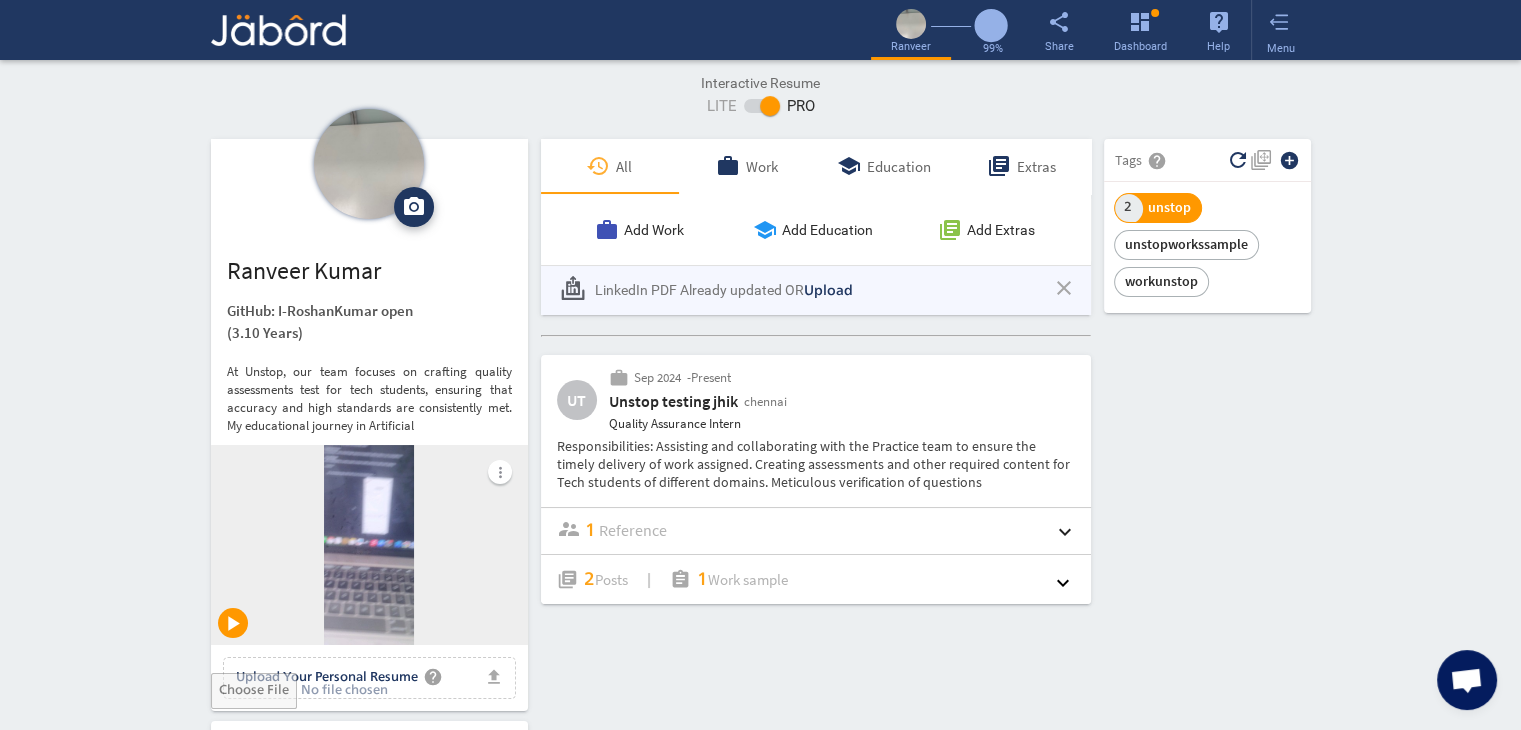 click on "camera_alt  Change Photo  Upload File delete Remove   edit  [FIRST] [LAST]   GitHub: [USERNAME] open   (3.10 Years)  At Unstop, our team focuses on crafting quality assessments test for tech students, ensuring that accuracy and high standards are consistently met. My educational journey in Artificial more_vert play_arrow file_upload Upload Your Personal Resume help Upload File Contact edit email  [EMAIL]   public Public call  [PHONE]   lock_outline Private  Job Preferences  edit
.cls-1{fill:#989fa7;}
Full-Time  Availability - 1 Week ₹ 25k -  ₹ 75k   -   Annually
.cls-1{fill:#989fa7;}.cls-2{fill:#a5abb2;fill-rule:evenodd;}
Part-Time  Monday  access_time  1 PM - 11 PM Tuesday  access_time ₹" at bounding box center (761, 1608) 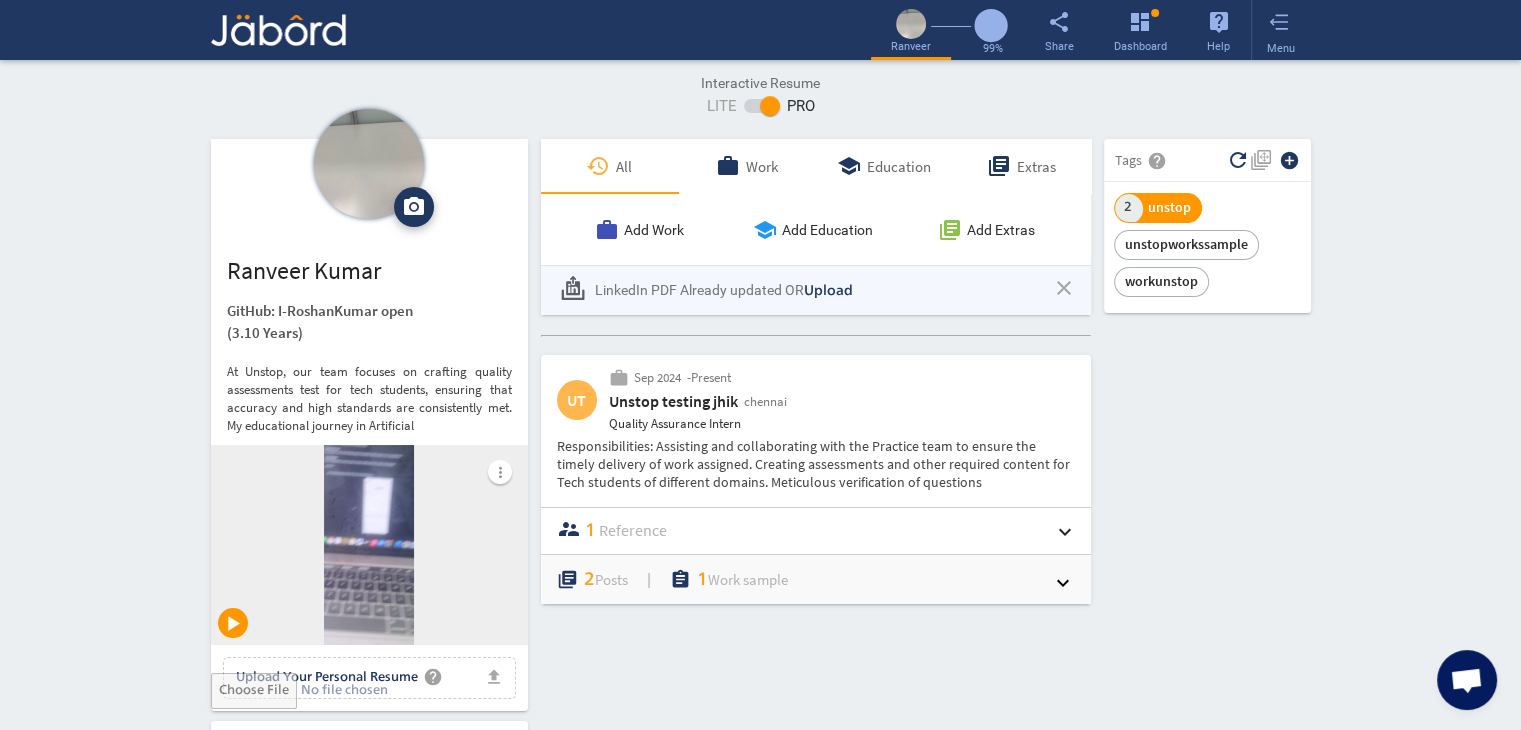 click on "keyboard_arrow_down" at bounding box center [1063, 582] 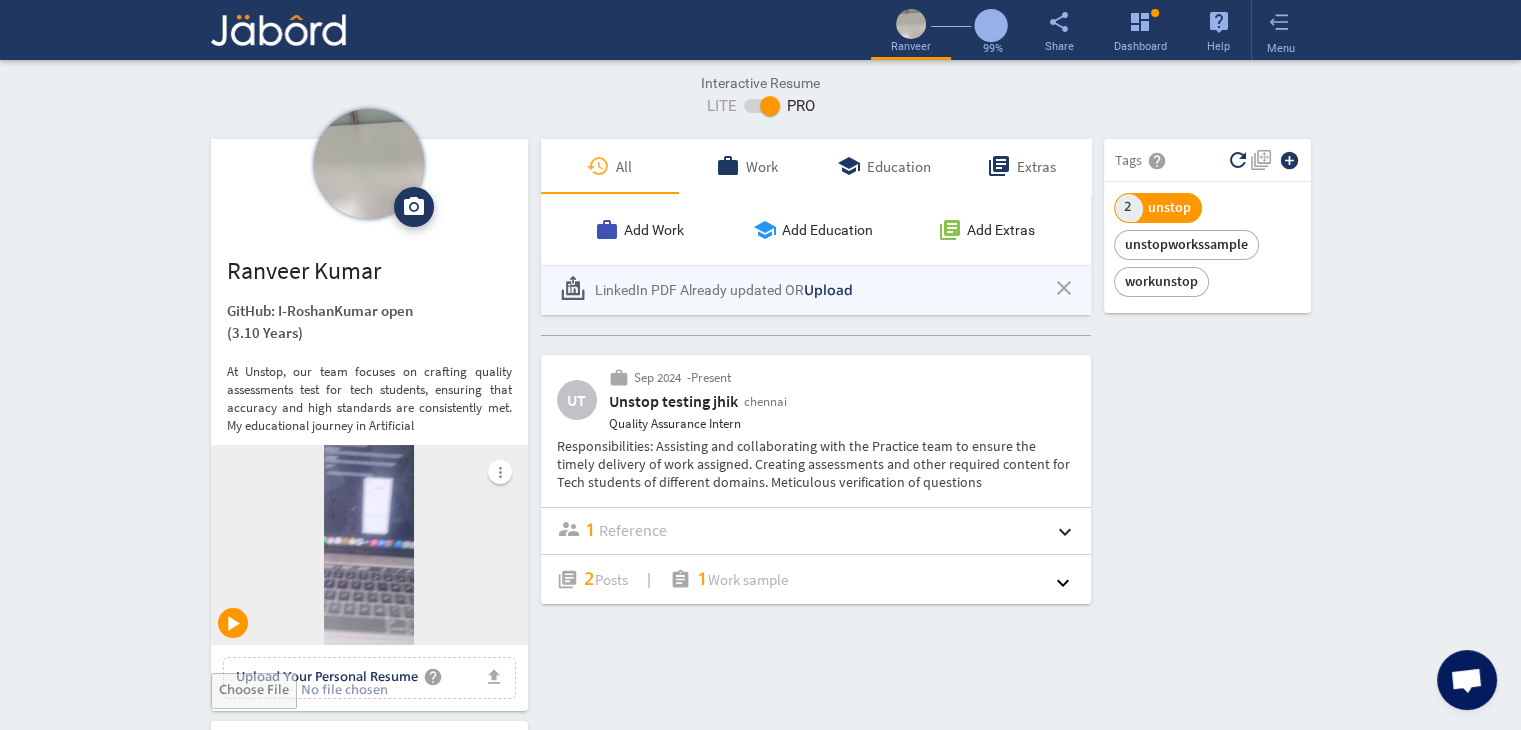 click on "camera_alt  Change Photo  Upload File delete Remove   edit  [FIRST] [LAST]   GitHub: [USERNAME] open   (3.10 Years)  At Unstop, our team focuses on crafting quality assessments test for tech students, ensuring that accuracy and high standards are consistently met. My educational journey in Artificial more_vert play_arrow file_upload Upload Your Personal Resume help Upload File Contact edit email  [EMAIL]   public Public call  [PHONE]   lock_outline Private  Job Preferences  edit
.cls-1{fill:#989fa7;}
Full-Time  Availability - 1 Week ₹ 25k -  ₹ 75k   -   Annually
.cls-1{fill:#989fa7;}.cls-2{fill:#a5abb2;fill-rule:evenodd;}
Part-Time  Monday  access_time  1 PM - 11 PM Tuesday  access_time ₹" at bounding box center (761, 1608) 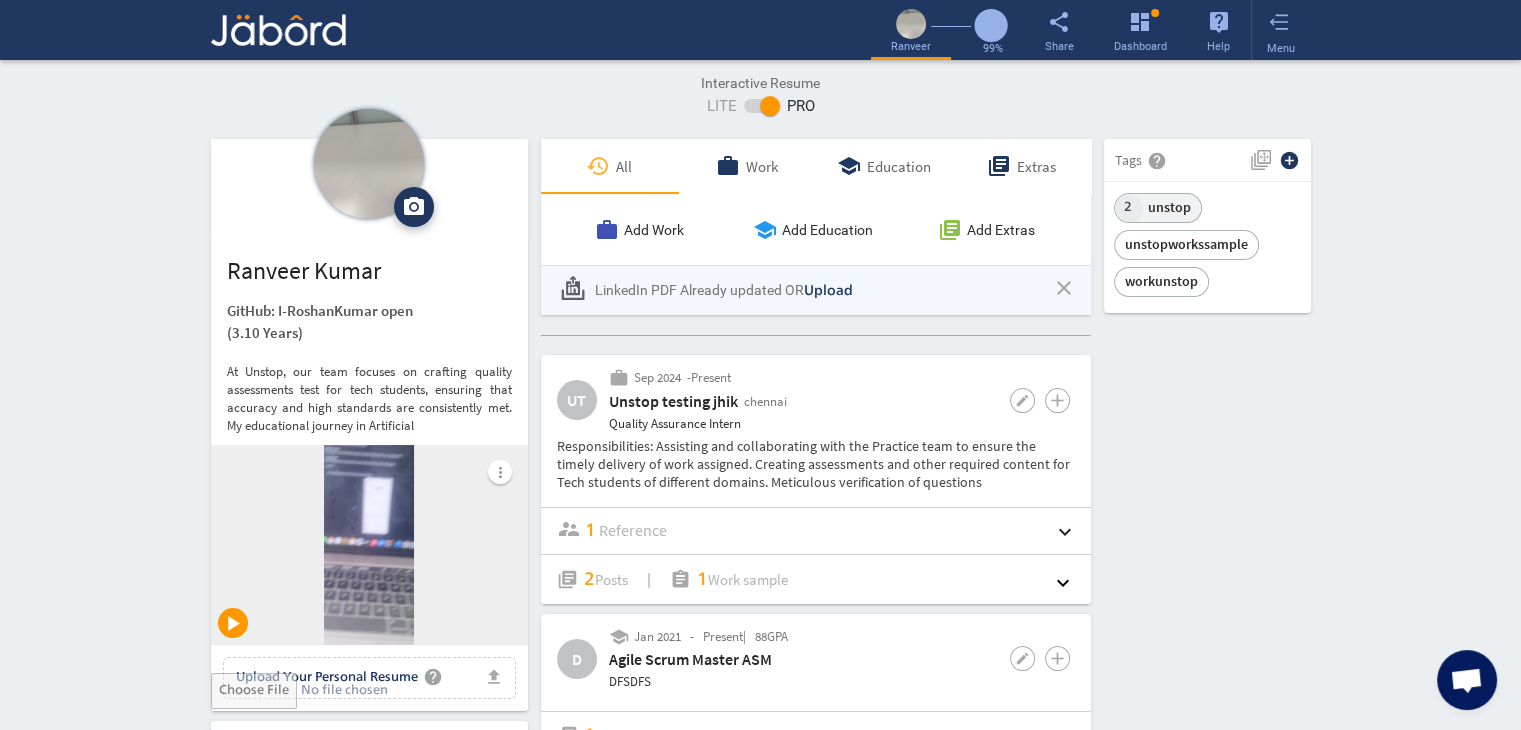 click on "2" at bounding box center (1128, 209) 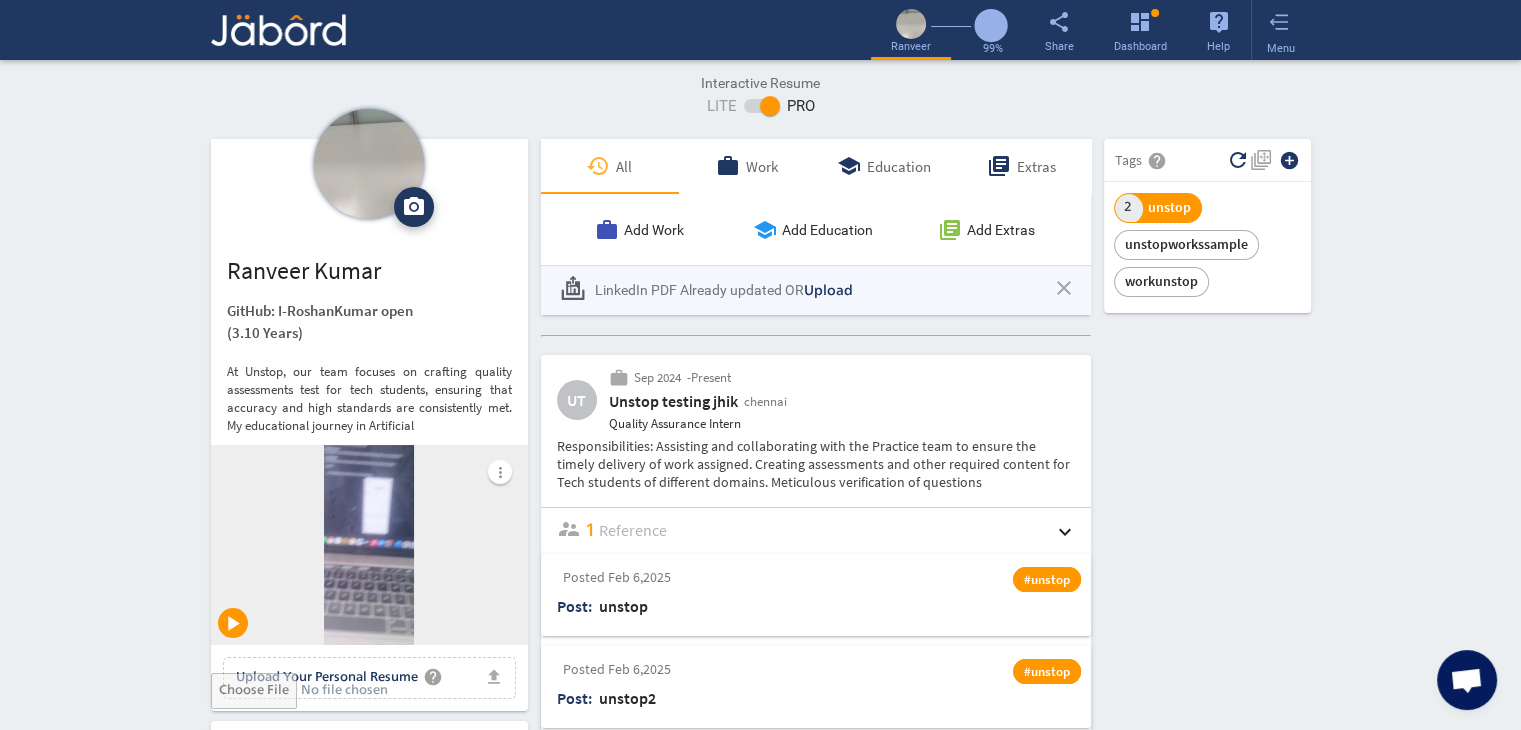 click on "camera_alt  Change Photo  Upload File delete Remove   edit  [FIRST] [LAST]   GitHub: [USERNAME] open   (3.10 Years)  At Unstop, our team focuses on crafting quality assessments test for tech students, ensuring that accuracy and high standards are consistently met. My educational journey in Artificial more_vert play_arrow file_upload Upload Your Personal Resume help Upload File Contact edit email  [EMAIL]   public Public call  [PHONE]   lock_outline Private  Job Preferences  edit
.cls-1{fill:#989fa7;}
Full-Time  Availability - 1 Week ₹ 25k -  ₹ 75k   -   Annually
.cls-1{fill:#989fa7;}.cls-2{fill:#a5abb2;fill-rule:evenodd;}
Part-Time  Monday  access_time  1 PM - 11 PM Tuesday  access_time ₹" at bounding box center [761, 1608] 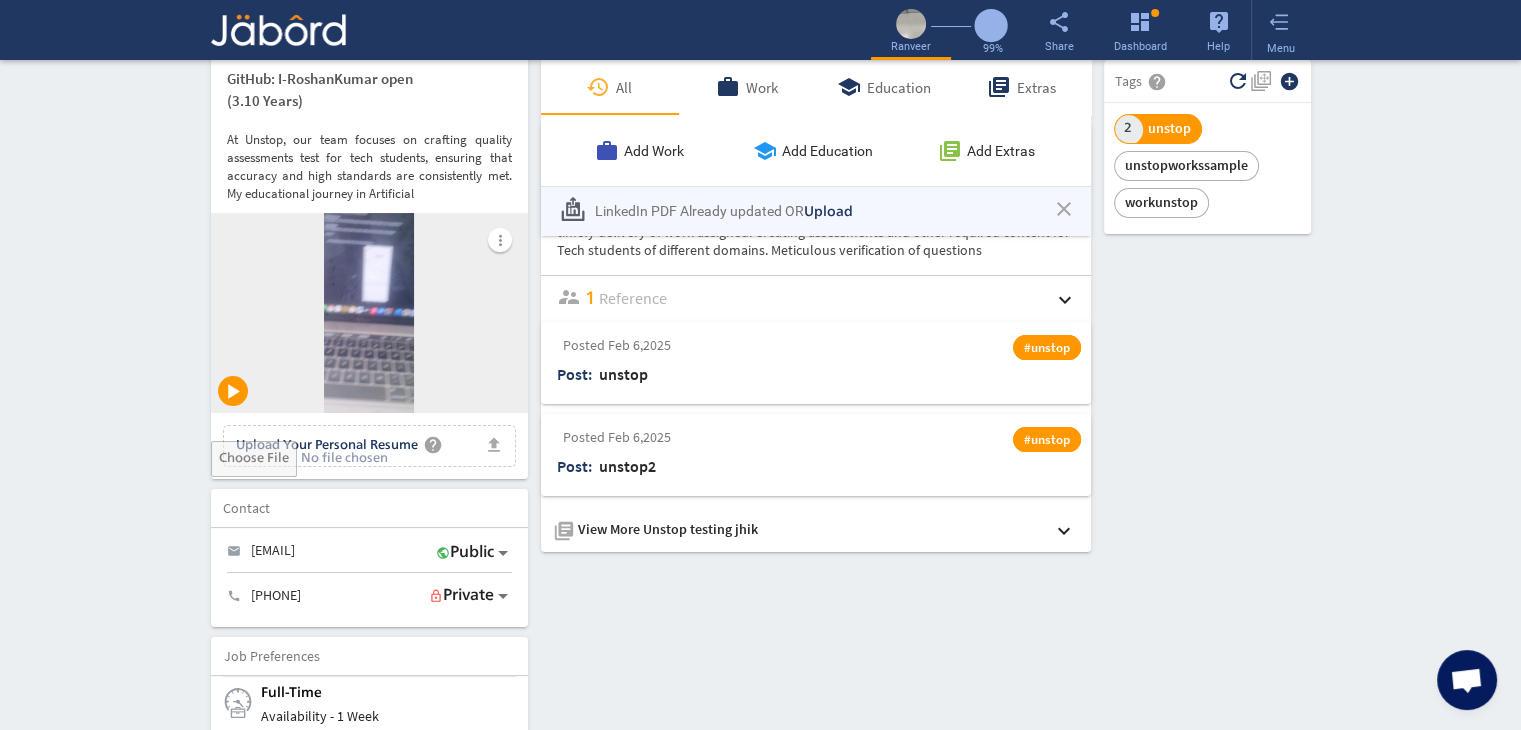 scroll, scrollTop: 240, scrollLeft: 0, axis: vertical 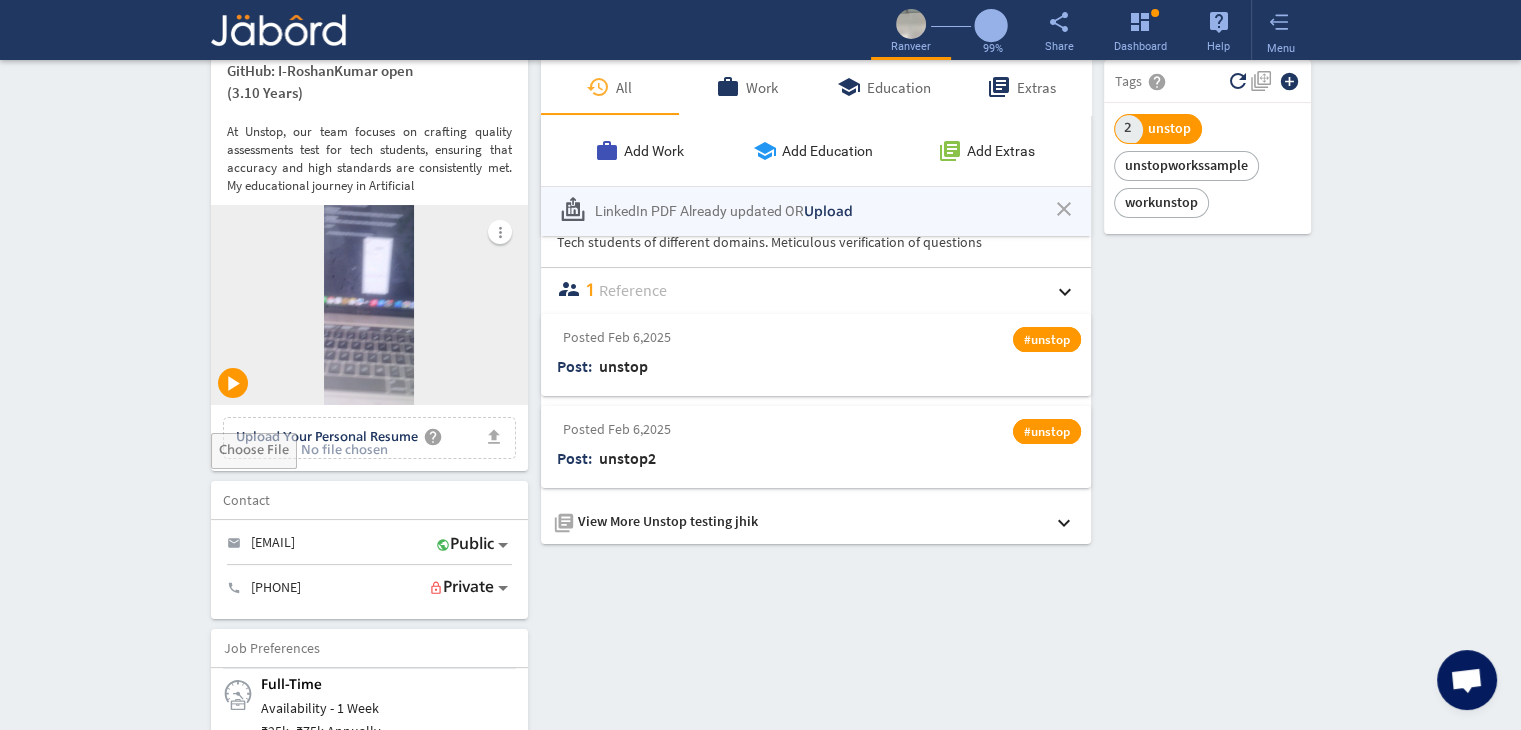 click on "keyboard_arrow_down" at bounding box center (1064, 523) 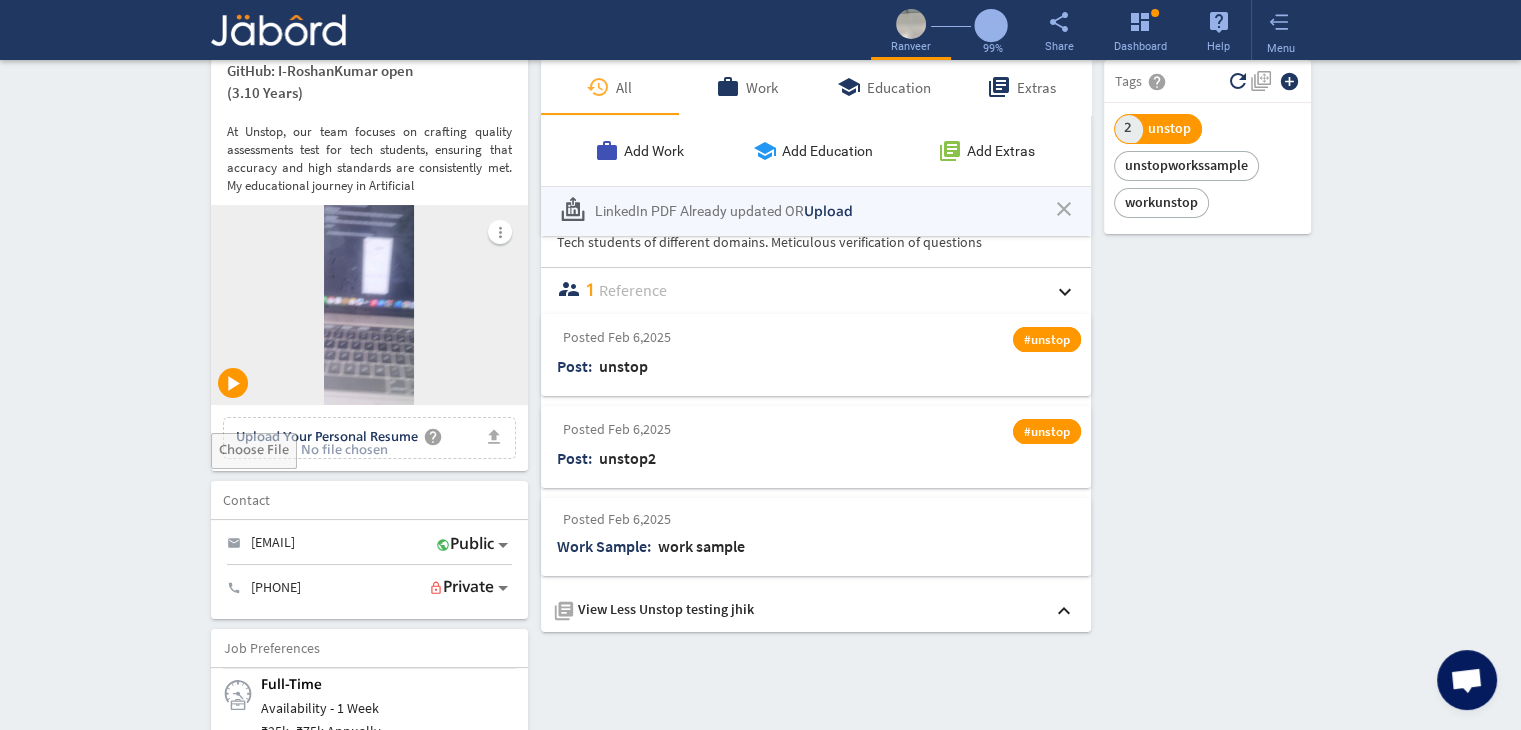 click on "camera_alt  Change Photo  Upload File delete Remove   edit  [FIRST] [LAST]   GitHub: [USERNAME] open   (3.10 Years)  At Unstop, our team focuses on crafting quality assessments test for tech students, ensuring that accuracy and high standards are consistently met. My educational journey in Artificial more_vert play_arrow file_upload Upload Your Personal Resume help Upload File Contact edit email  [EMAIL]   public Public call  [PHONE]   lock_outline Private  Job Preferences  edit
.cls-1{fill:#989fa7;}
Full-Time  Availability - 1 Week ₹ 25k -  ₹ 75k   -   Annually
.cls-1{fill:#989fa7;}.cls-2{fill:#a5abb2;fill-rule:evenodd;}
Part-Time  Monday  access_time  1 PM - 11 PM Tuesday  access_time ₹" at bounding box center (761, 1368) 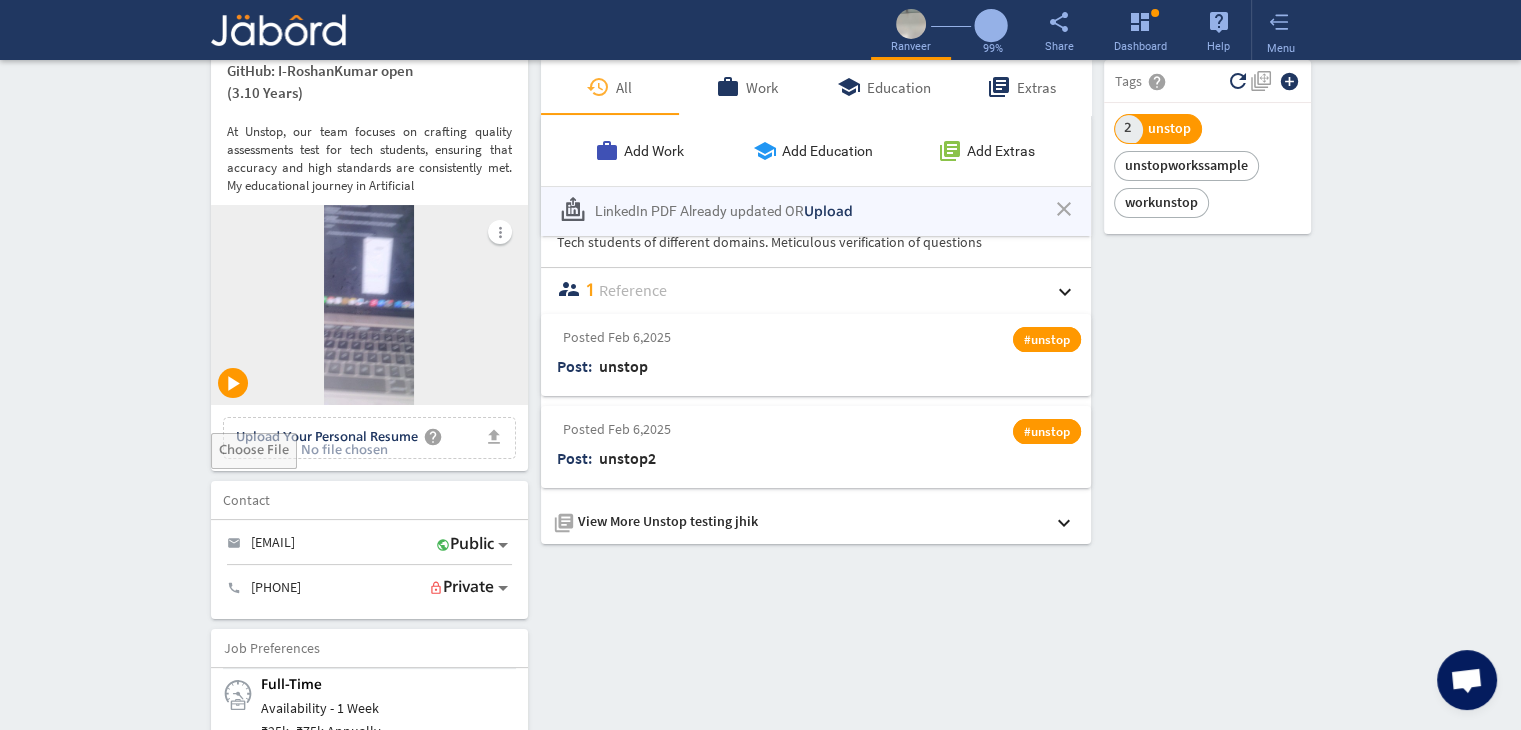 scroll, scrollTop: 232, scrollLeft: 0, axis: vertical 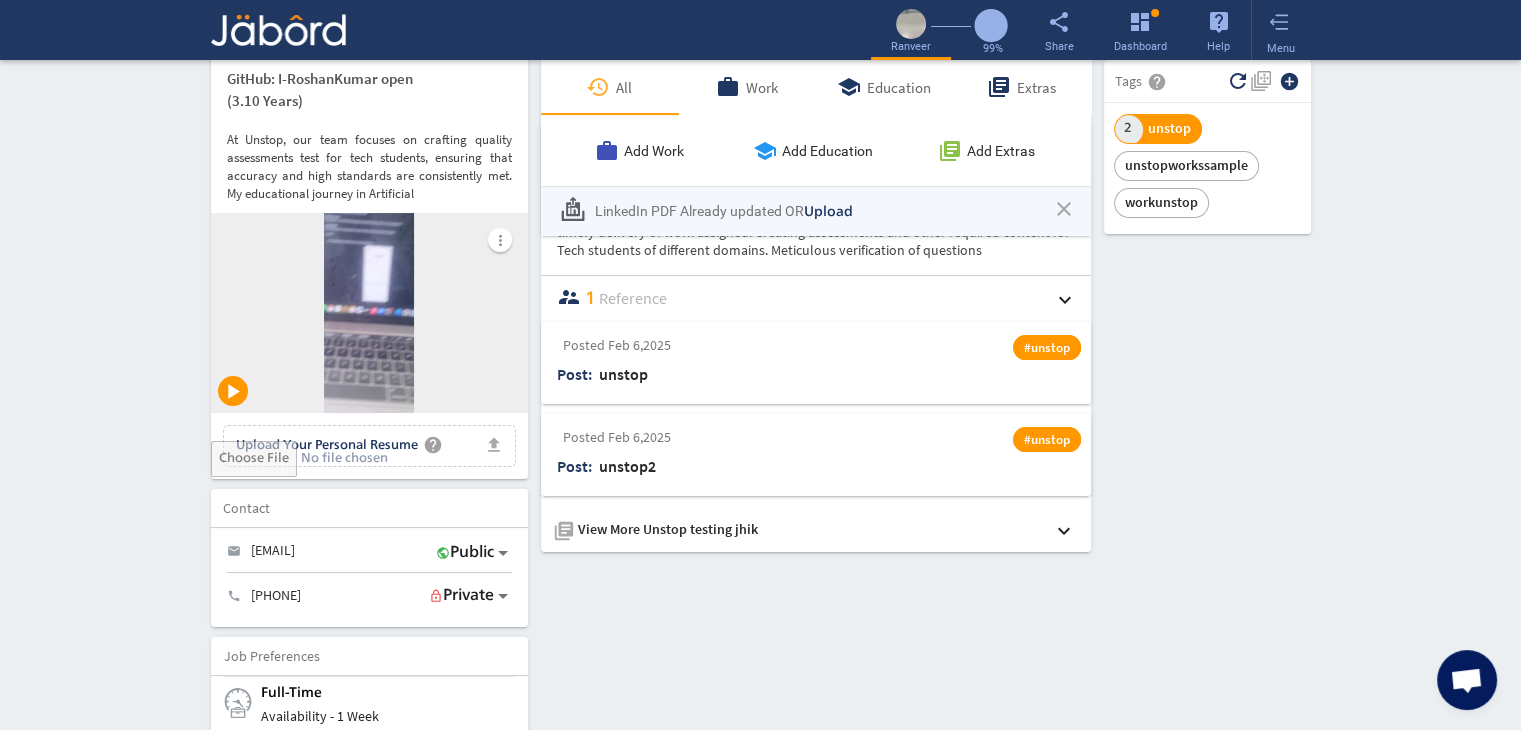 click on "keyboard_arrow_down" at bounding box center (1064, 531) 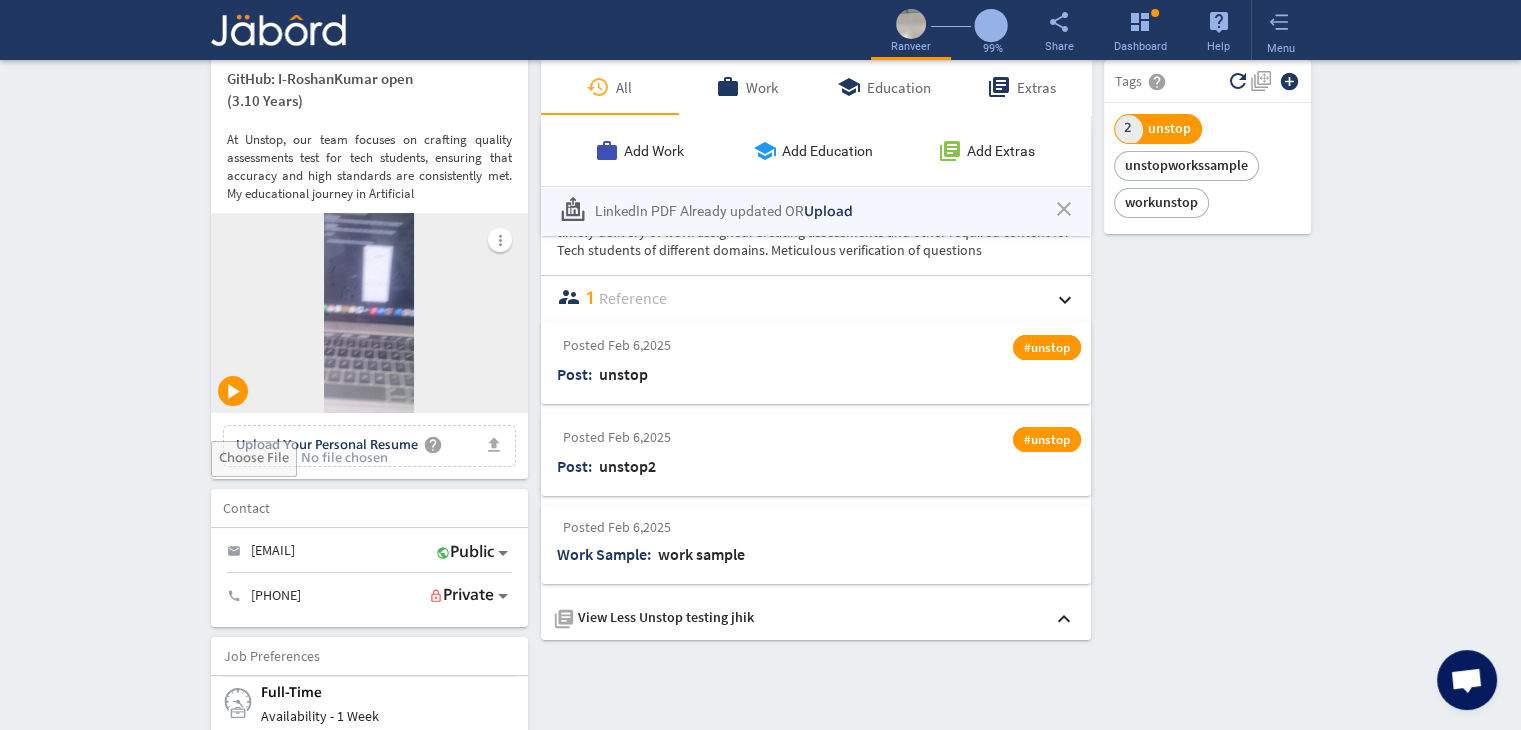 click on "Posted Feb 6,2025" at bounding box center (816, 530) 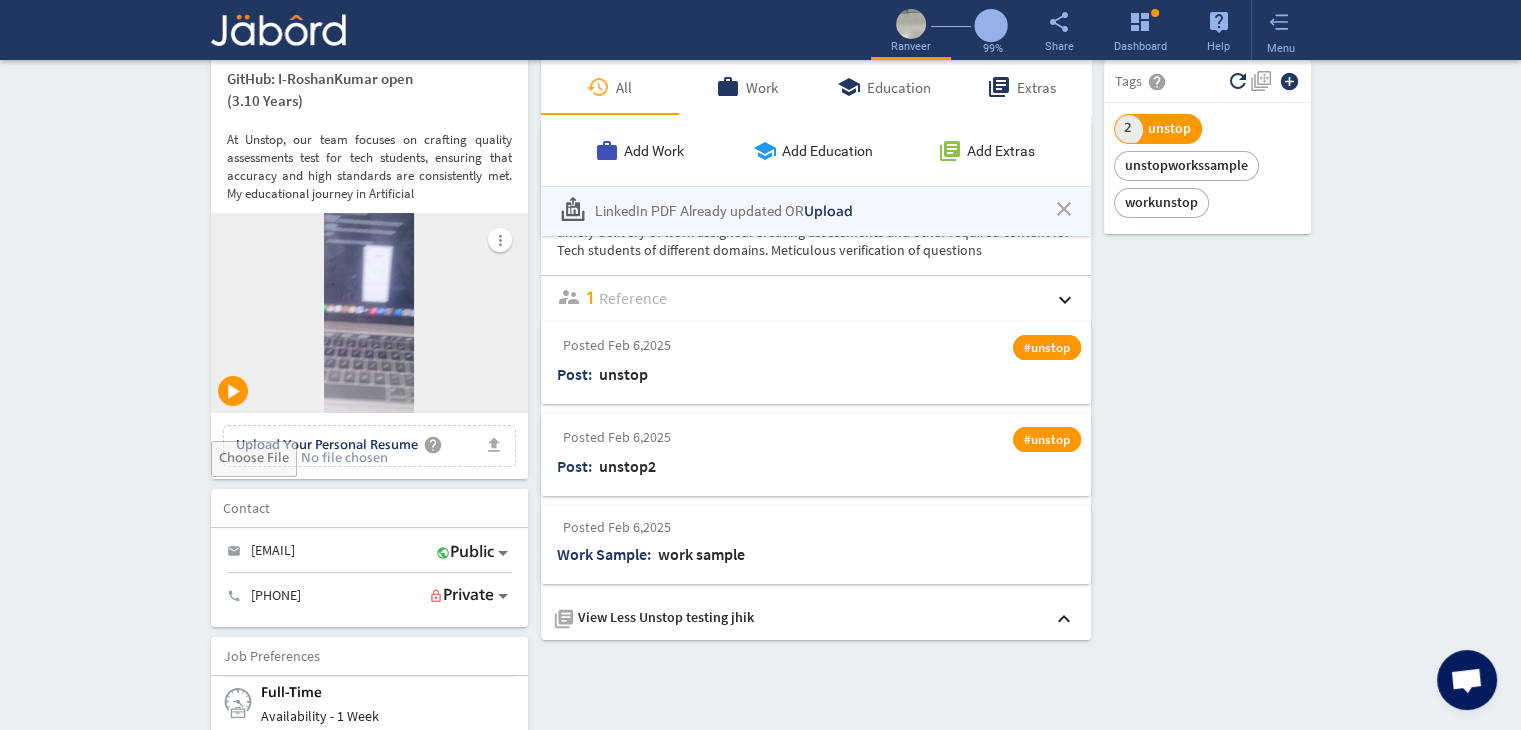 scroll, scrollTop: 10, scrollLeft: 0, axis: vertical 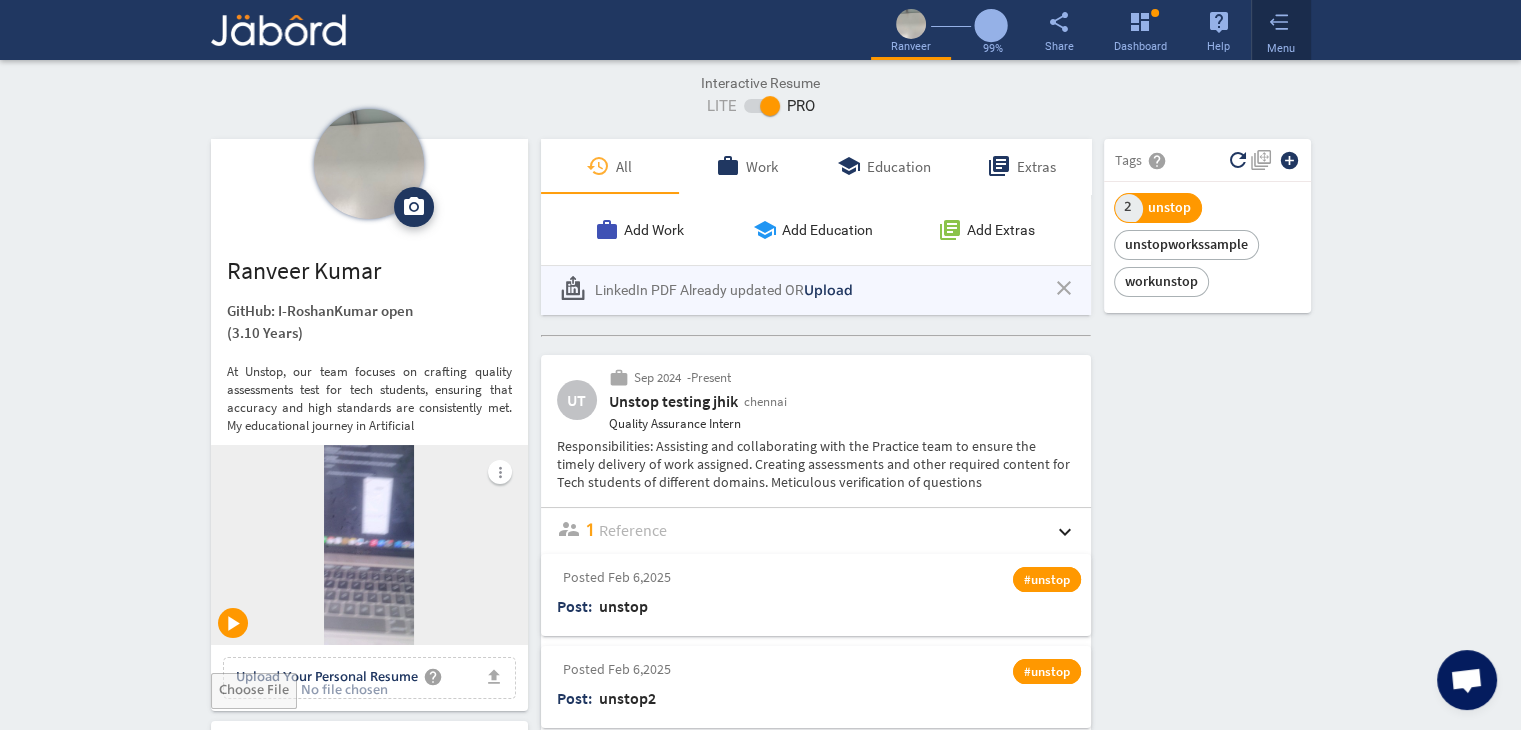 click on "Menu" at bounding box center (1281, 30) 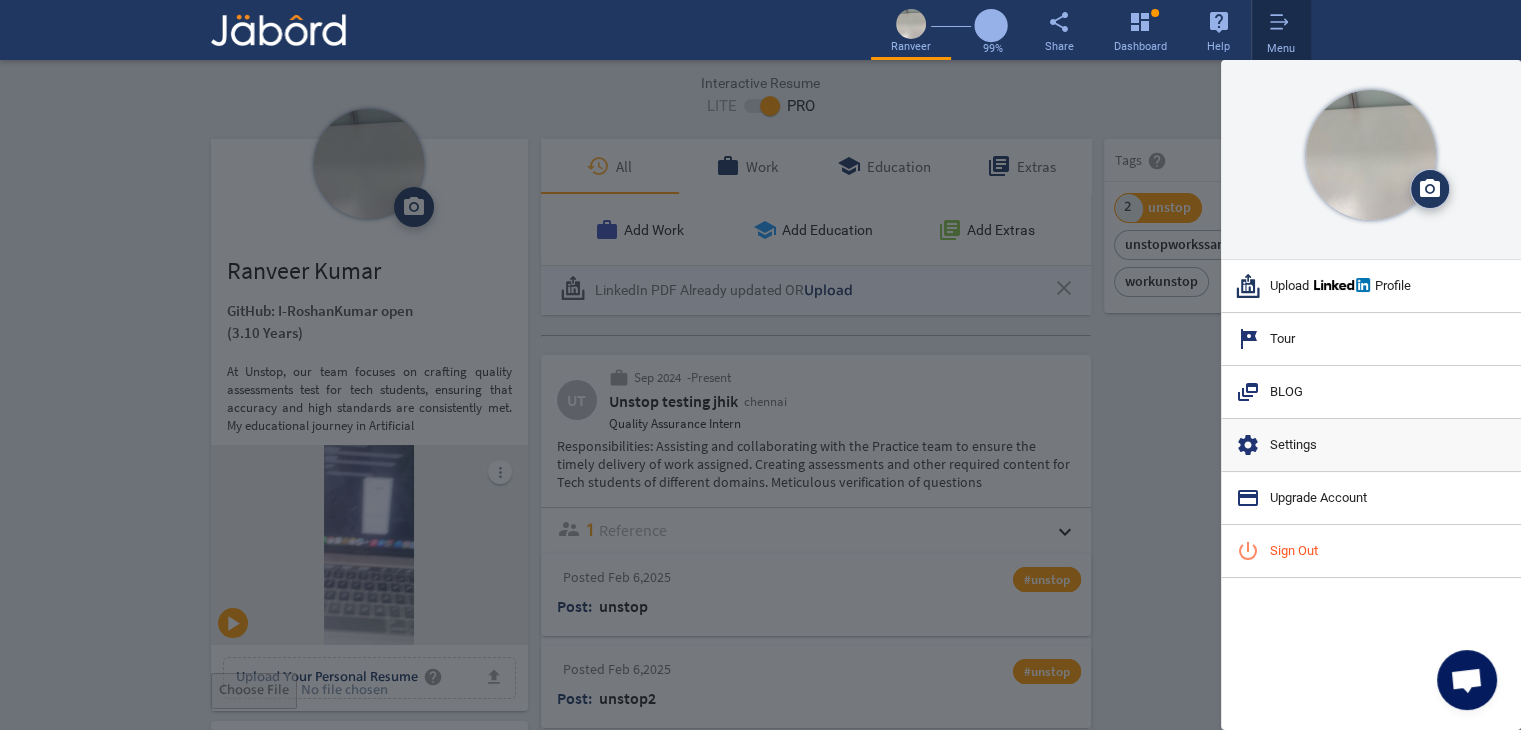 click on "settings  Settings" at bounding box center [1371, 445] 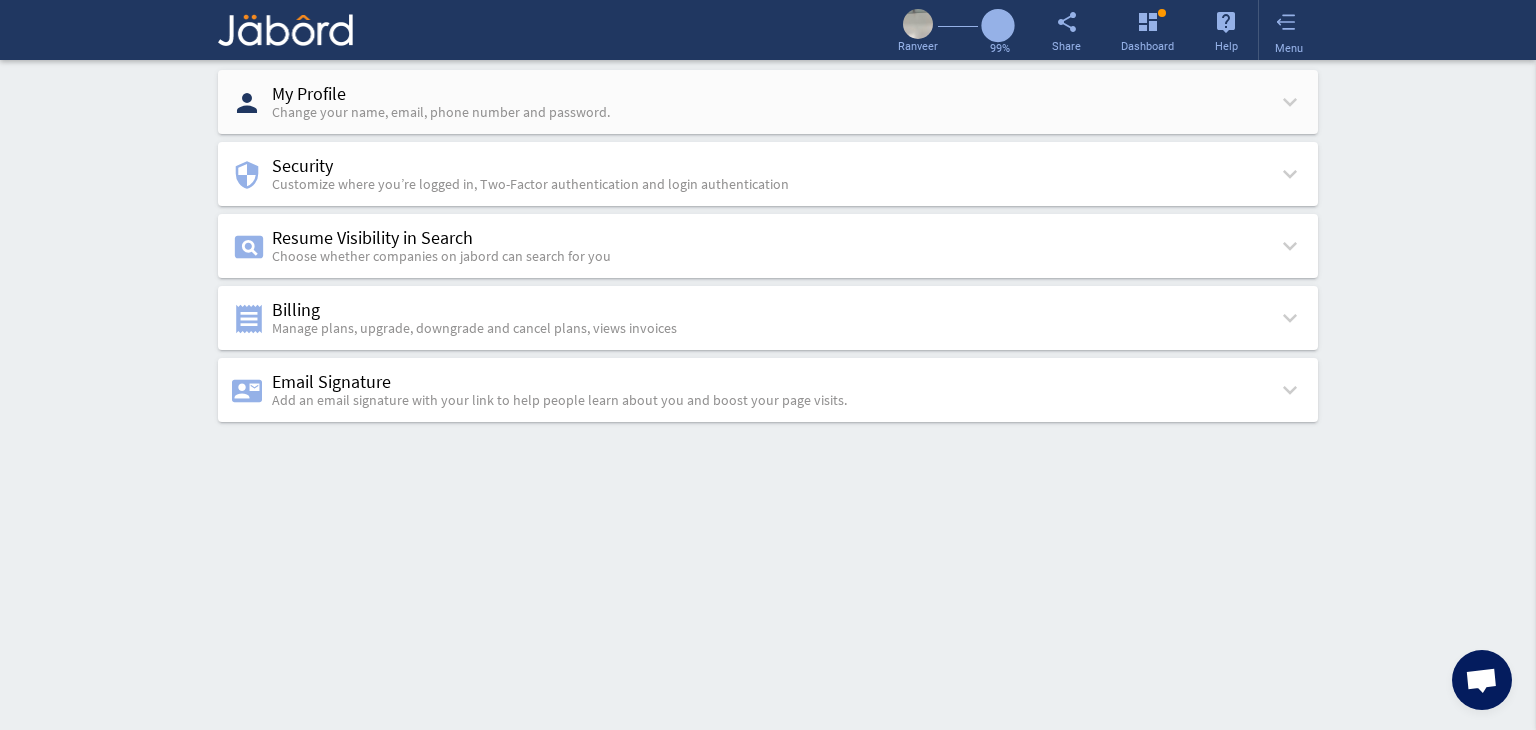 click on "Change your name, email, phone number and password." at bounding box center (441, 112) 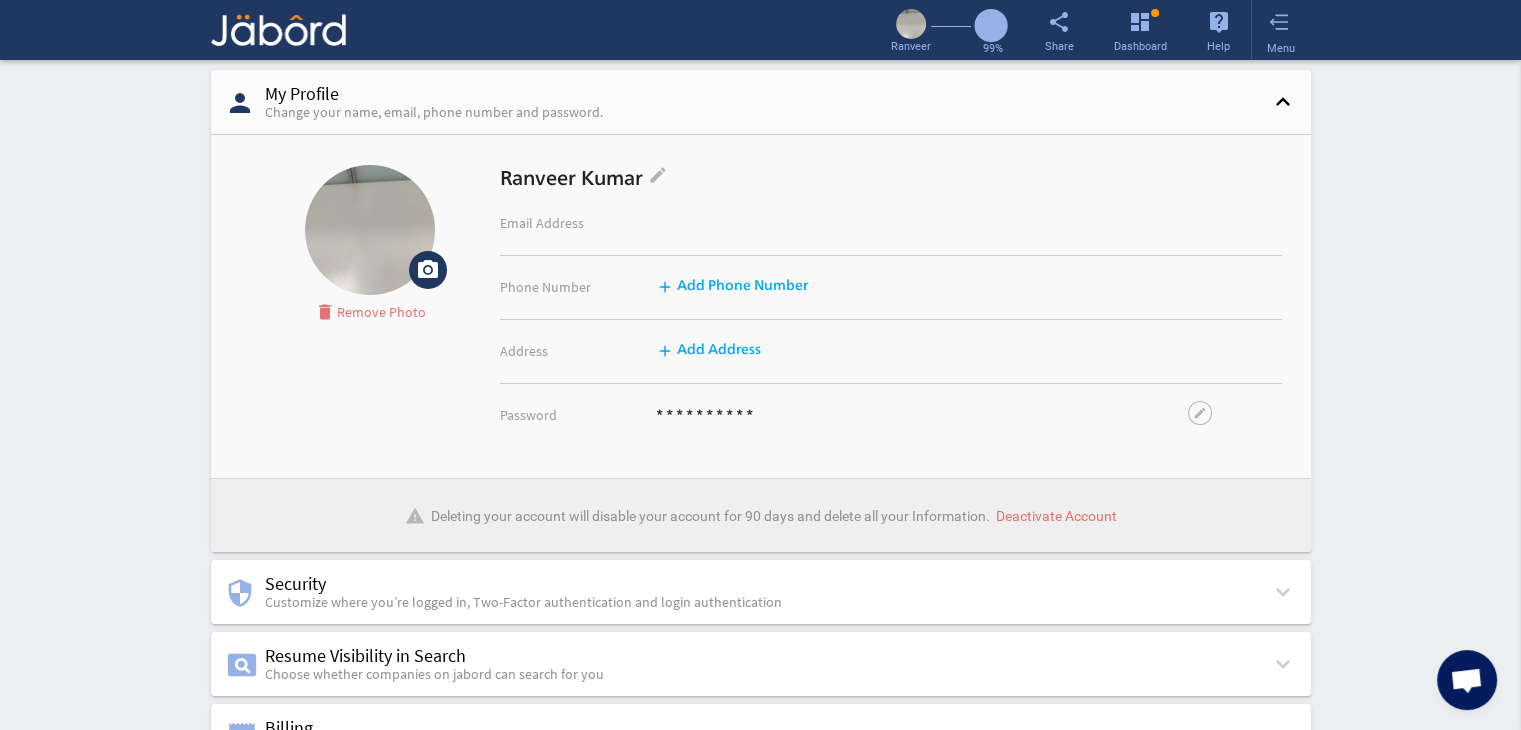 click on "Change your name, email, phone number and password." at bounding box center [434, 112] 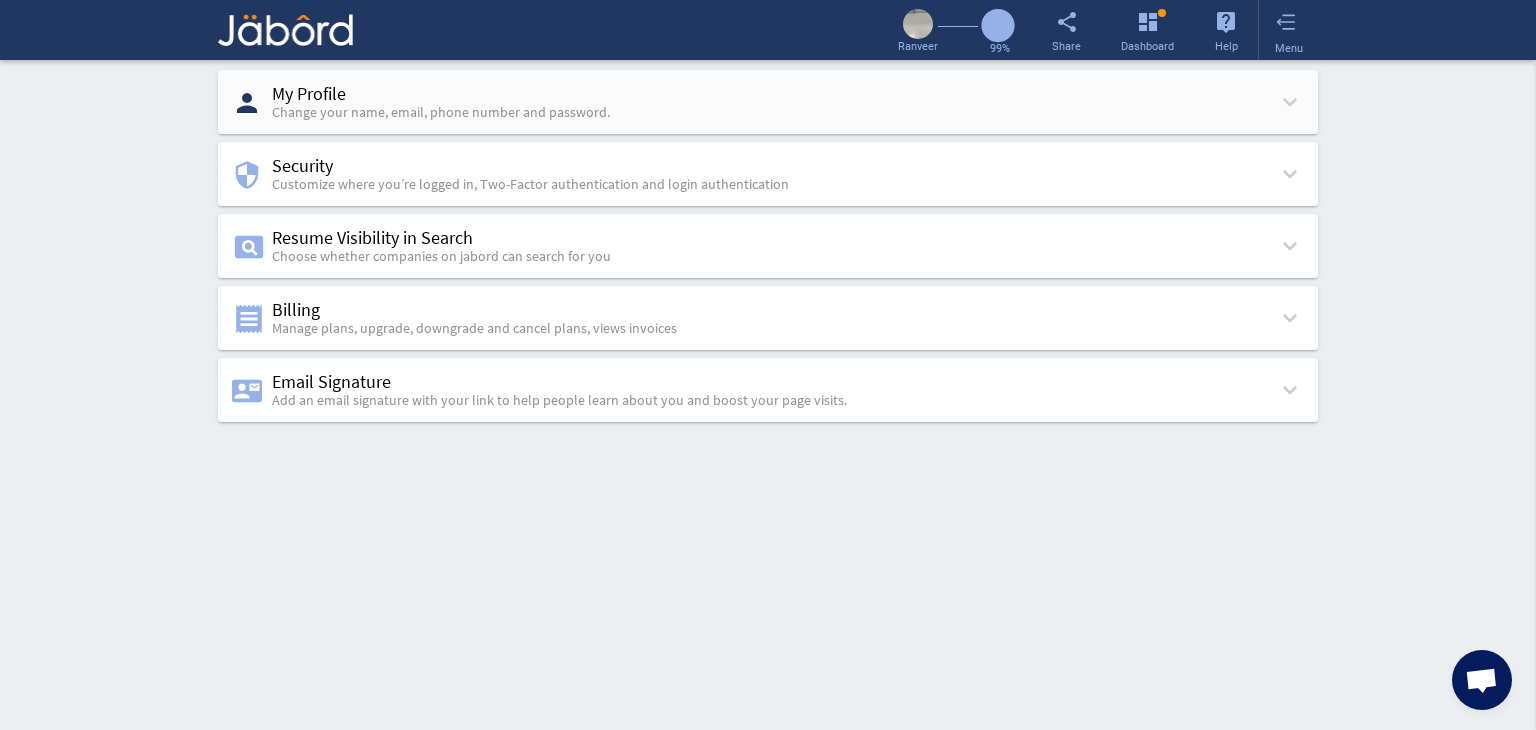 click on "Change your name, email, phone number and password." at bounding box center [441, 112] 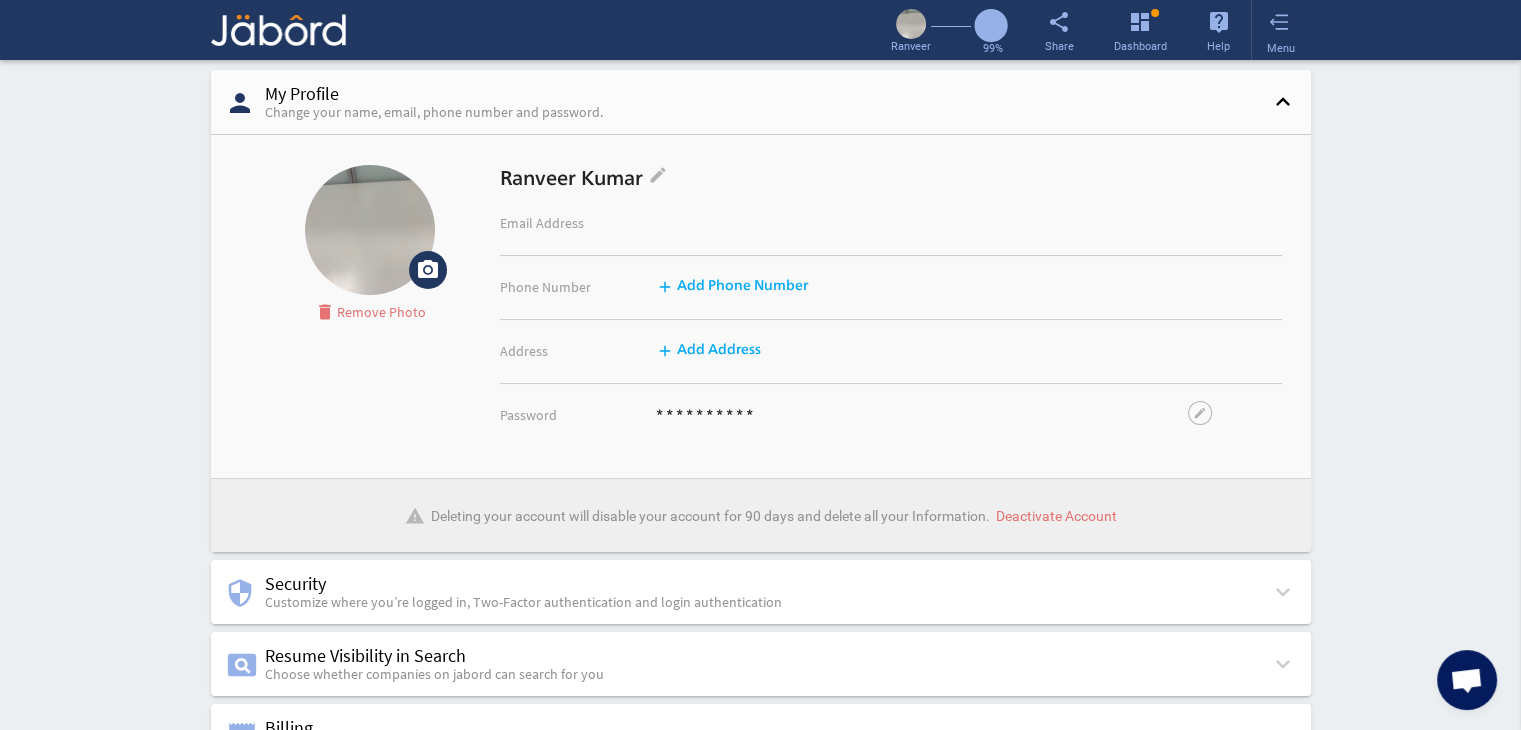 click on "Change your name, email, phone number and password." at bounding box center (434, 112) 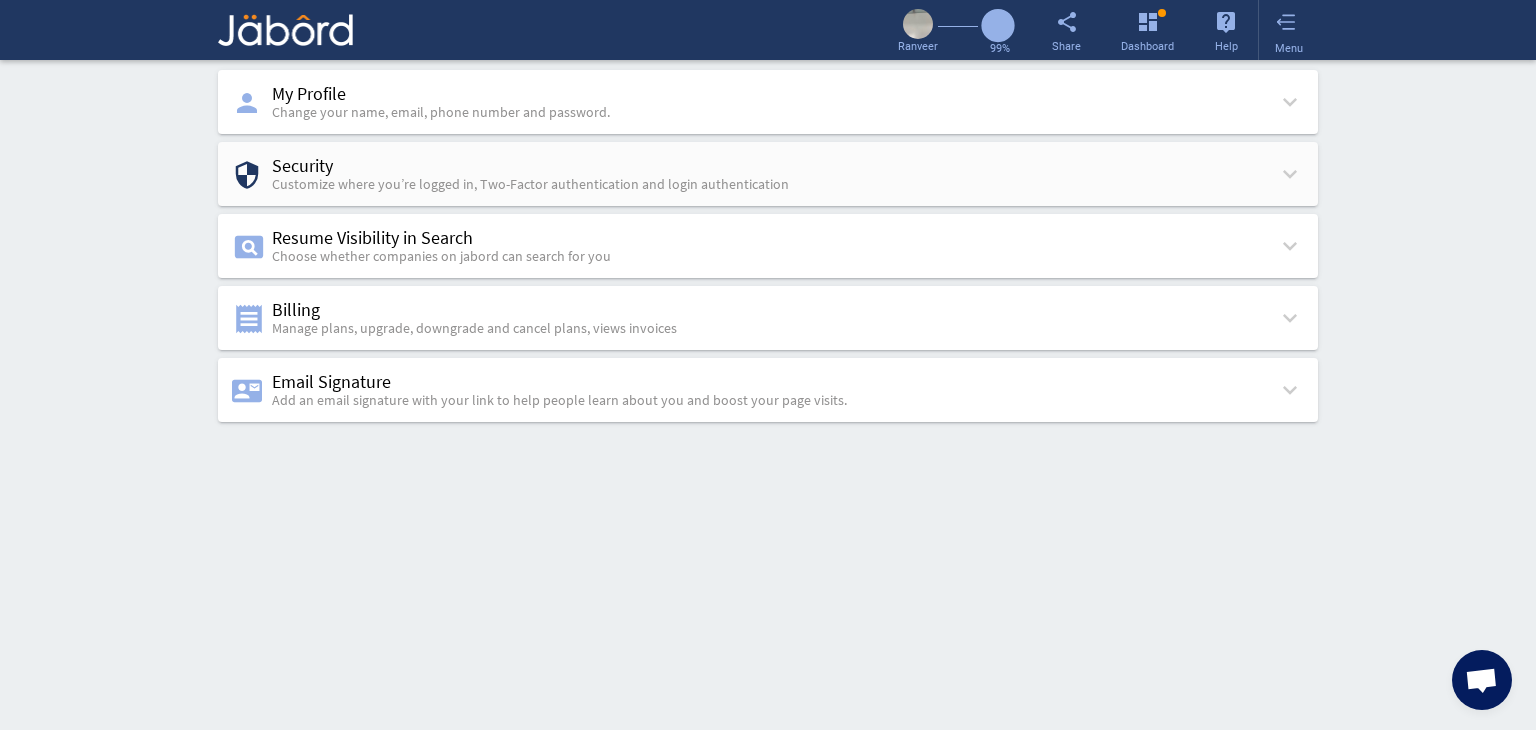 click on "Customize where you’re logged in, Two-Factor authentication and login authentication" at bounding box center [441, 112] 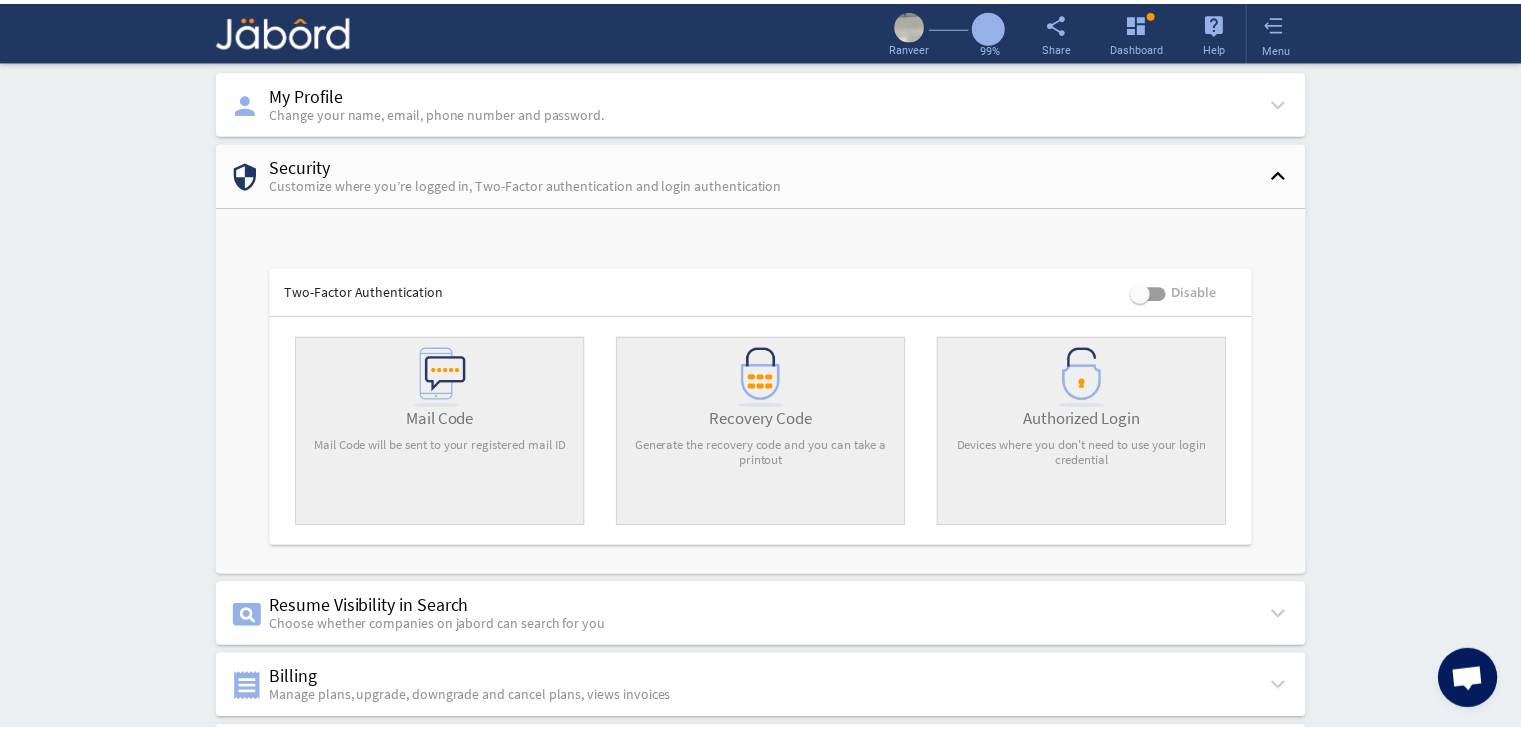 scroll, scrollTop: 77, scrollLeft: 0, axis: vertical 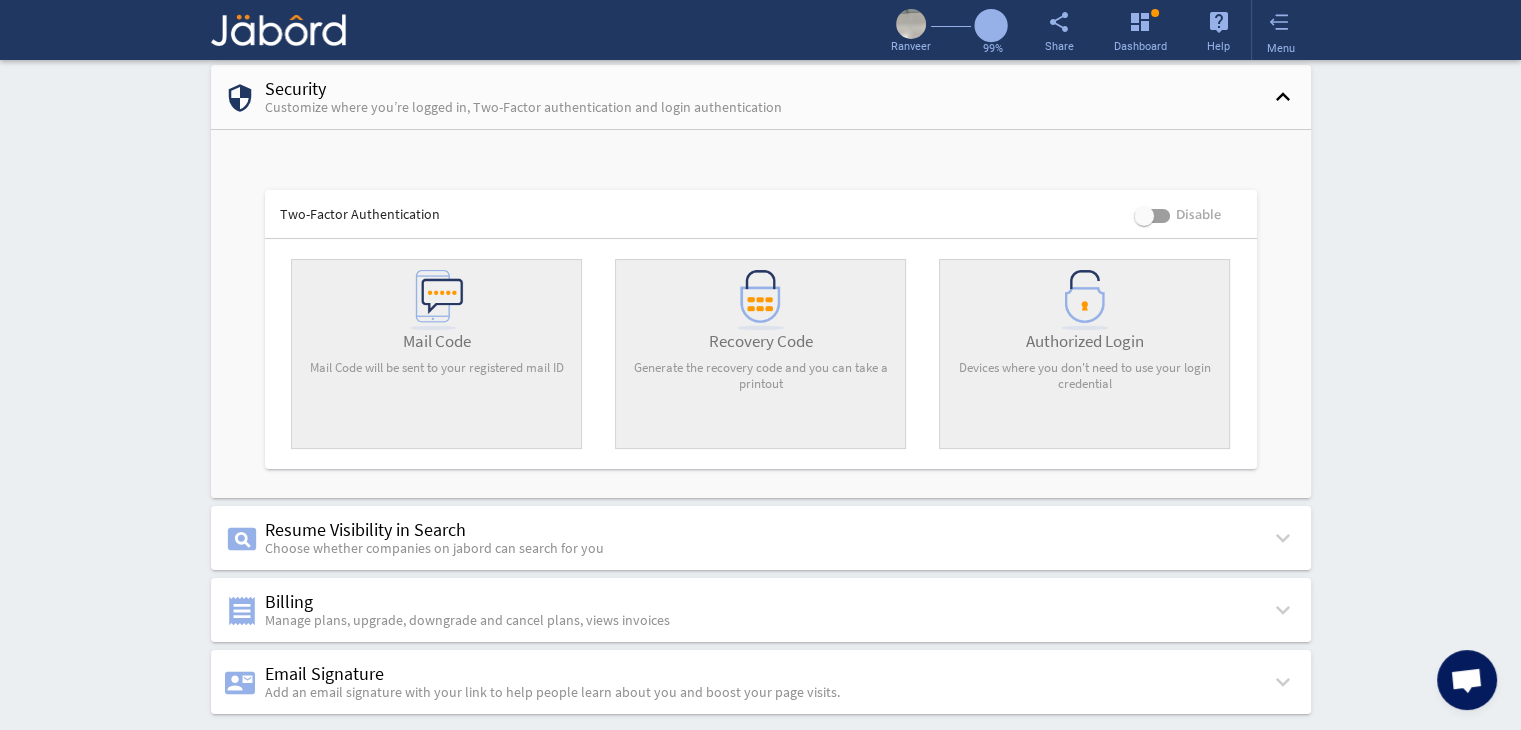 click at bounding box center [437, 354] 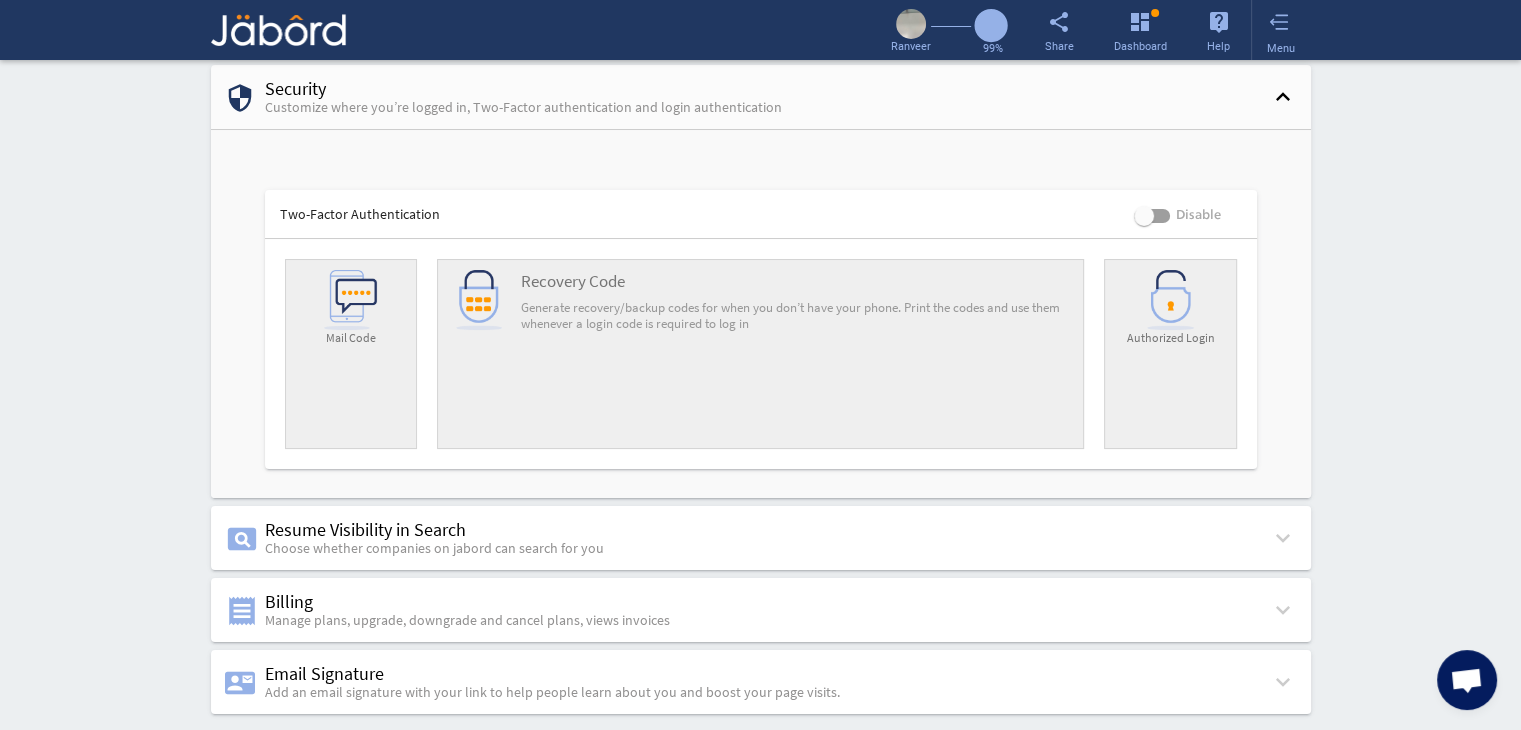 click on "person  My Profile  Change your name, email, phone number and password. keyboard_arrow_down camera_alt Upload File delete Remove Photo  [FIRST] [LAST]  edit Email Address [EMAIL] done Primary add Phone Number [PHONE] done Primary add Address add  Add Address  Password  * * * * * * * * * * edit warning  Deleting your account will disable your account for 90 days and delete all your Information.  Deactivate Account security  Security  Customize where you’re logged in, Two-Factor authentication and login authentication keyboard_arrow_up Two-Factor Authentication   Disable  Mail Code  Recovery Code Generate recovery/backup codes for when you don’t have your phone. Print the codes and use them whenever a login code is required to log in Authorized Login pageview  Resume Visibility in Search  Choose whether companies on jabord can search for you keyboard_arrow_down receipt  Billing  Manage plans, upgrade, downgrade and cancel plans, views invoices keyboard_arrow_down Plan Details 6.99" at bounding box center (760, 357) 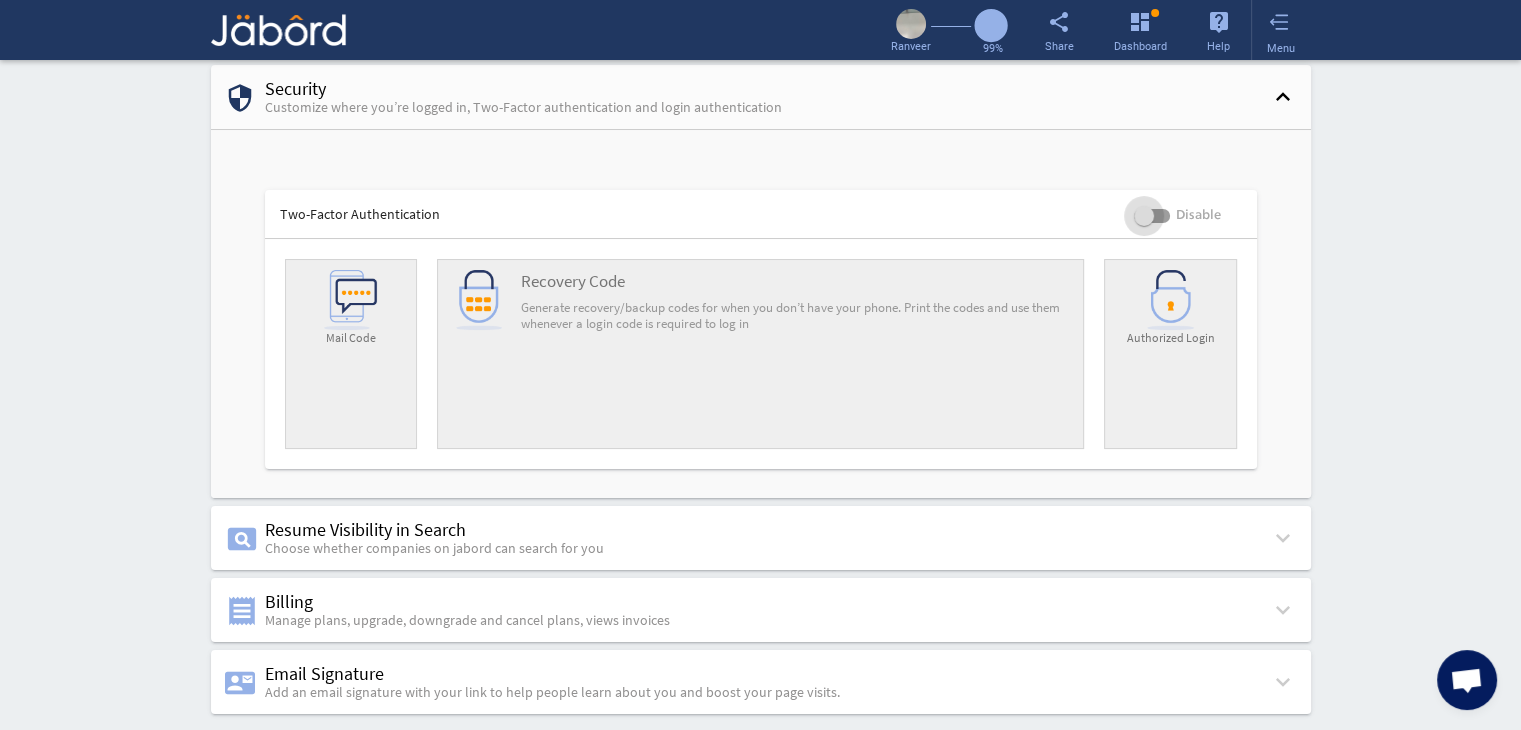 click at bounding box center [1152, 216] 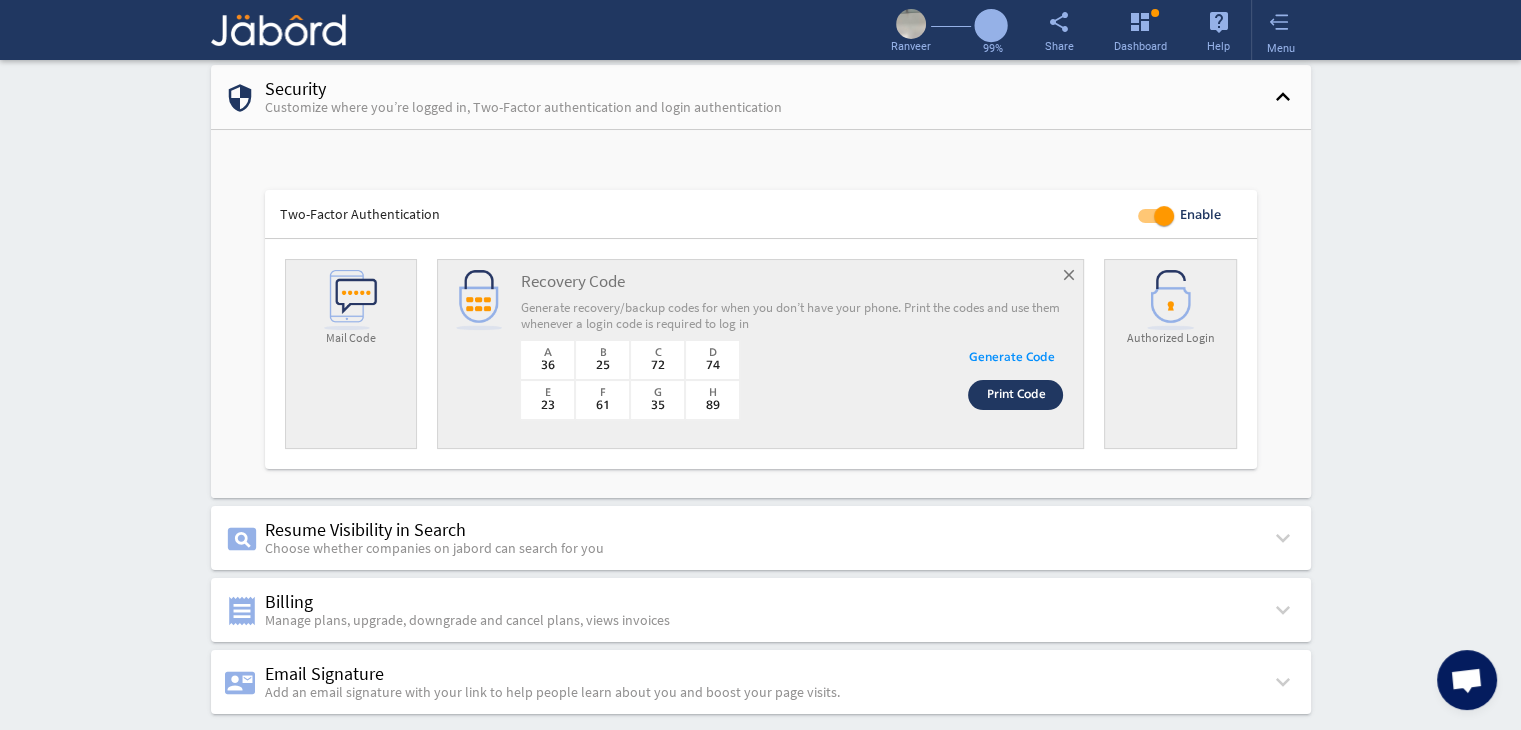 click on "person  My Profile  Change your name, email, phone number and password. keyboard_arrow_down camera_alt Upload File delete Remove Photo  [FIRST] [LAST]  edit Email Address [EMAIL] done Primary add Phone Number [PHONE] done Primary add Address add  Add Address  Password  * * * * * * * * * * edit warning  Deleting your account will disable your account for 90 days and delete all your Information.  Deactivate Account security  Security  Customize where you’re logged in, Two-Factor authentication and login authentication keyboard_arrow_up Two-Factor Authentication   Enable  Mail Code  Recovery Code Generate recovery/backup codes for when you don’t have your phone. Print the codes and use them whenever a login code is required to log in close A 36 B 25 C 72 D 74 E 23 F 61 G 35 H 89 Generate Code Print Code  Authorized Login pageview  Resume Visibility in Search  Choose whether companies on jabord can search for you keyboard_arrow_down    Searchable(recommended)    insert_link 99%" at bounding box center (760, 357) 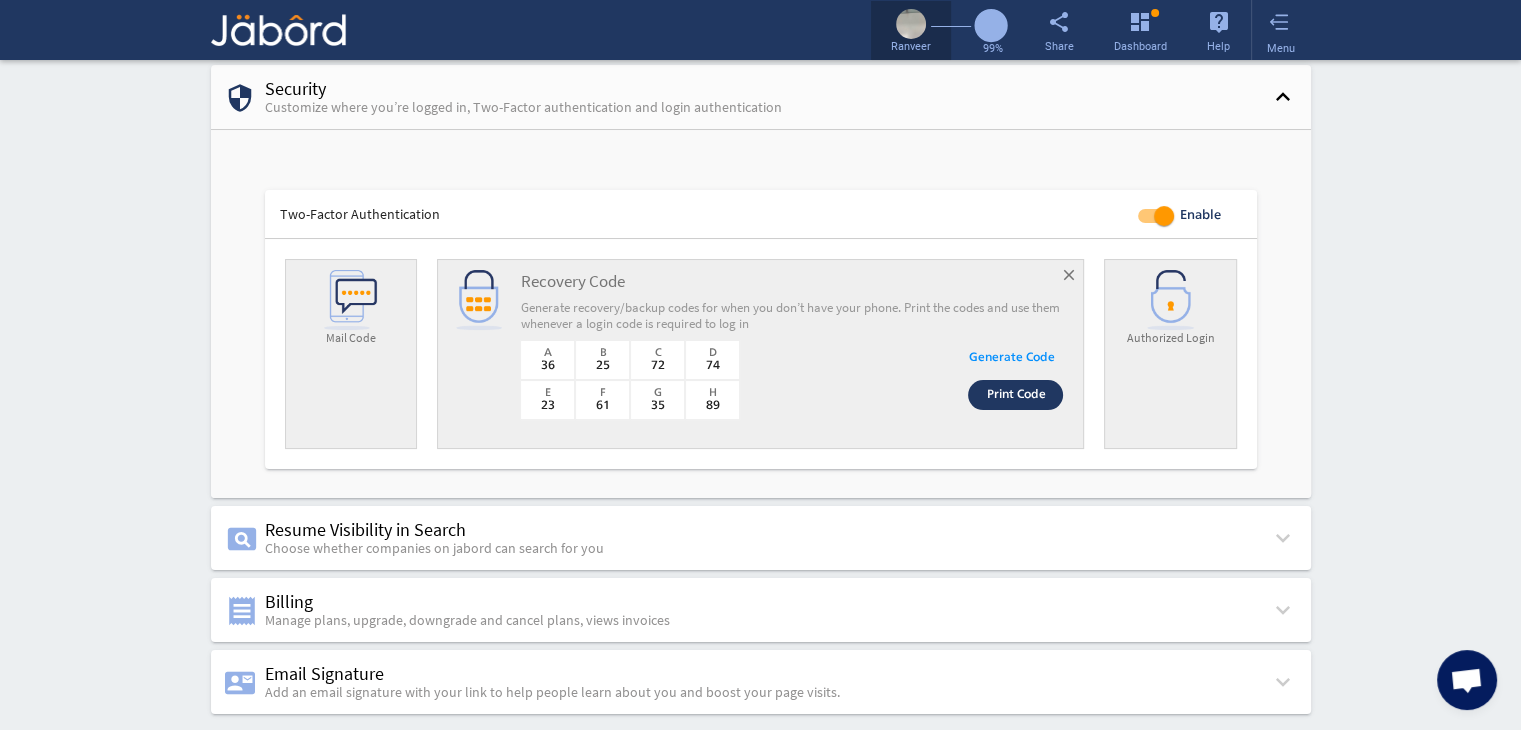 click at bounding box center [911, 24] 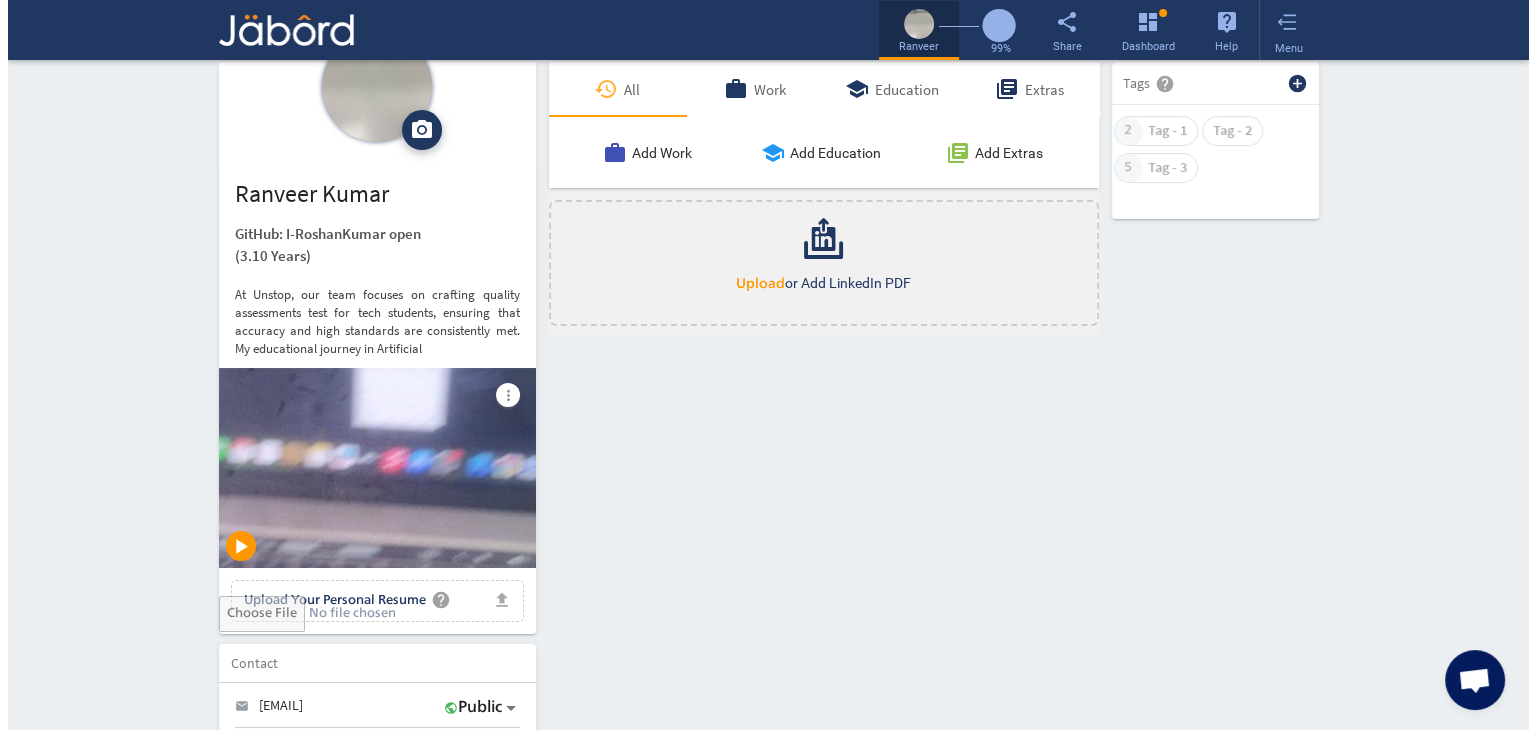 scroll, scrollTop: 0, scrollLeft: 0, axis: both 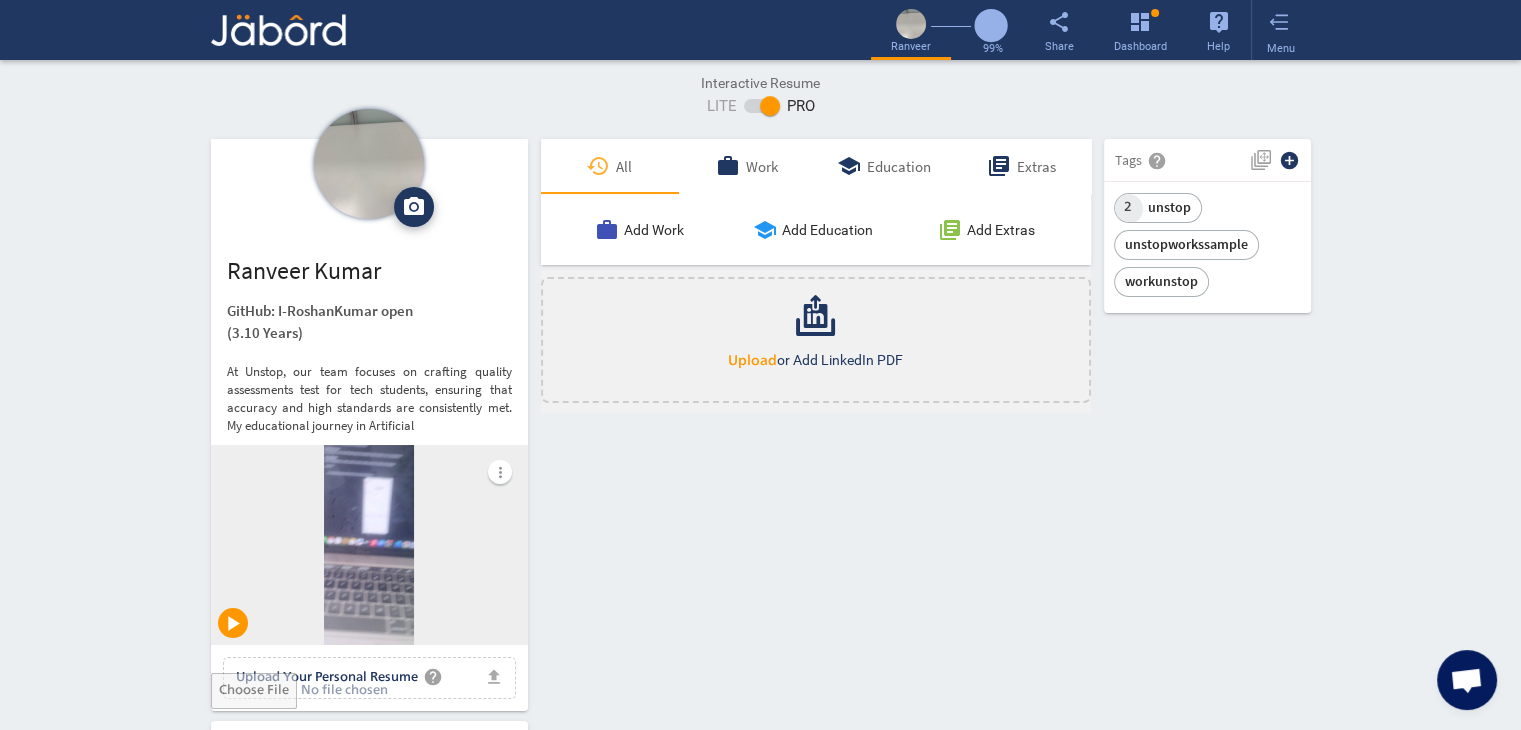 click on "Interactive Resume LITE   PRO Summary Experience camera_alt  Change Photo  Upload File delete Remove   edit  [FIRST] [LAST]   GitHub: [USERNAME] open   (3.10 Years)  At Unstop, our team focuses on crafting quality assessments test for tech students, ensuring that accuracy and high standards are consistently met. My educational journey in Artificial more_vert play_arrow file_upload Upload Your Personal Resume help Upload File Contact edit email  [EMAIL]   public Public call  [PHONE]   lock_outline Private  Job Preferences  edit
.cls-1{fill:#989fa7;}
Full-Time  Availability - 1 Week ₹ 25k -  ₹ 75k   -   Annually
.cls-1{fill:#989fa7;}.cls-2{fill:#a5abb2;fill-rule:evenodd;}
Part-Time  Monday" at bounding box center [760, 1573] 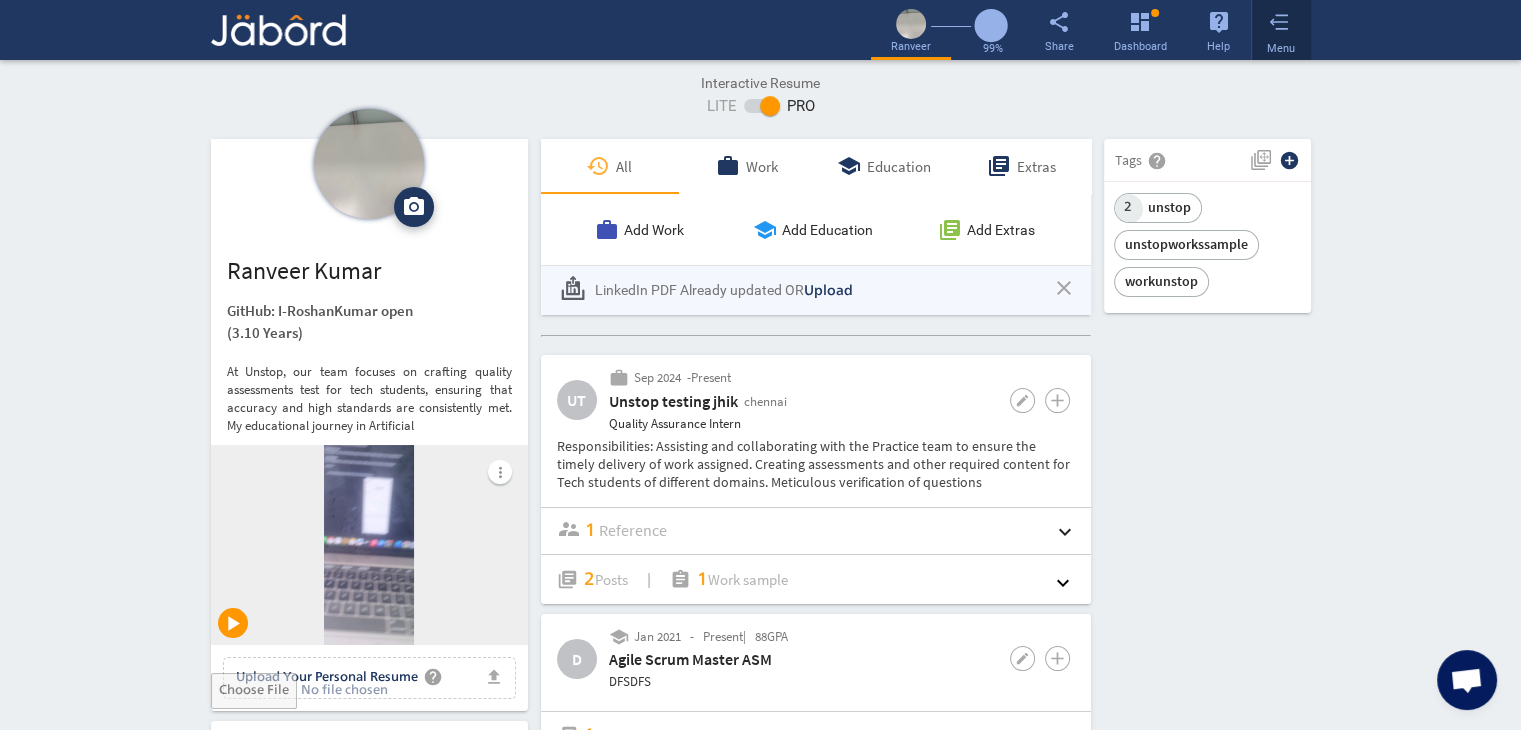click at bounding box center (1279, 22) 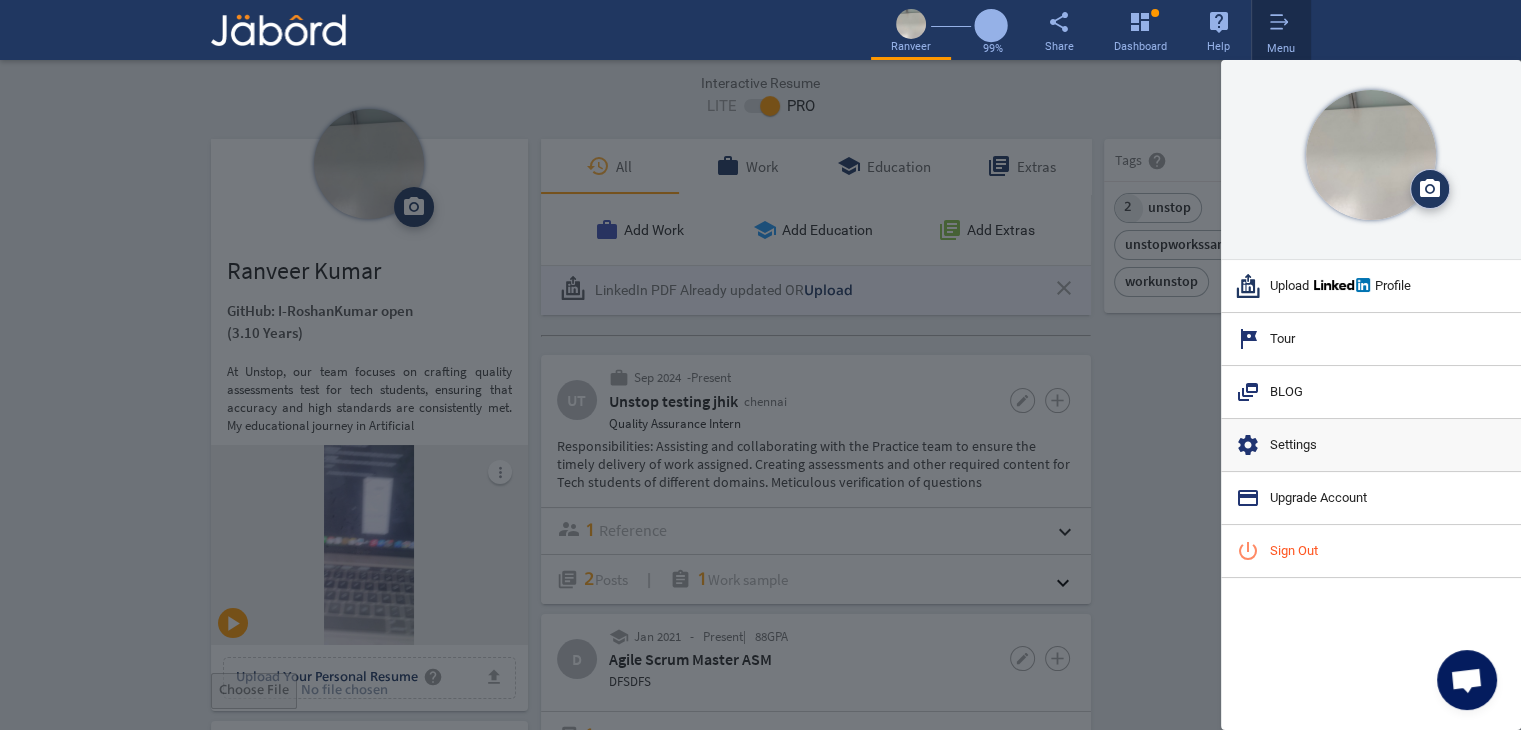 click on "settings  Settings" at bounding box center [1371, 445] 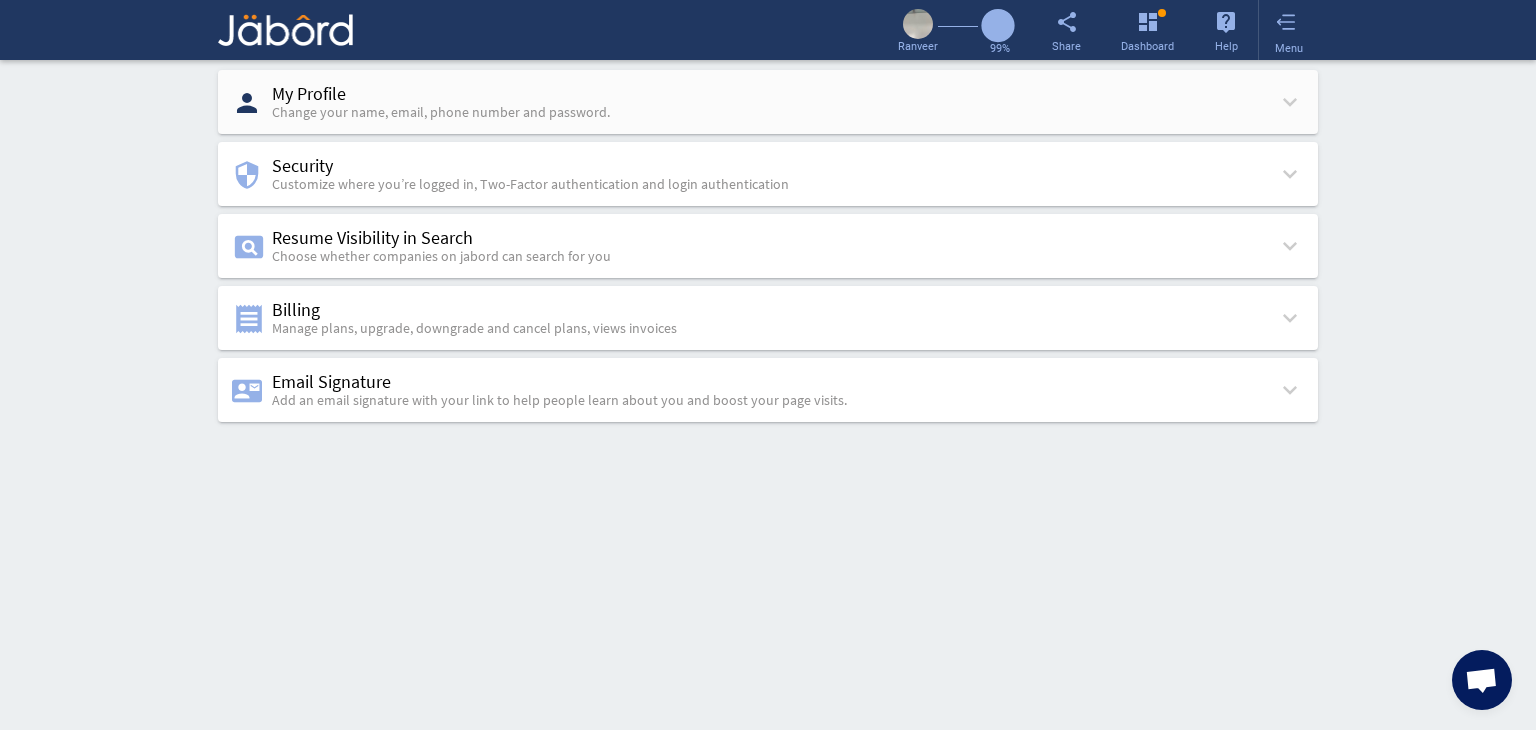 click on "person  My Profile  Change your name, email, phone number and password. keyboard_arrow_down" at bounding box center (768, 103) 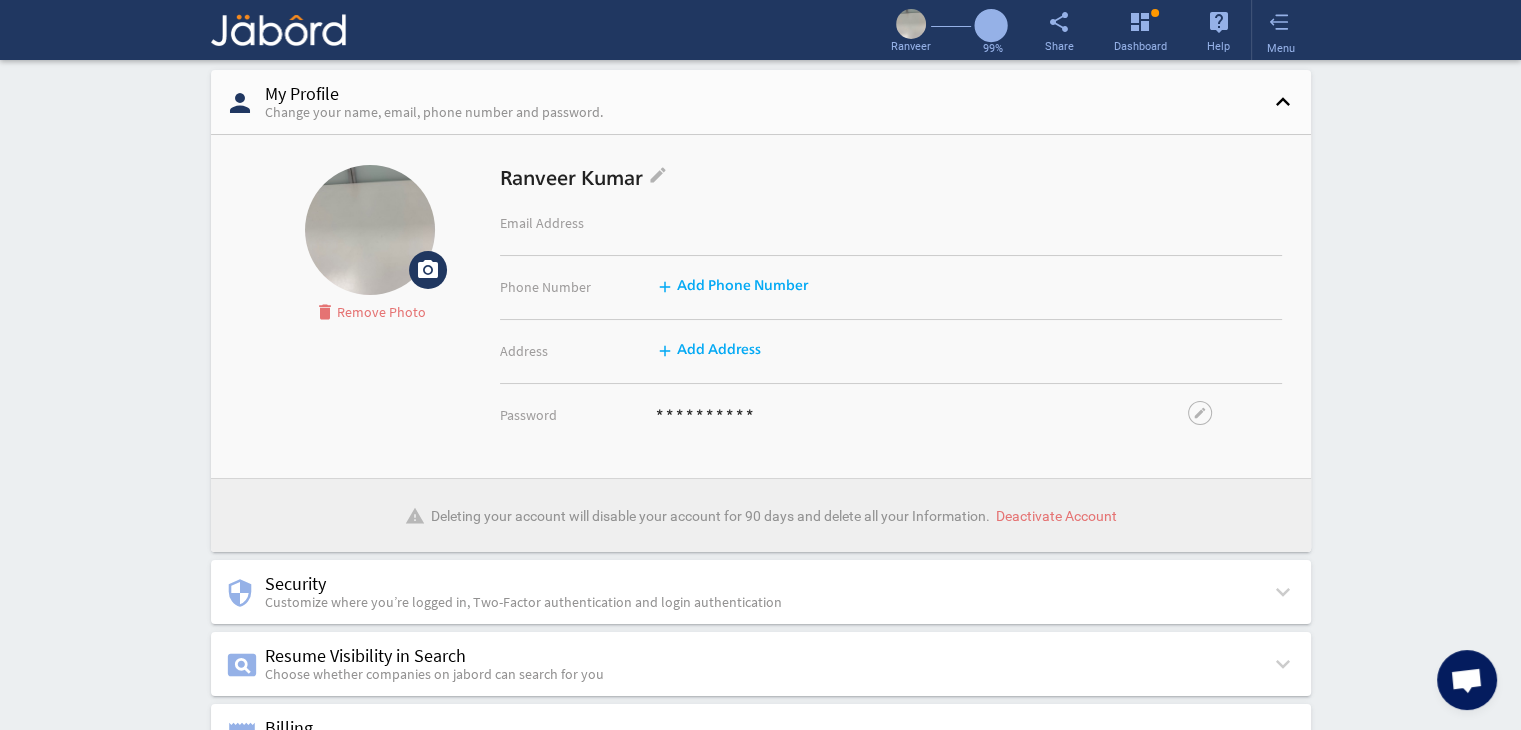 click on "person  My Profile  Change your name, email, phone number and password. keyboard_arrow_up" at bounding box center (761, 103) 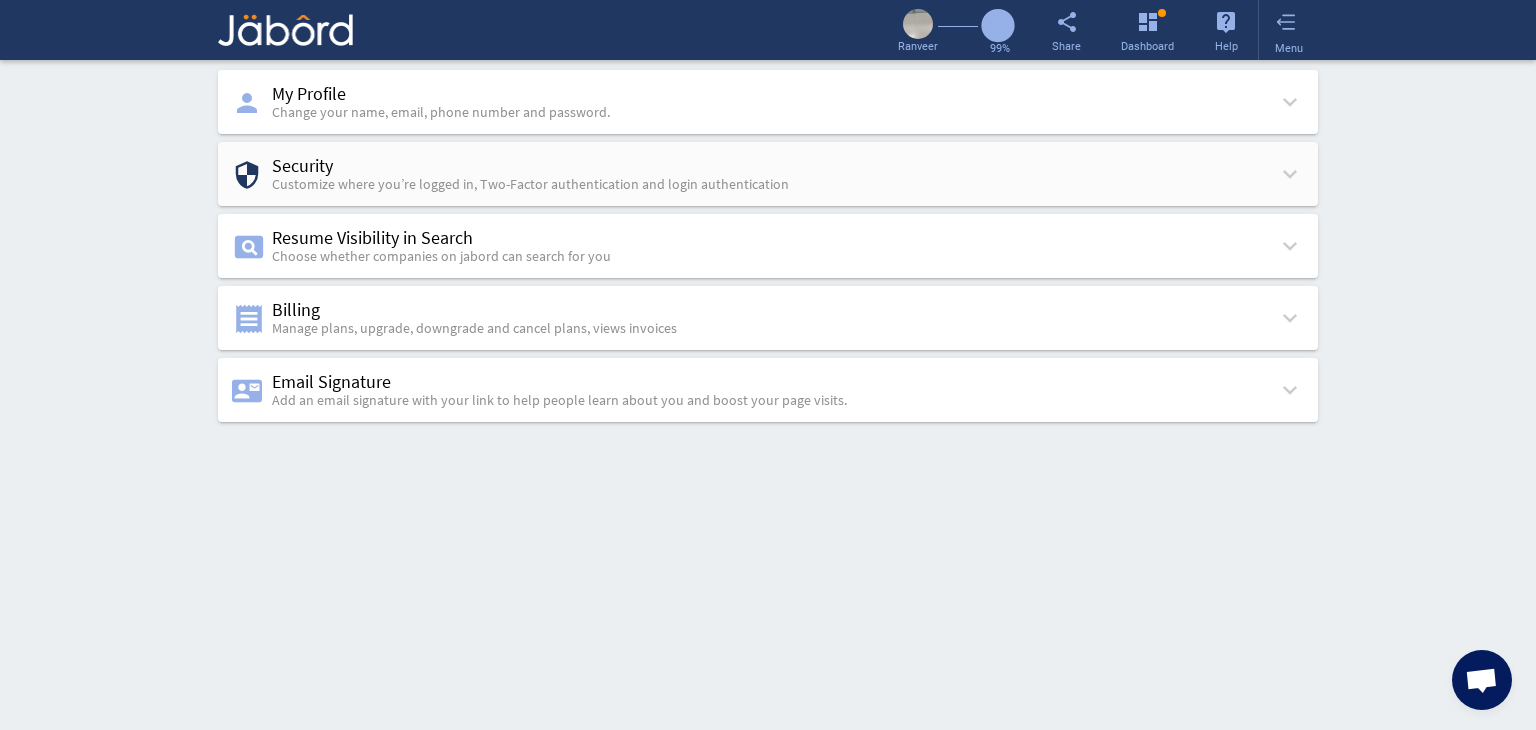 click on "Customize where you’re logged in, Two-Factor authentication and login authentication" at bounding box center (441, 112) 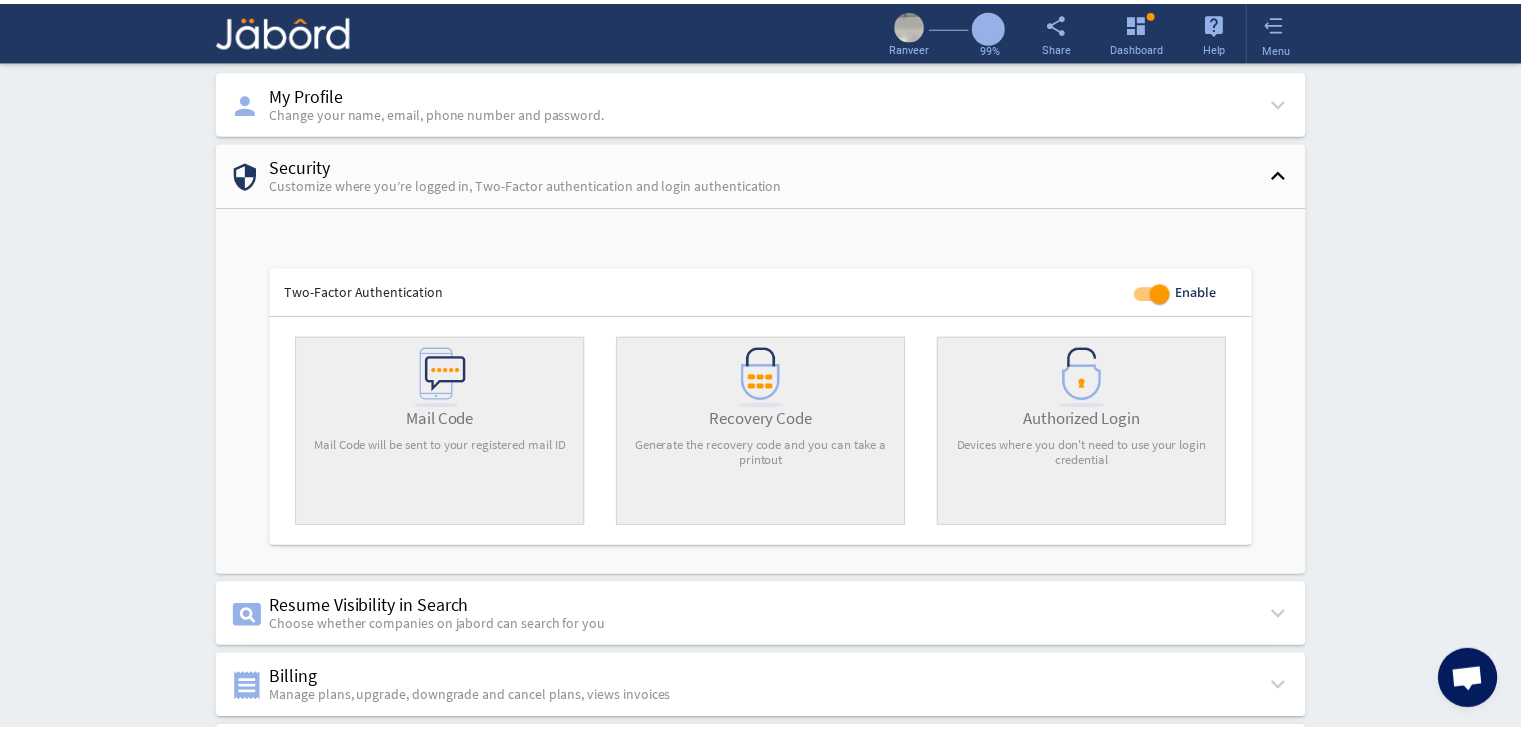scroll, scrollTop: 77, scrollLeft: 0, axis: vertical 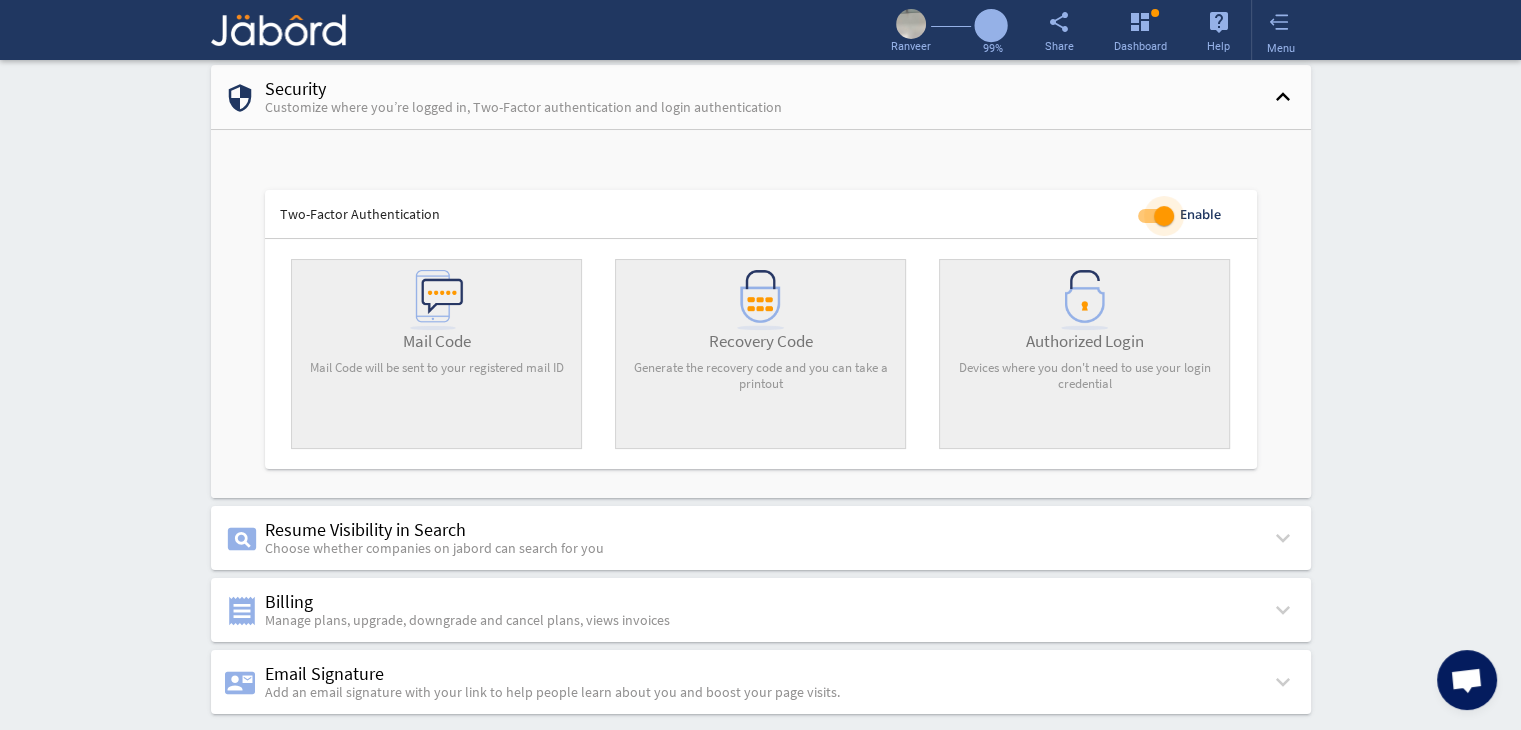 click at bounding box center [1156, 216] 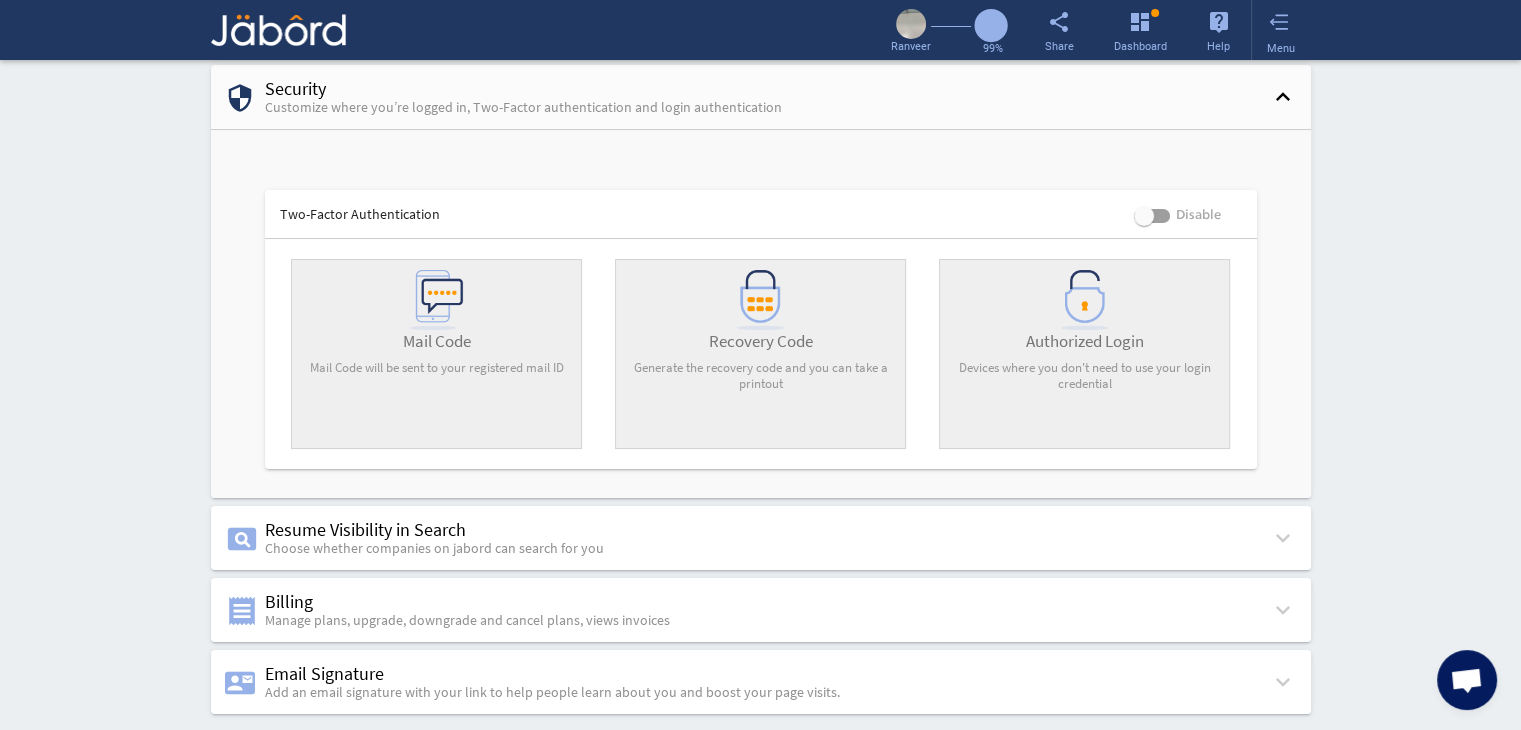 click at bounding box center [437, 354] 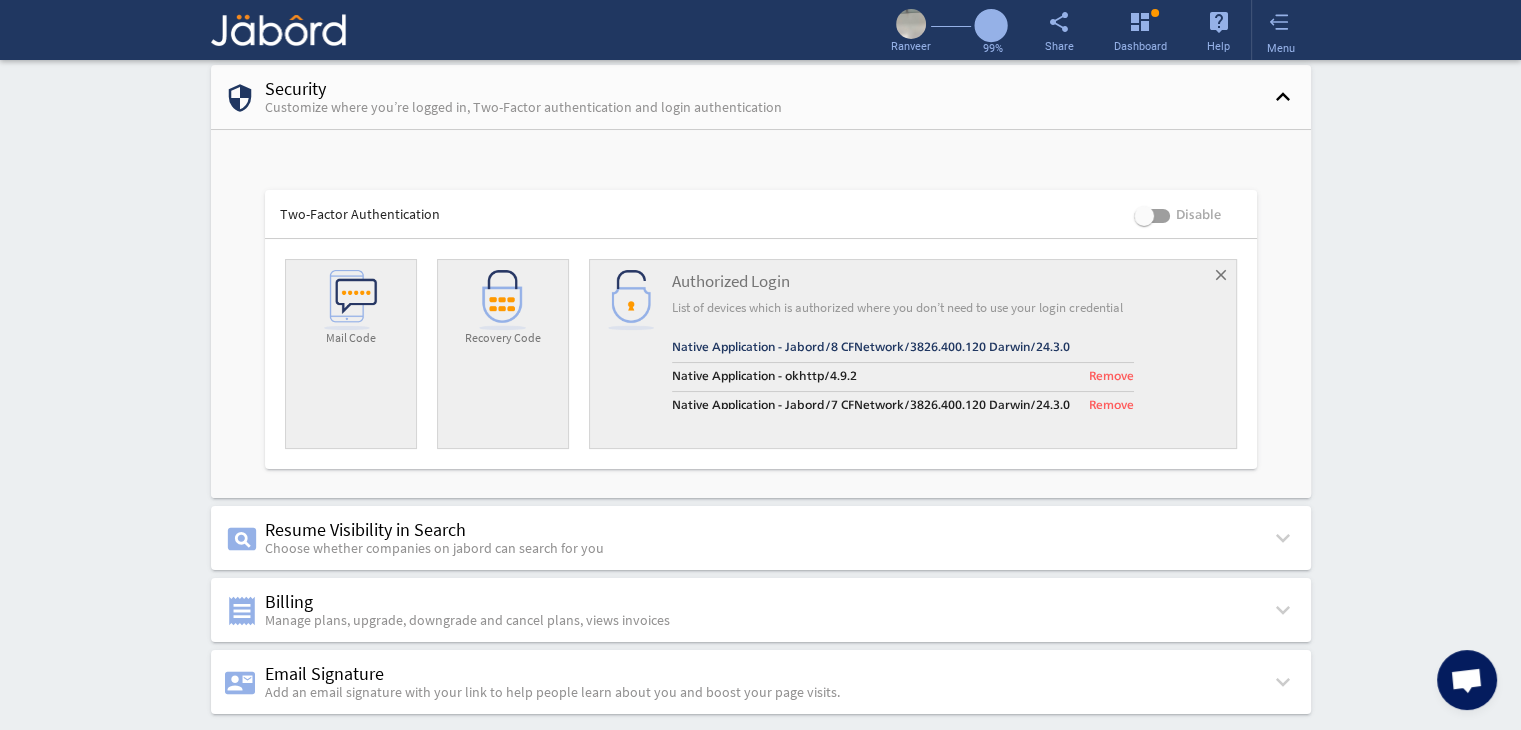 click on "keyboard_arrow_up" at bounding box center [1283, 94] 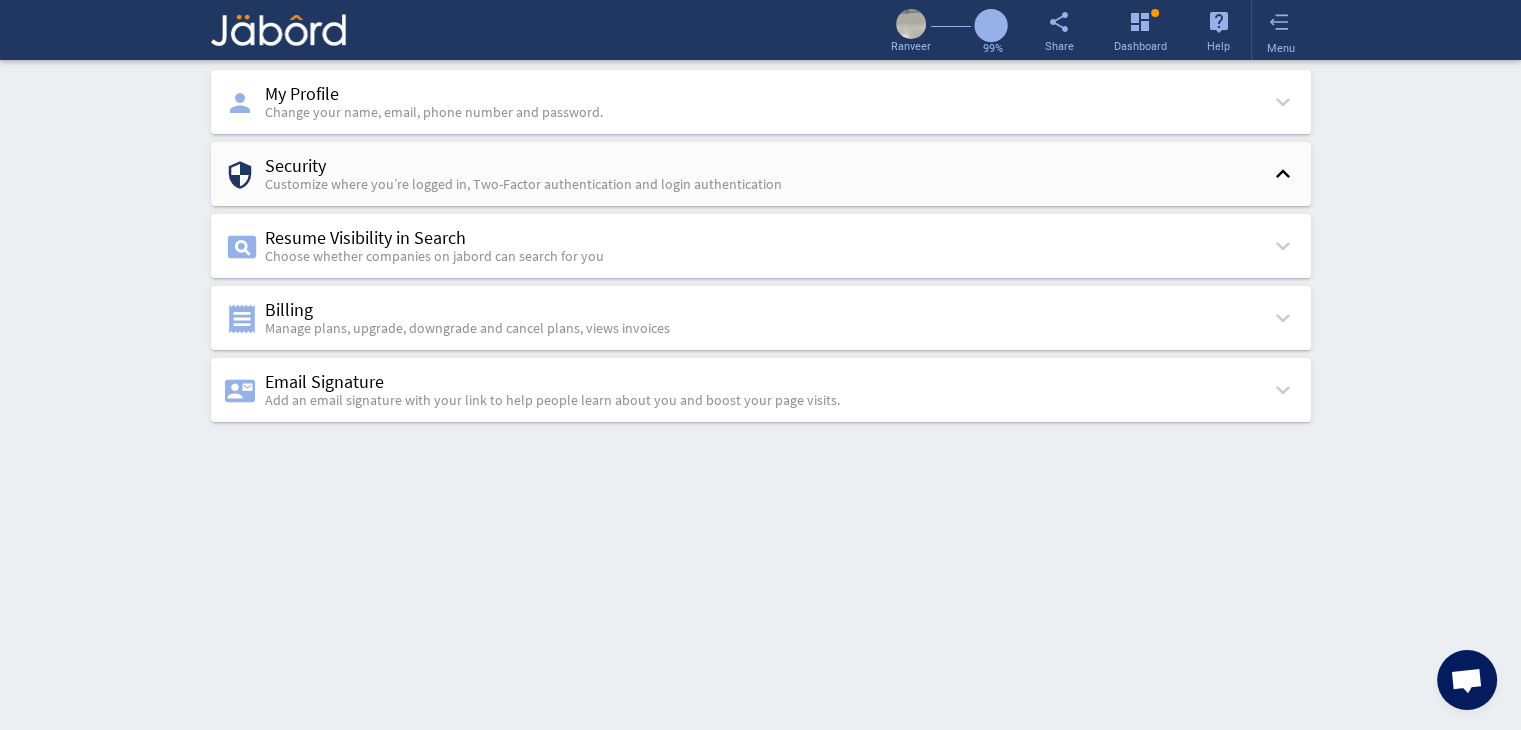 scroll, scrollTop: 0, scrollLeft: 0, axis: both 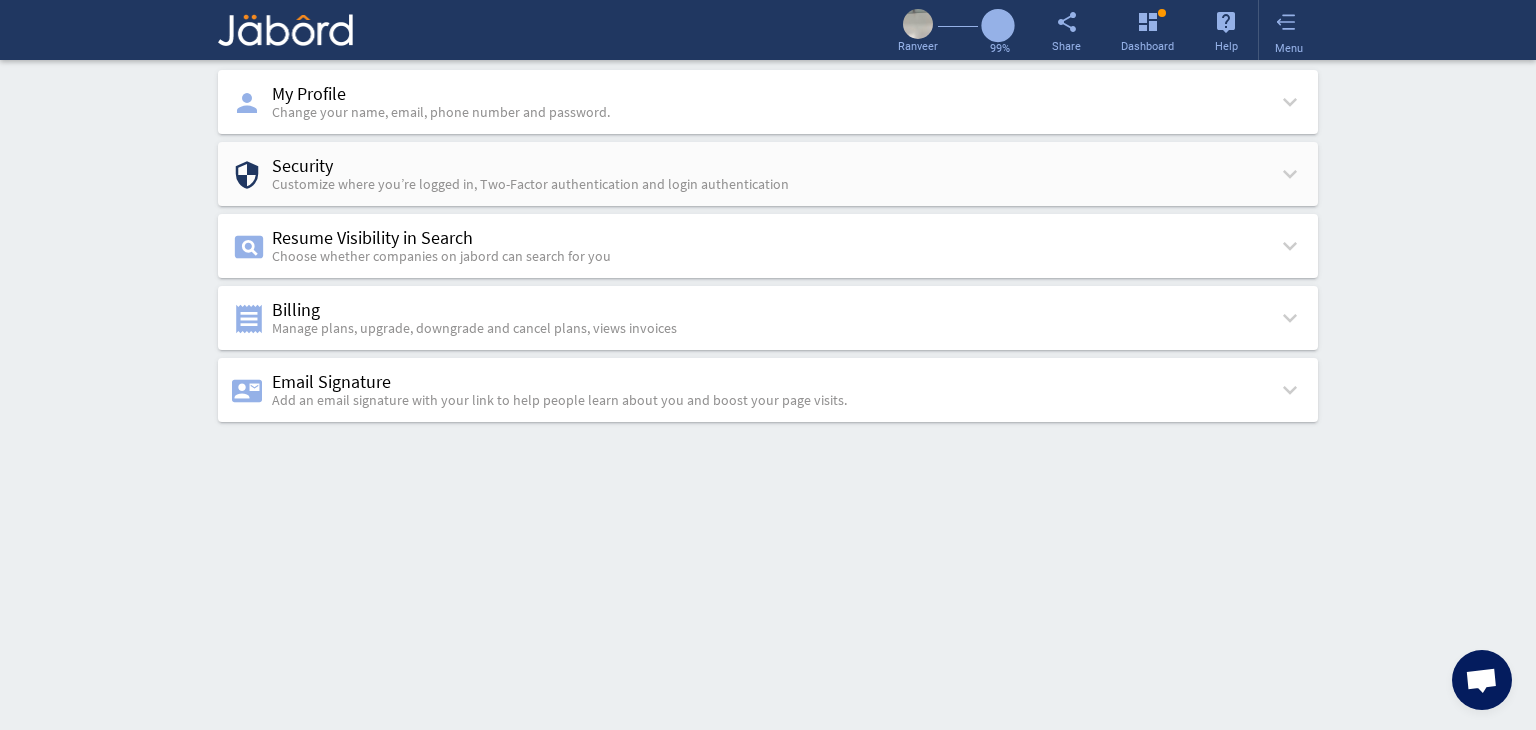click on "keyboard_arrow_down" at bounding box center [1290, 99] 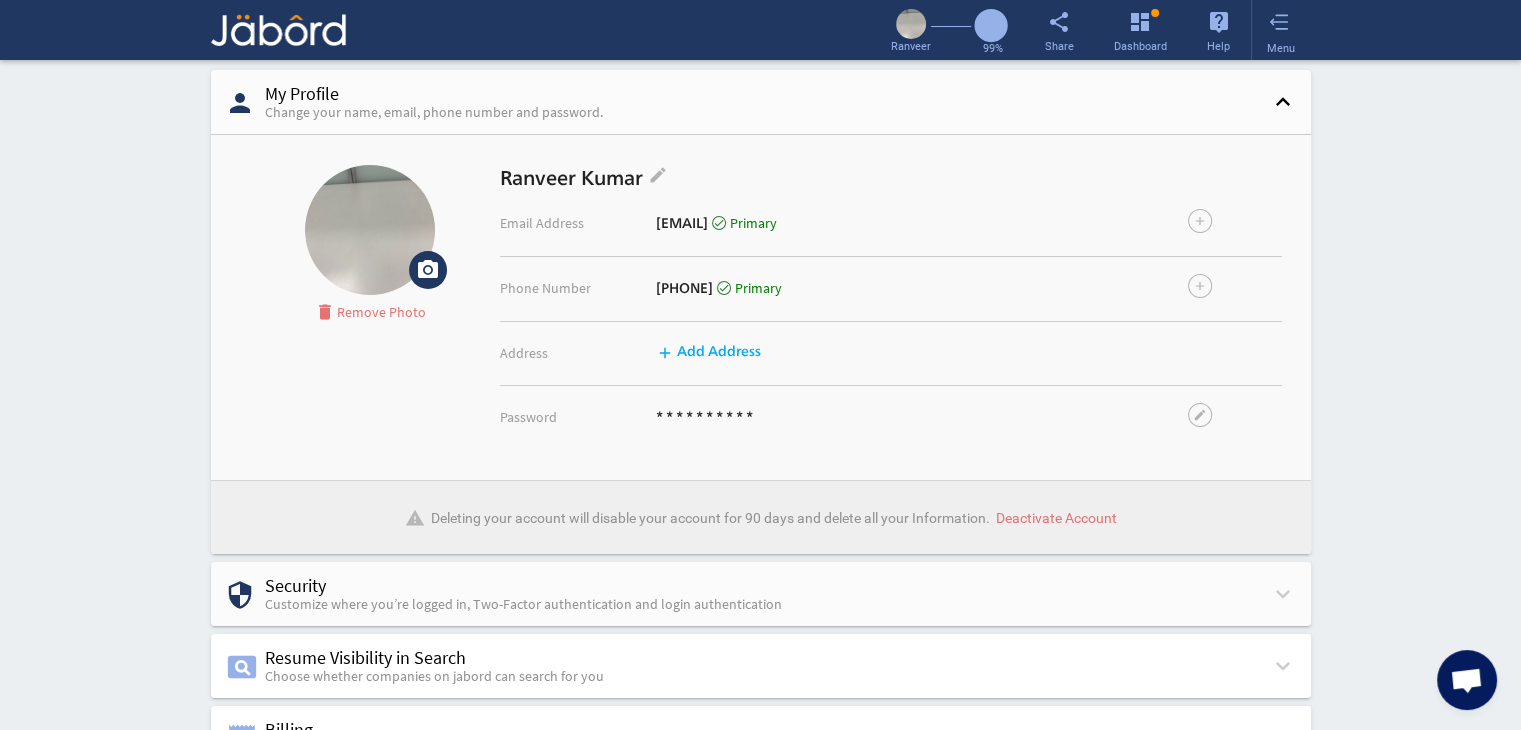 click on "add  Add Address" at bounding box center (708, 352) 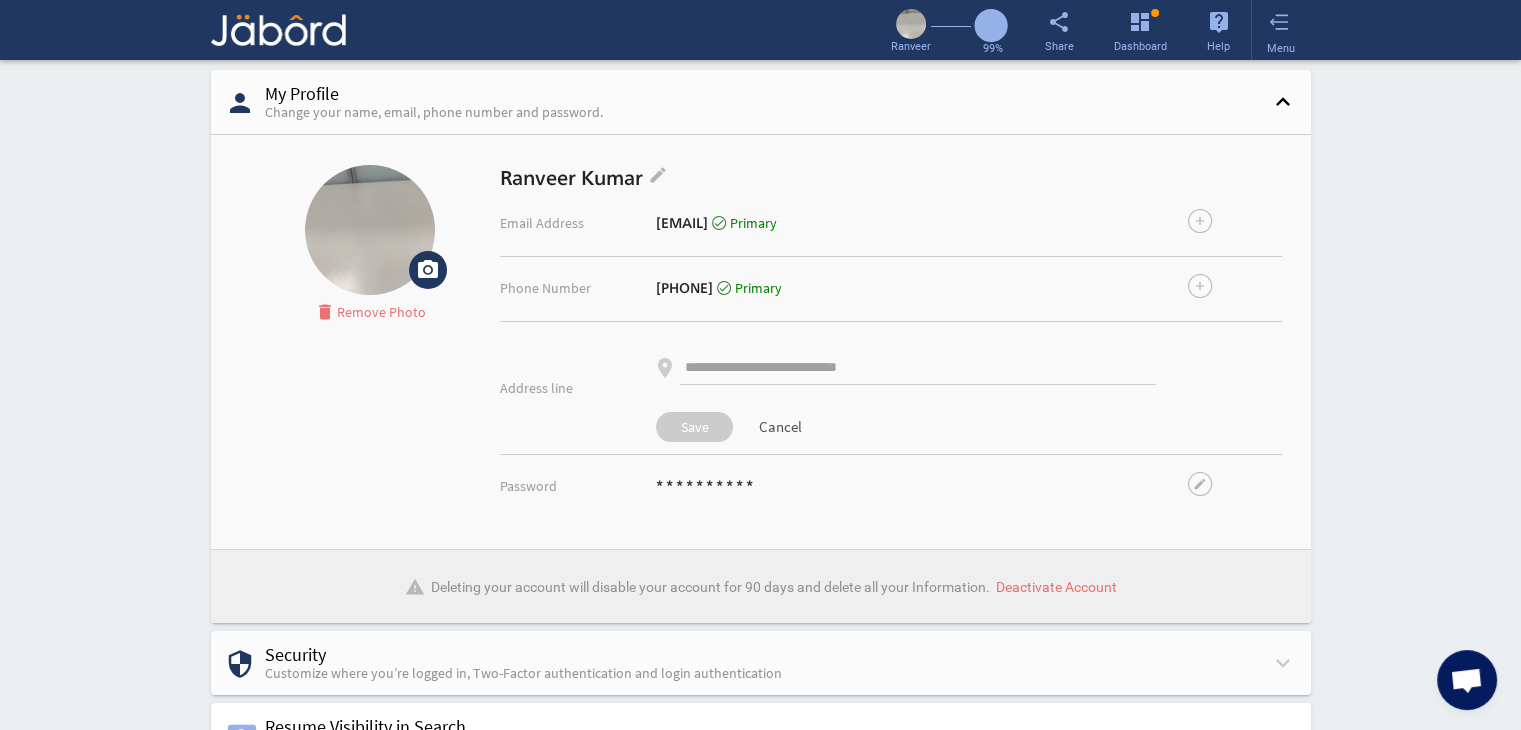 click at bounding box center (918, 368) 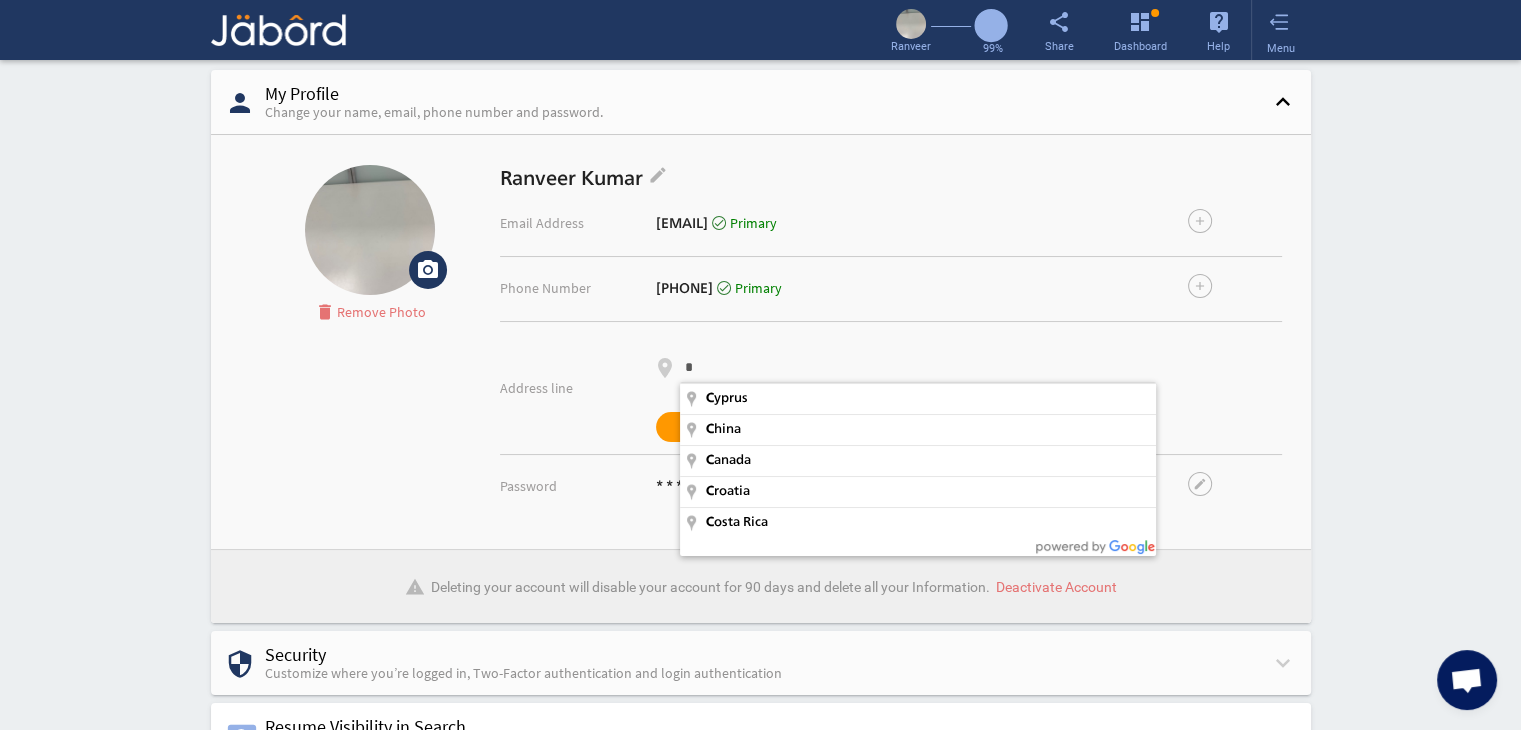 type on "*" 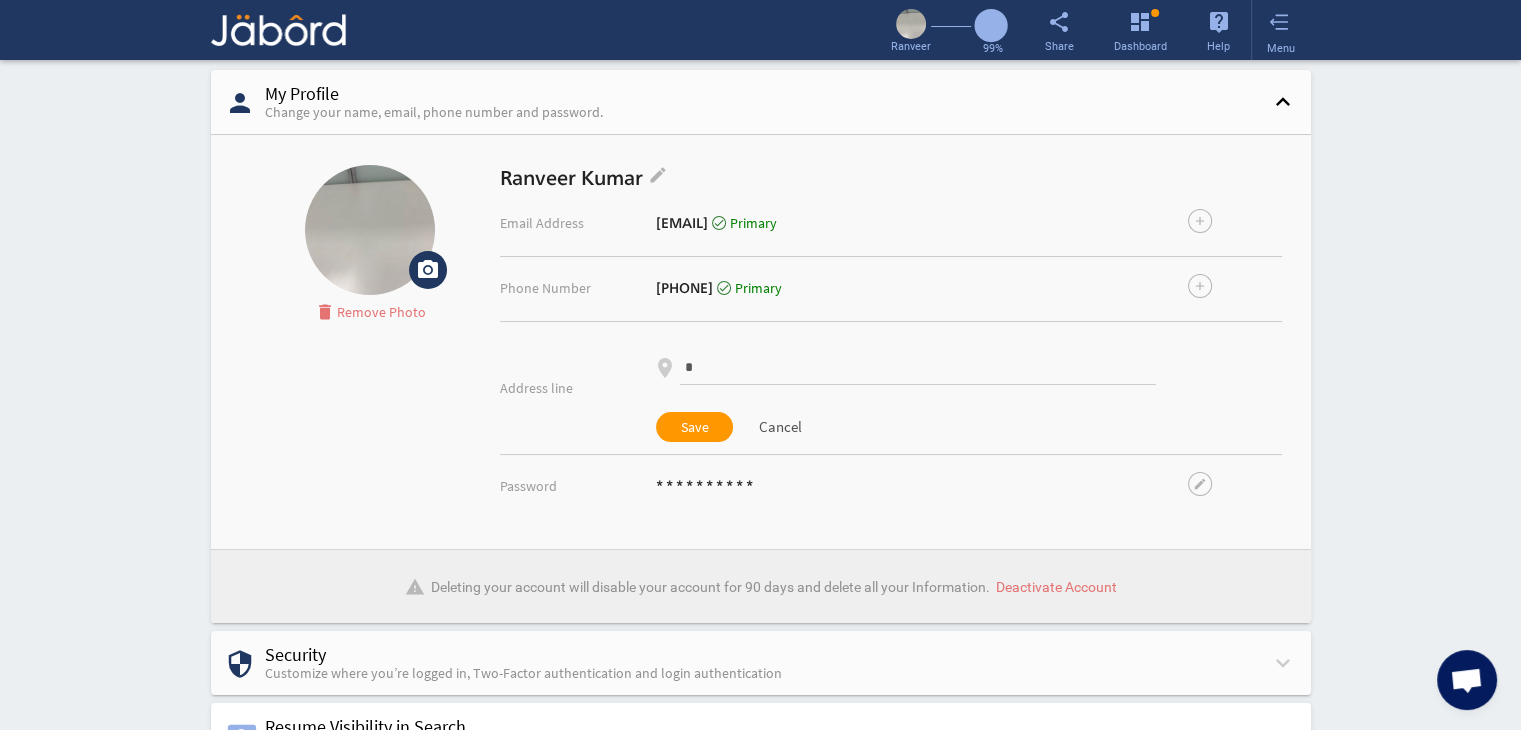 click on "Address line location_on    * Save Cancel" at bounding box center [891, 388] 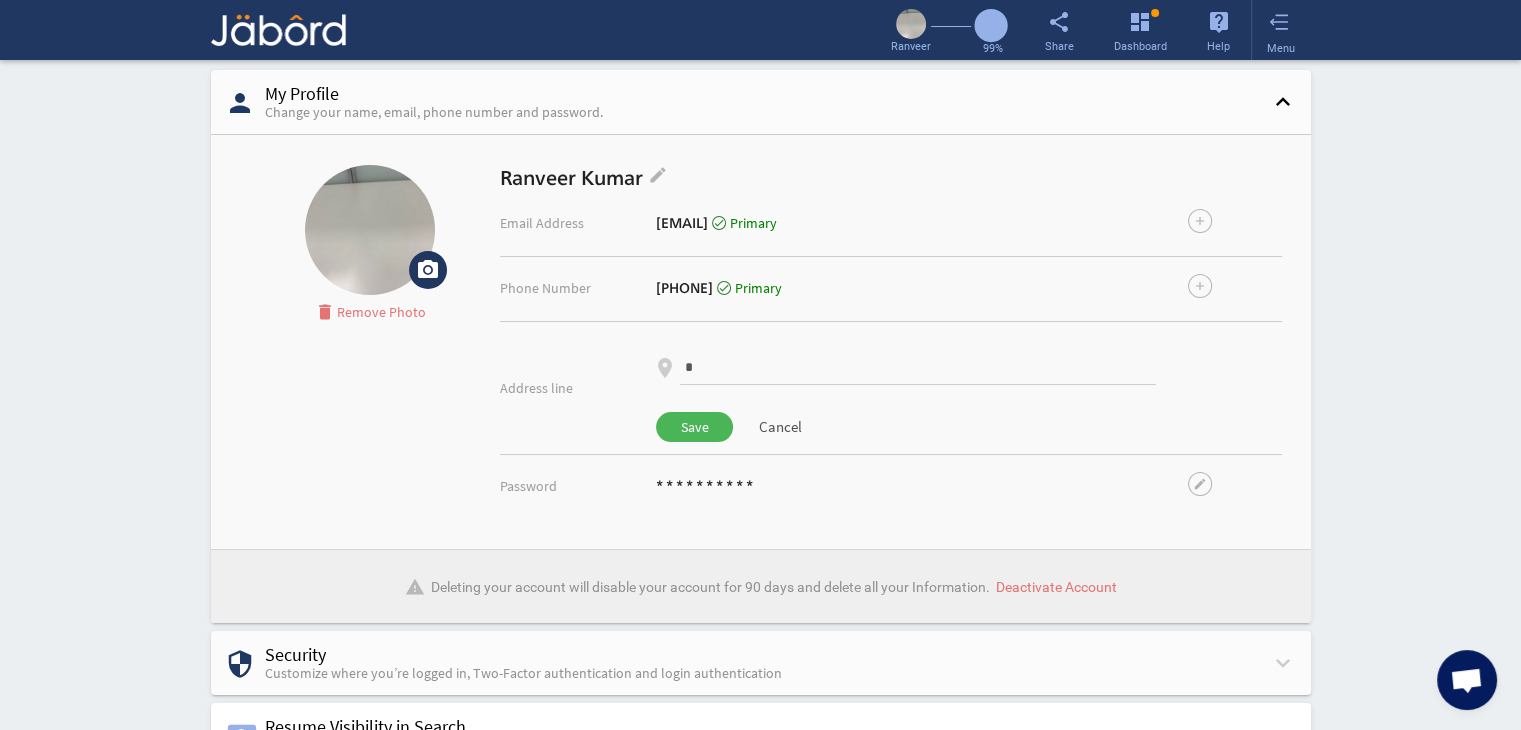 click on "Save" at bounding box center (694, 427) 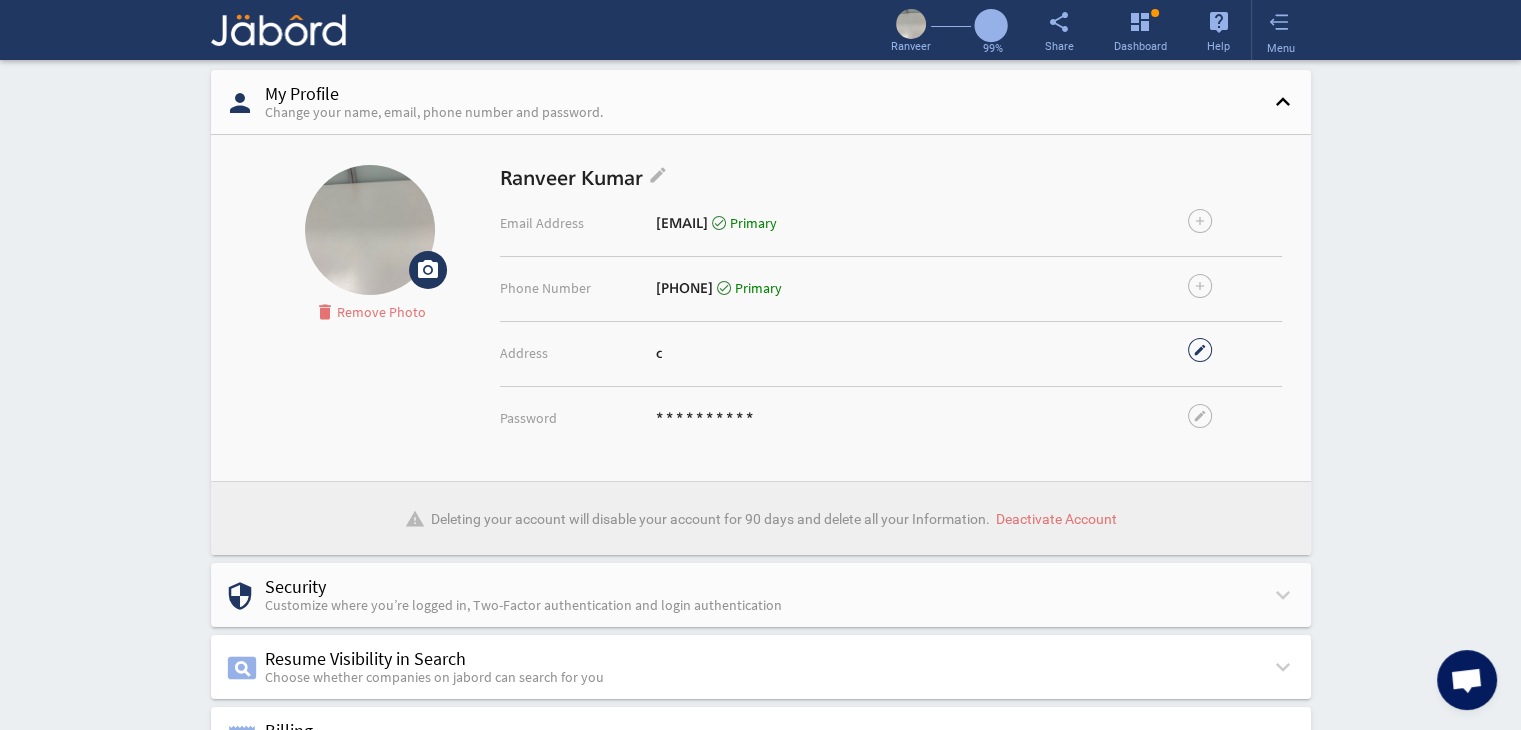 click on "edit" at bounding box center (1200, 350) 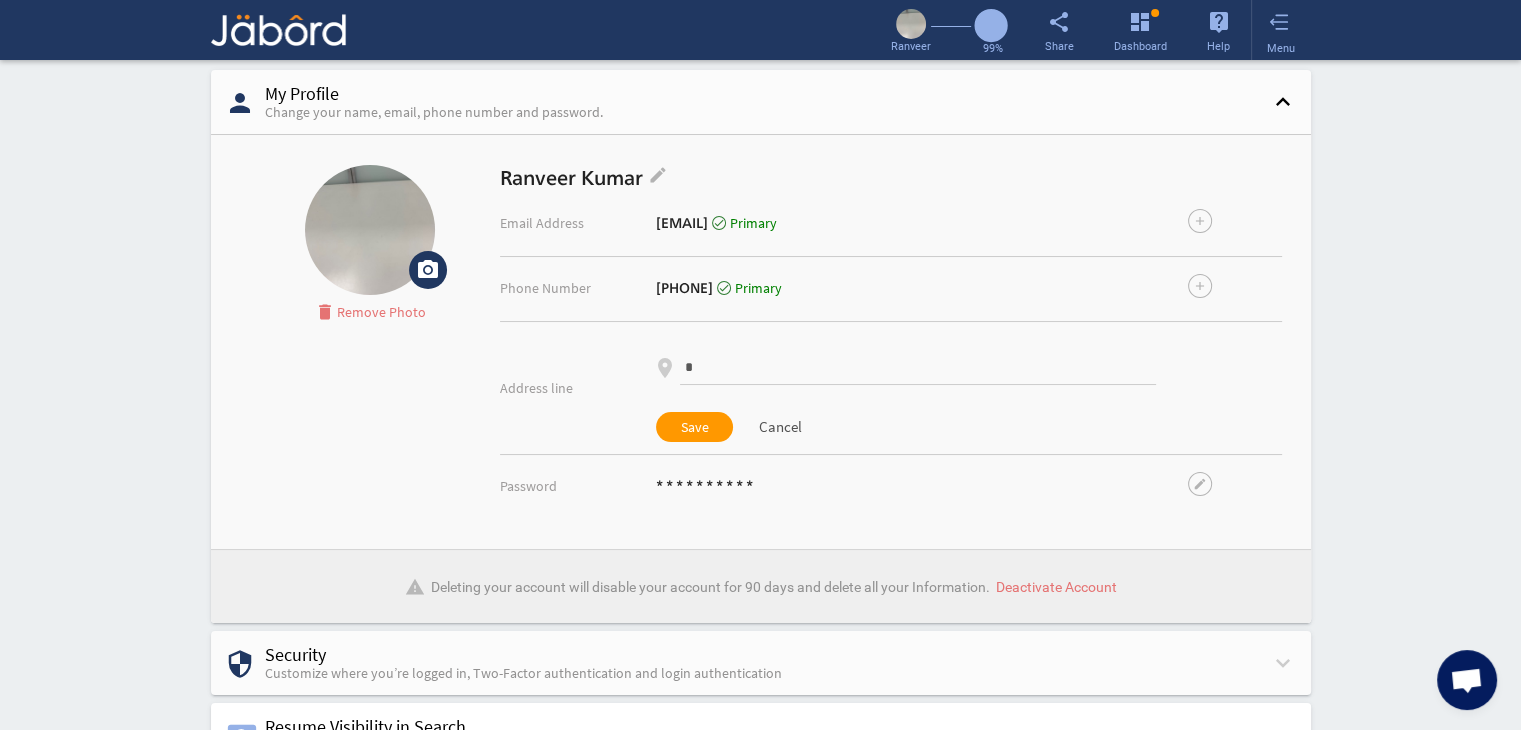 click on "*" at bounding box center (918, 368) 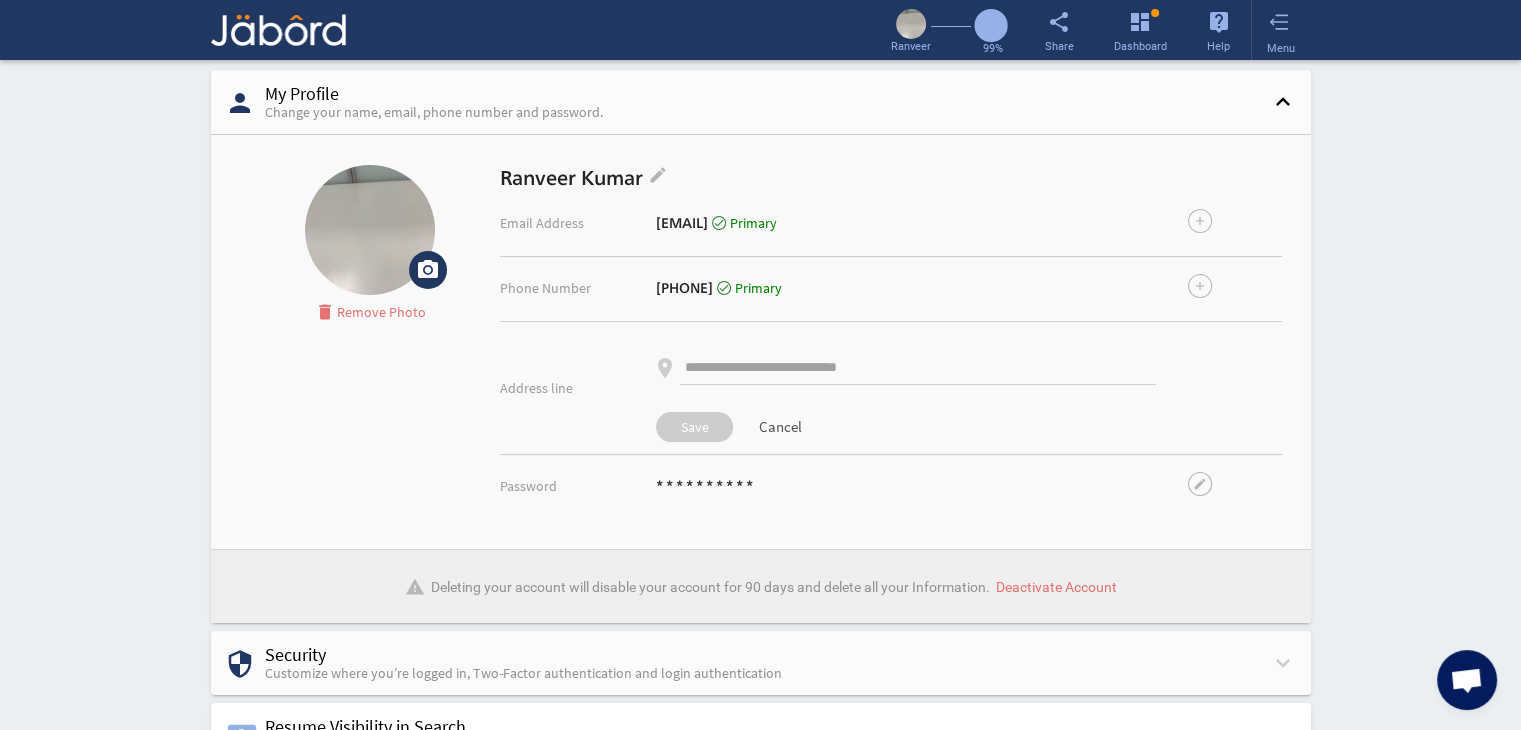 type 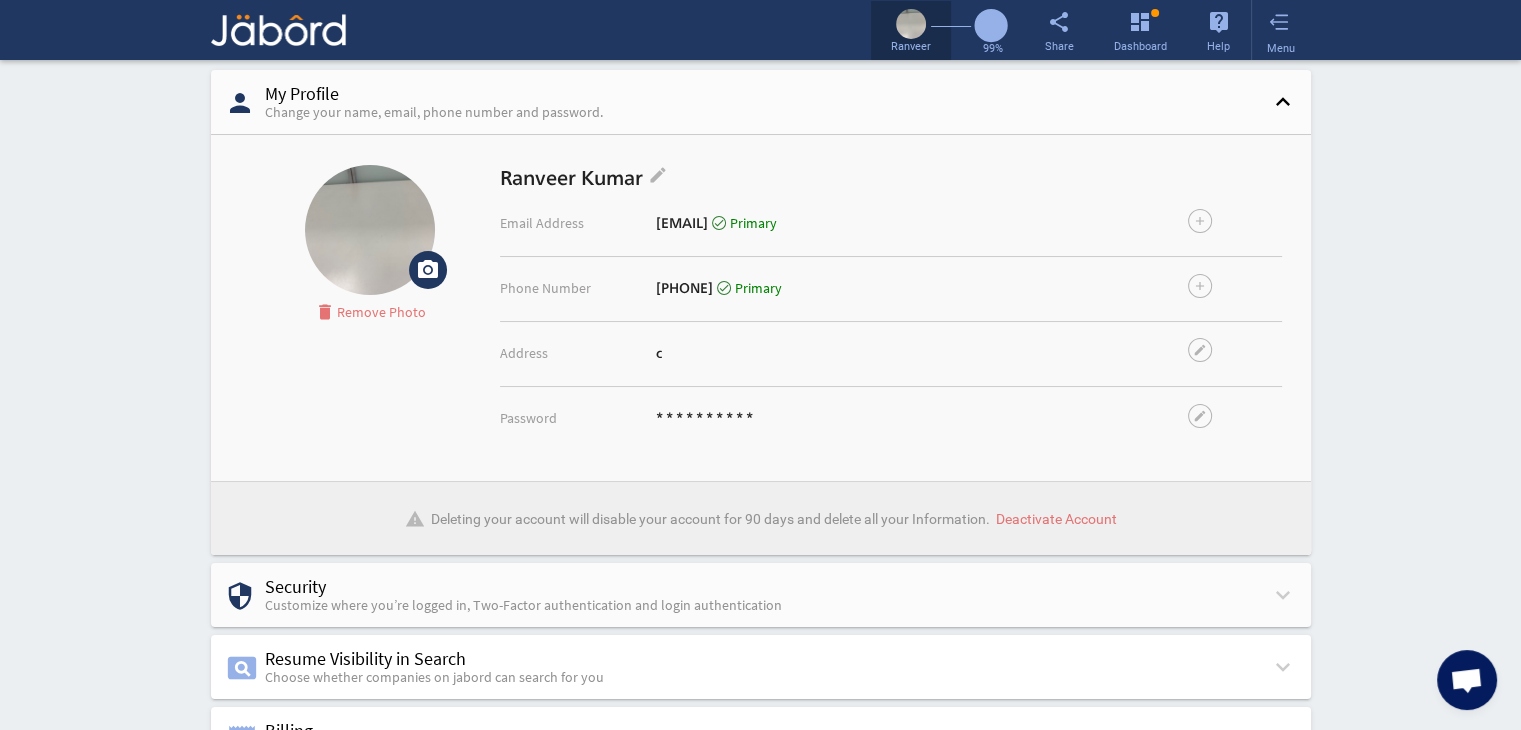 click at bounding box center [911, 24] 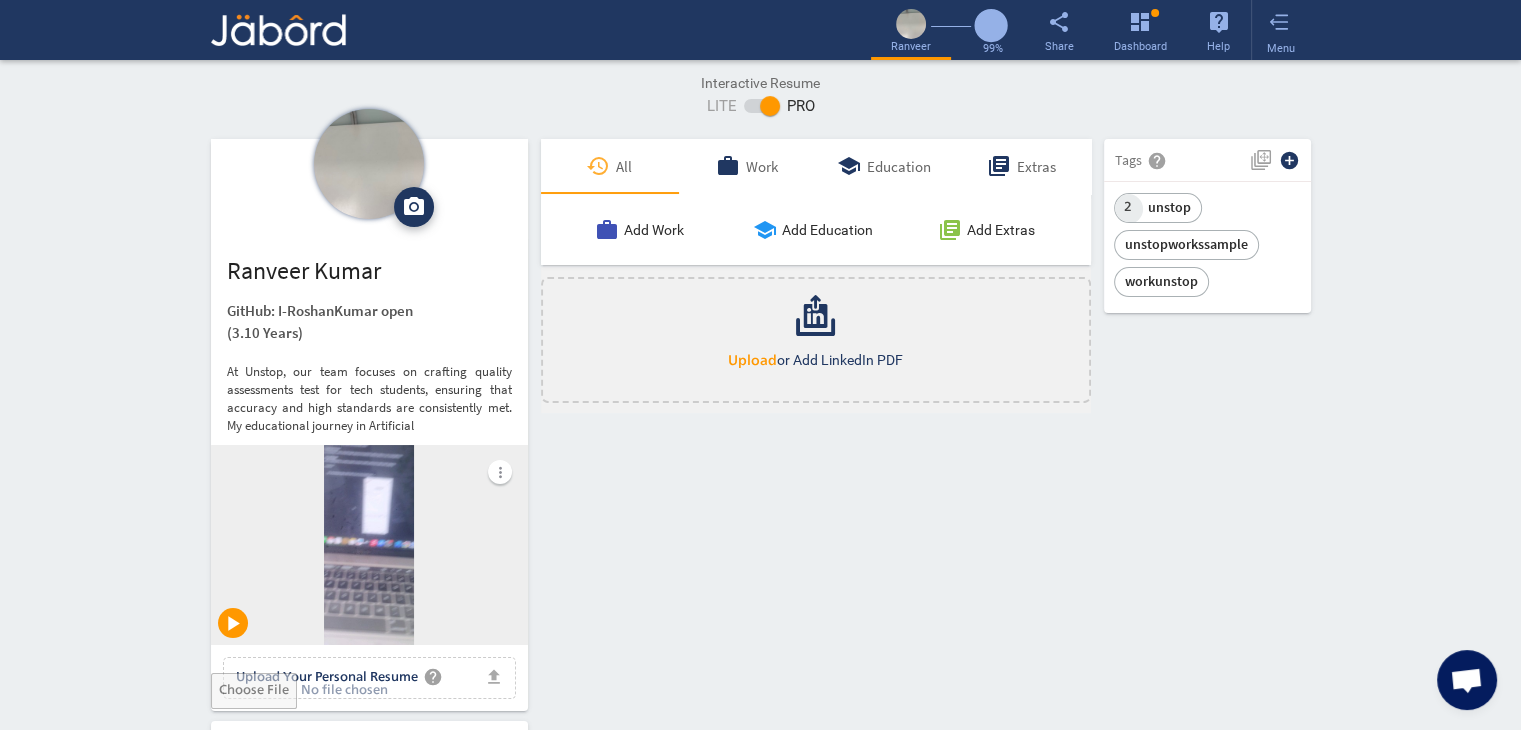 click on "Interactive Resume LITE   PRO Summary Experience camera_alt  Change Photo  Upload File delete Remove   edit  [FIRST] [LAST]   GitHub: [USERNAME] open   (3.10 Years)  At Unstop, our team focuses on crafting quality assessments test for tech students, ensuring that accuracy and high standards are consistently met. My educational journey in Artificial more_vert play_arrow file_upload Upload Your Personal Resume help Upload File Contact edit email  [EMAIL]   public Public call  [PHONE]   lock_outline Private location_on  c   public Public  Job Preferences  edit
.cls-1{fill:#989fa7;}
Full-Time  Availability - 1 Week ₹ 25k -  ₹ 75k   -   Annually
.cls-1{fill:#989fa7;}.cls-2{fill:#a5abb2;fill-rule:evenodd;}
Part-Time  Monday" at bounding box center (760, 1595) 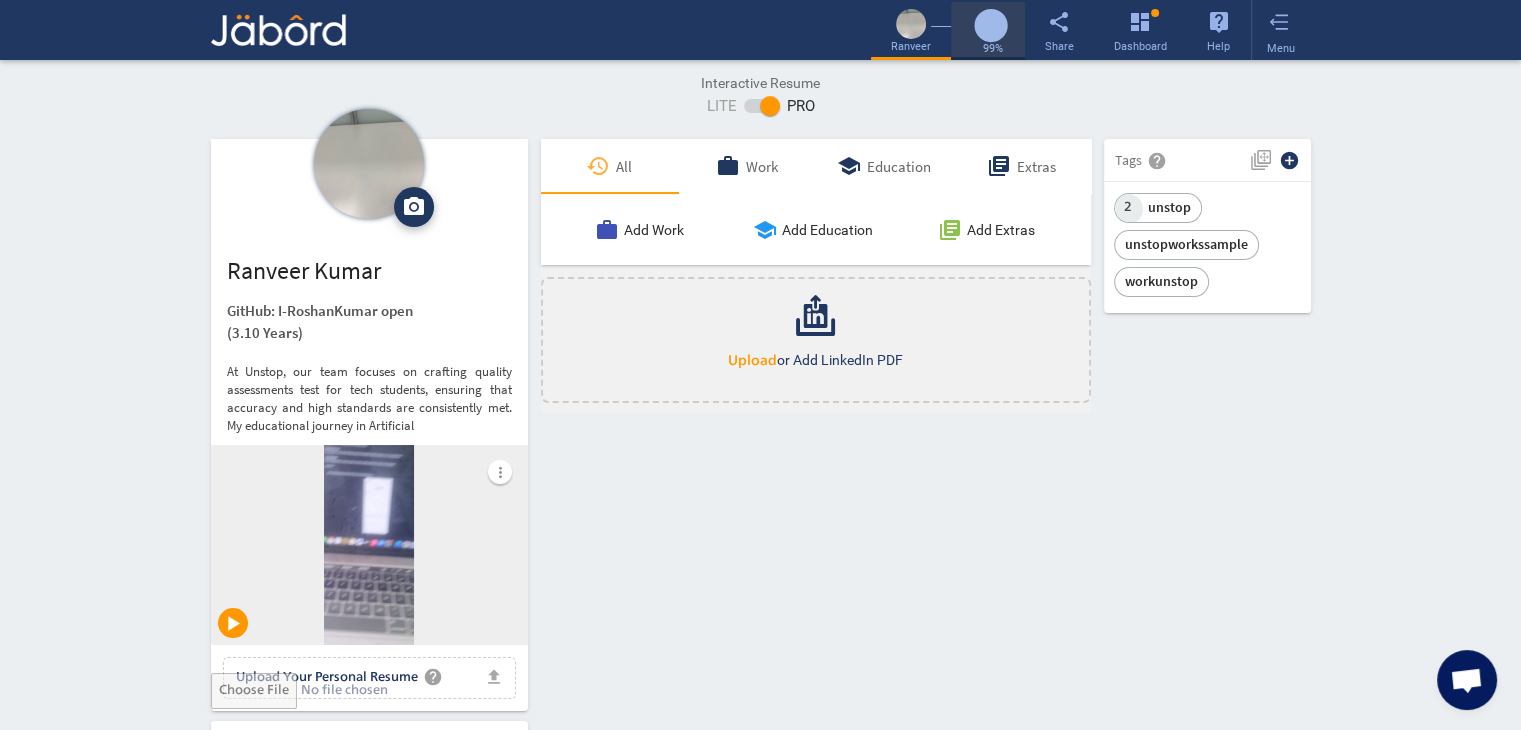 click at bounding box center (1026, 25) 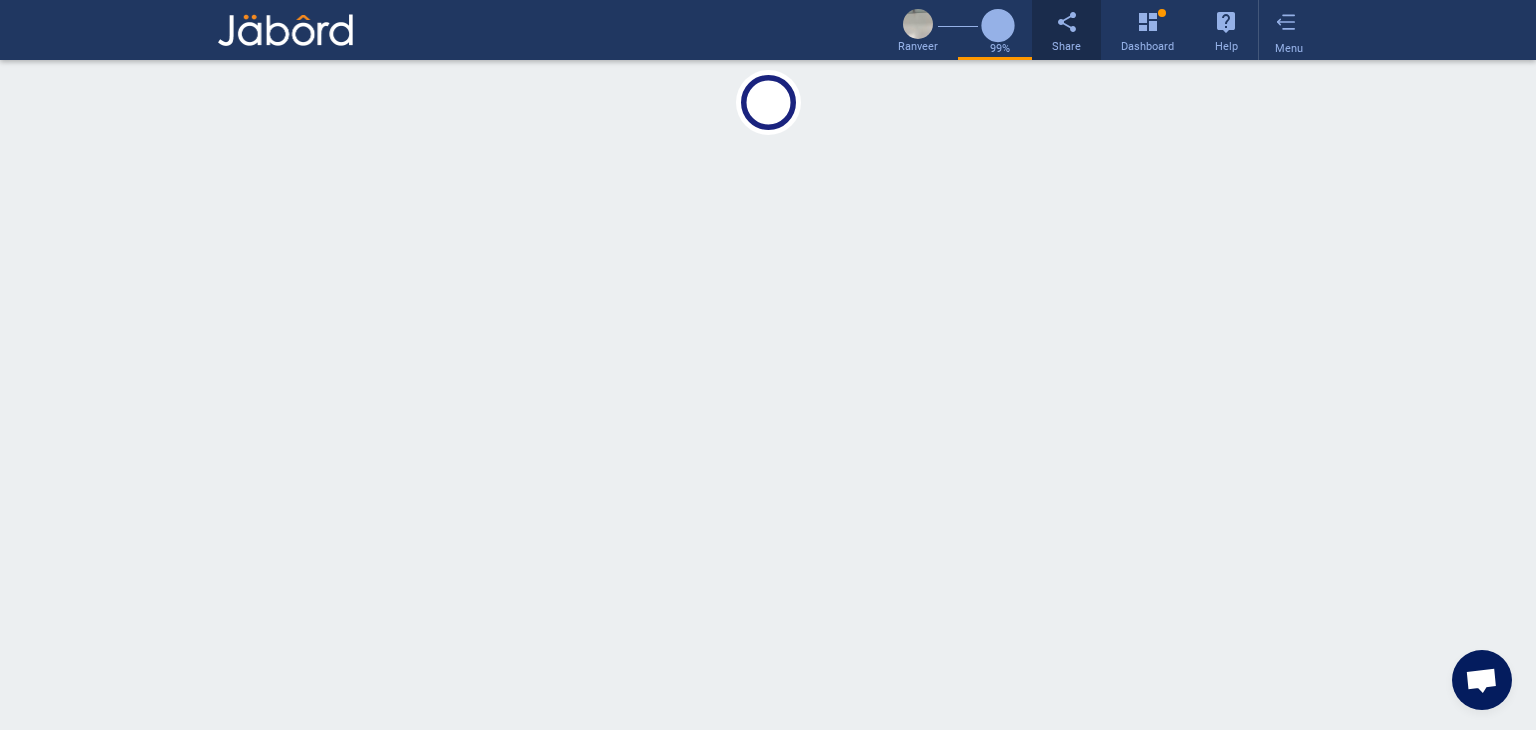 click on "Share" at bounding box center (1066, 46) 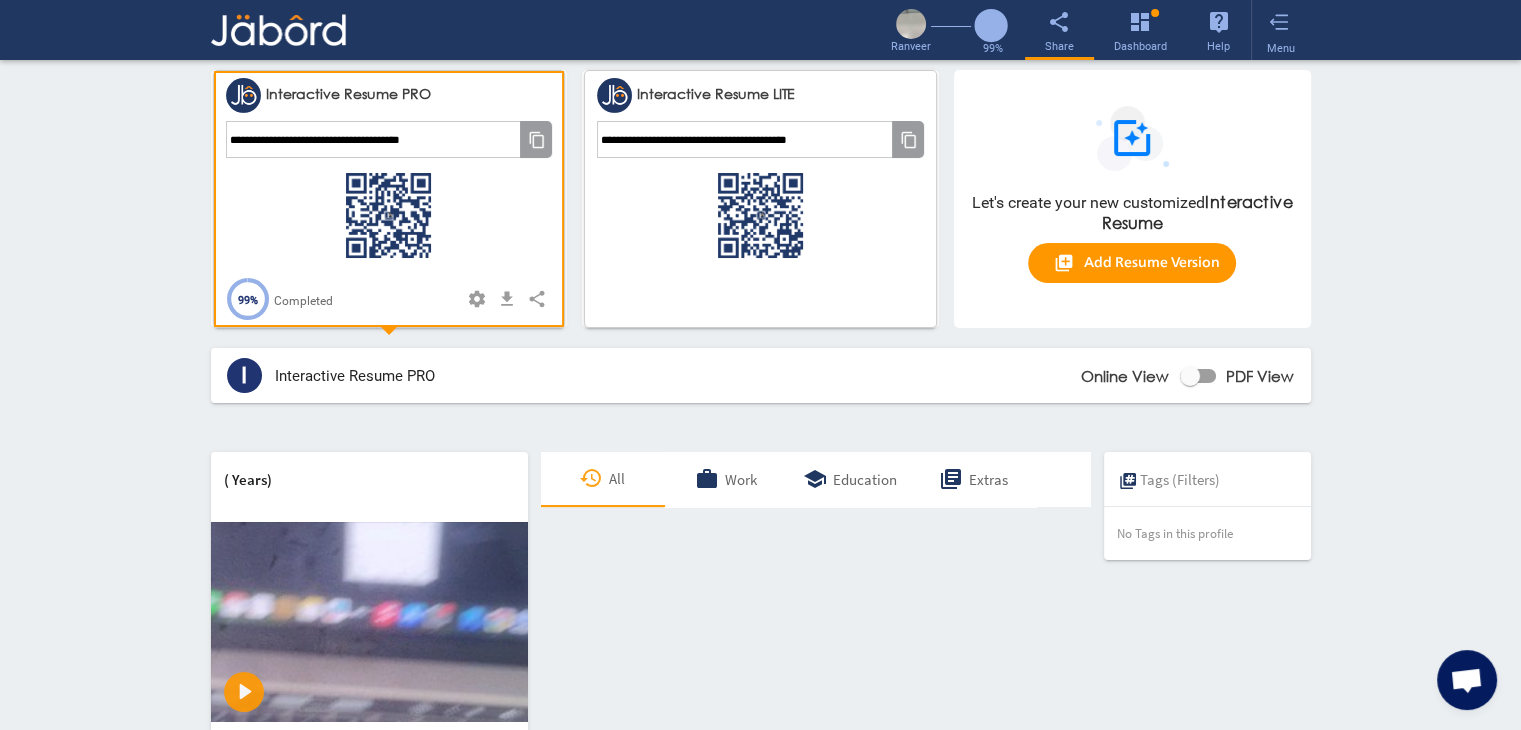click on "**********" at bounding box center [760, 437] 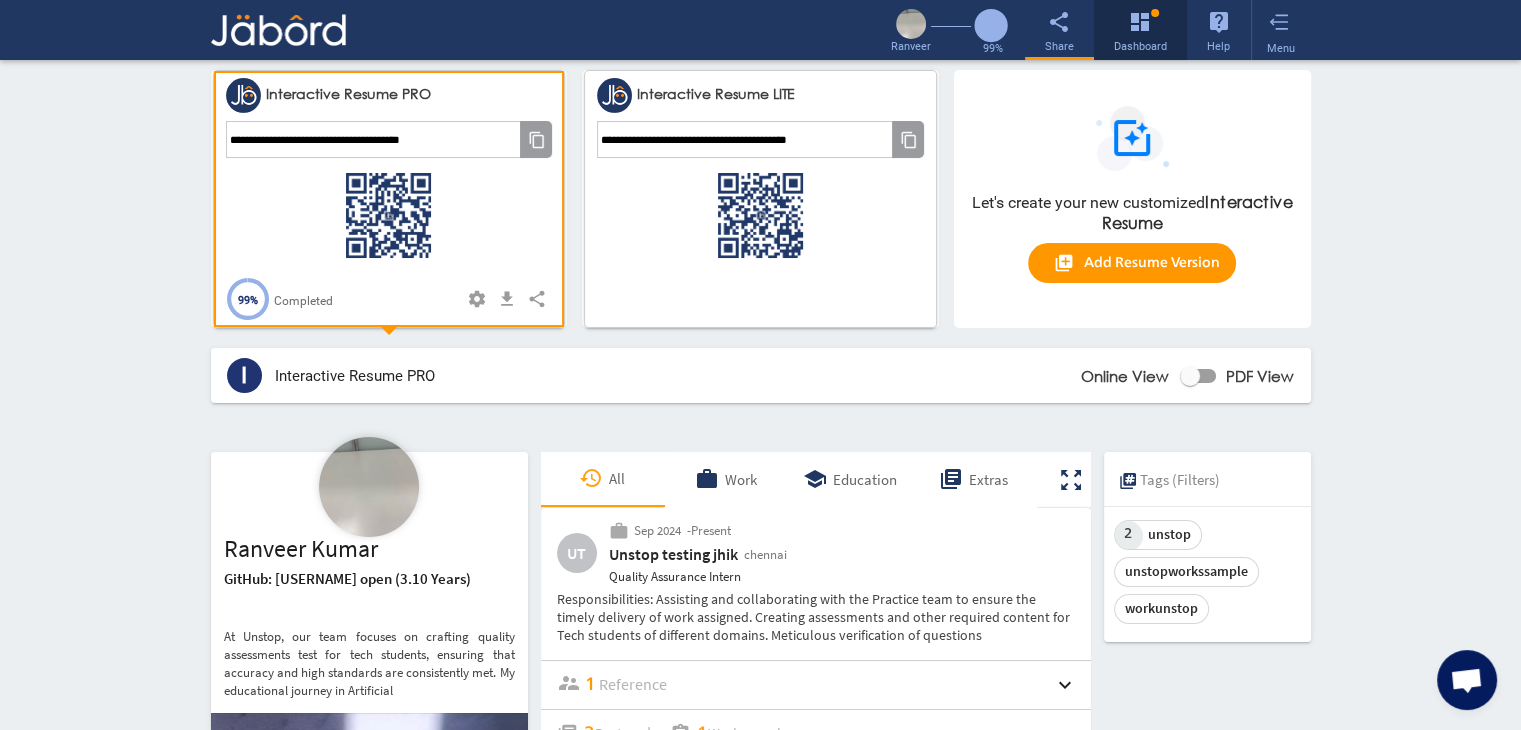 click on "dashboard" at bounding box center [1140, 24] 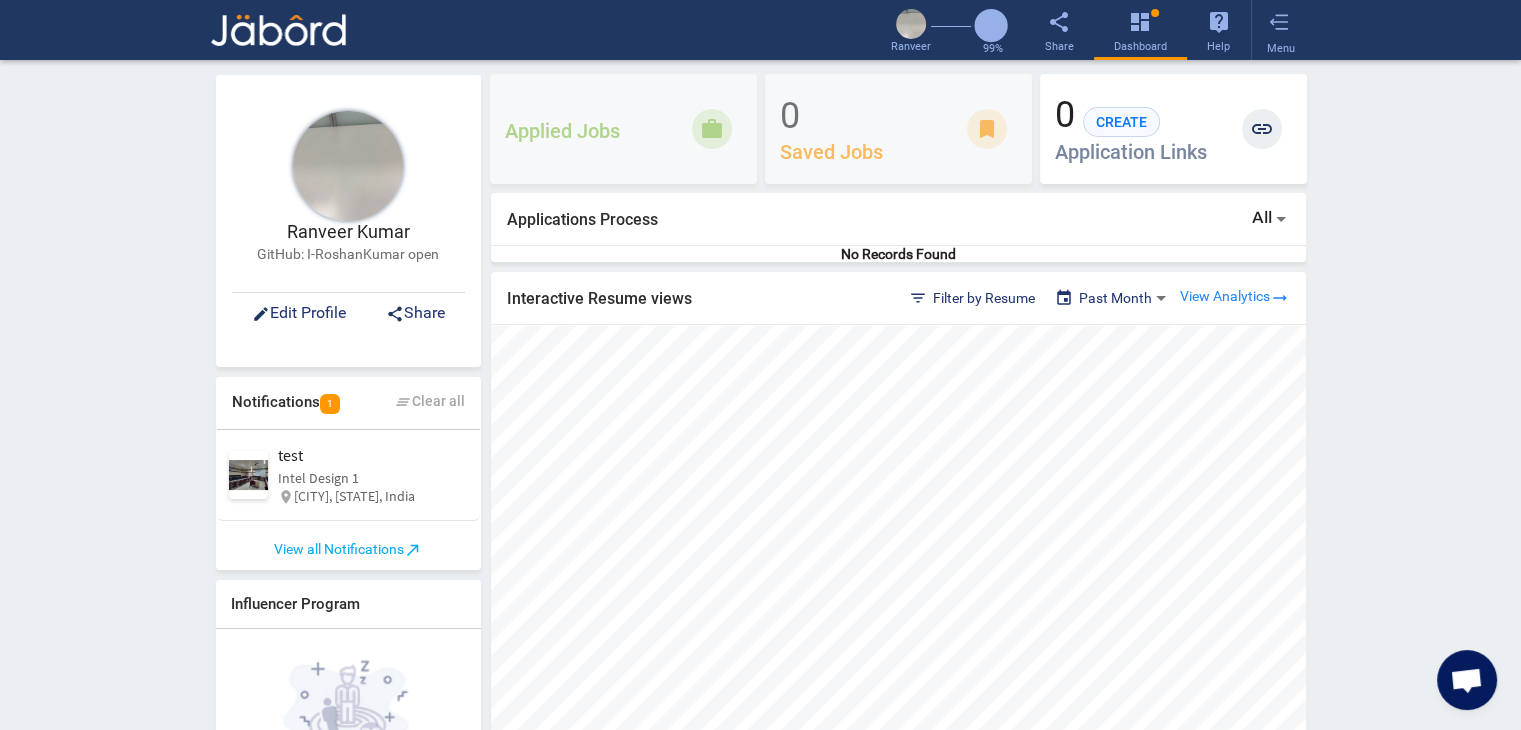 scroll, scrollTop: 999444, scrollLeft: 999184, axis: both 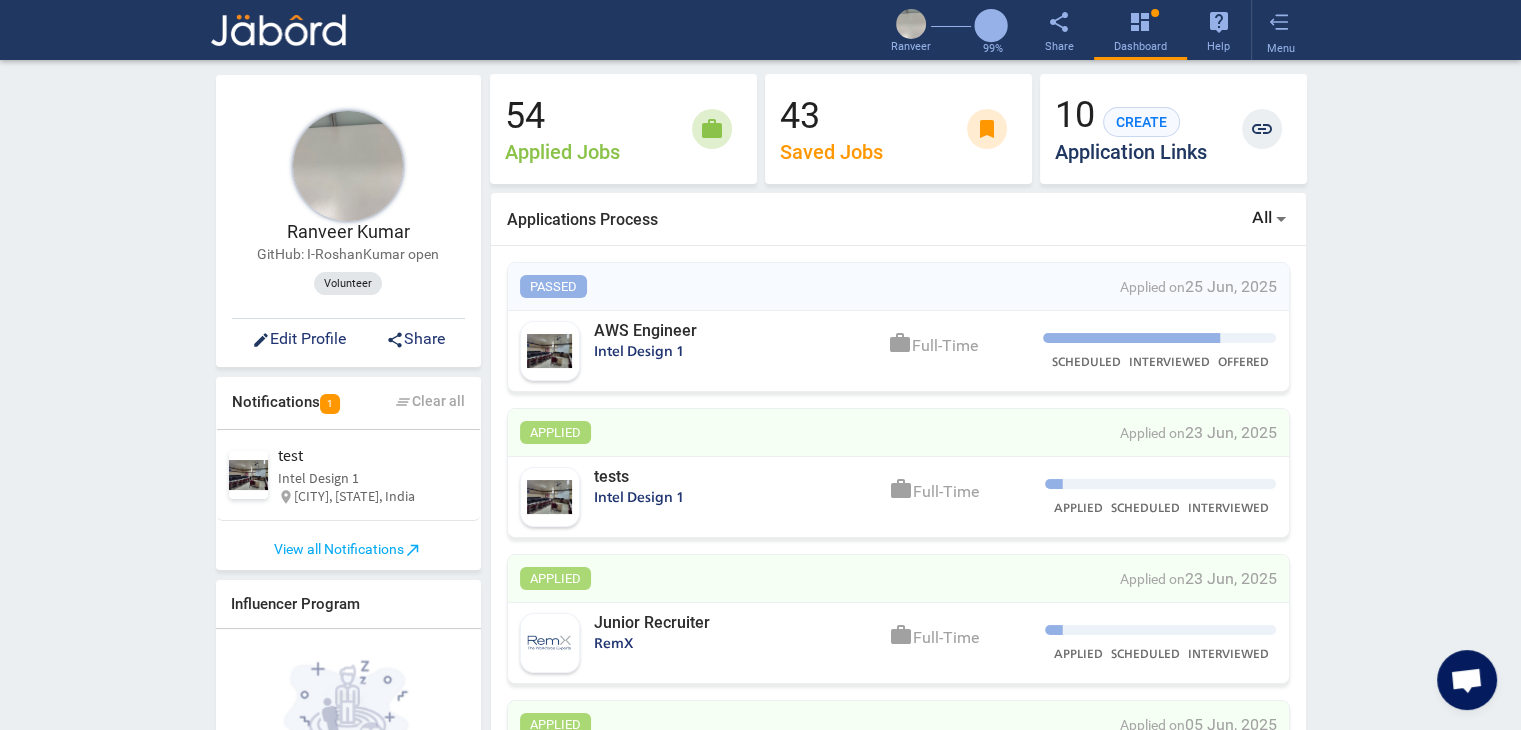 click on "[FIRST] [LAST]   GitHub: [USERNAME] open  Volunteer  edit  Edit Profile  share  Share   Notifications   1  clear_all  Clear all  test   Intel Design 1  test Intel Design 1 location_on [CITY], [STATE], India   View all Notifications  north_east  Influencer Program  Your Referal Link https://www.jabord.com/sign-up?referralId=vBdZu content_copy Copy Share your unique referral url to your friends, family and your connections, followers to earn  3% Share your unique referral url to your friends, family and your connections, followers to earn   View Dashboard  north_east  Following   2   Google  View all following  north_east  54 Applied Jobs work 43 Saved Jobs bookmark 10  CREATE  Application Links link  Applications Process  All Passed Applied on 25 Jun, 2025  AWS Engineer  Intel Design 1 work Full-Time SCHEDULED INTERVIEWED OFFERED APPLIED Applied on 23 Jun, 2025  tests  Intel Design 1 work Full-Time APPLIED SCHEDULED INTERVIEWED APPLIED Applied on 23 Jun, 2025  Junior Recruiter  RemX work Full-Time work" at bounding box center (760, 777) 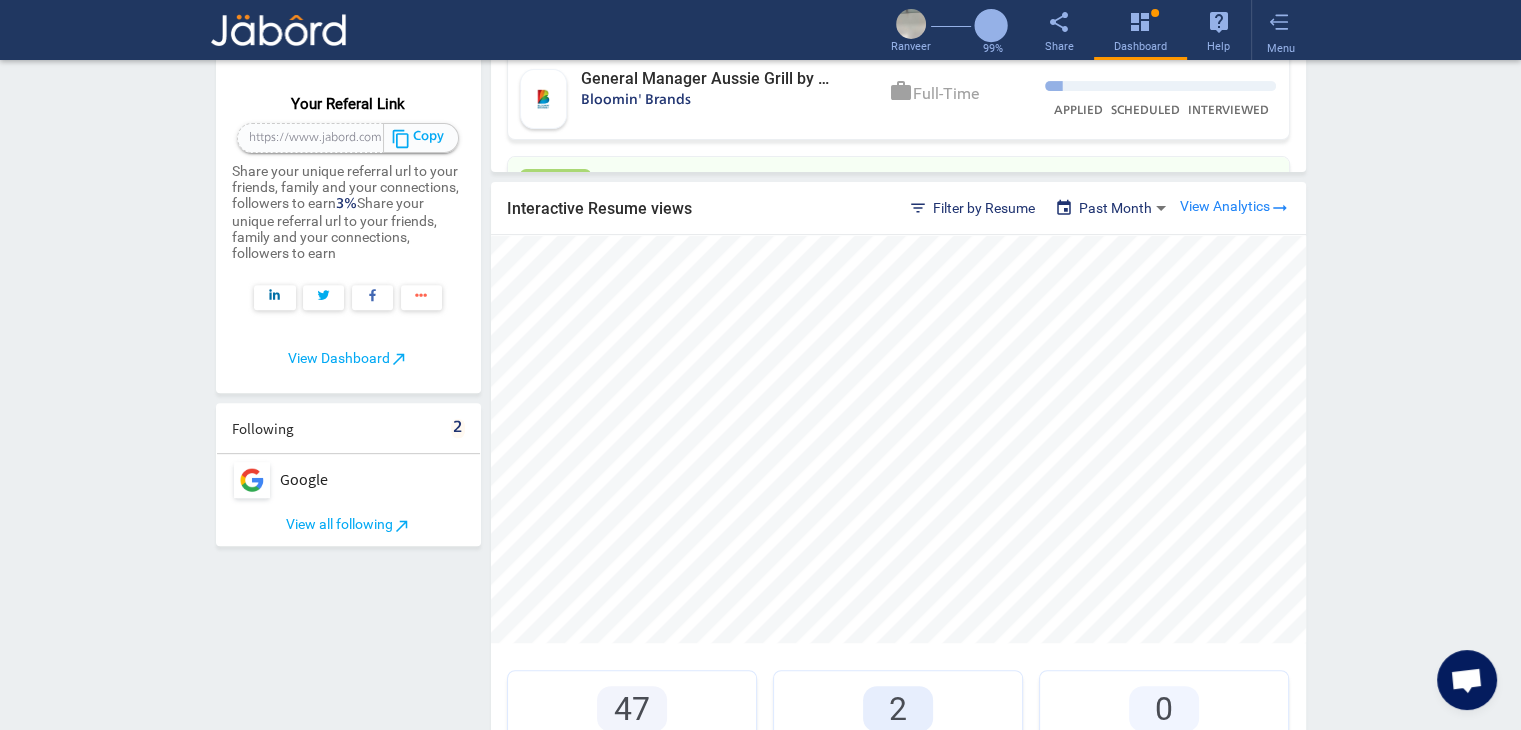 scroll, scrollTop: 765, scrollLeft: 0, axis: vertical 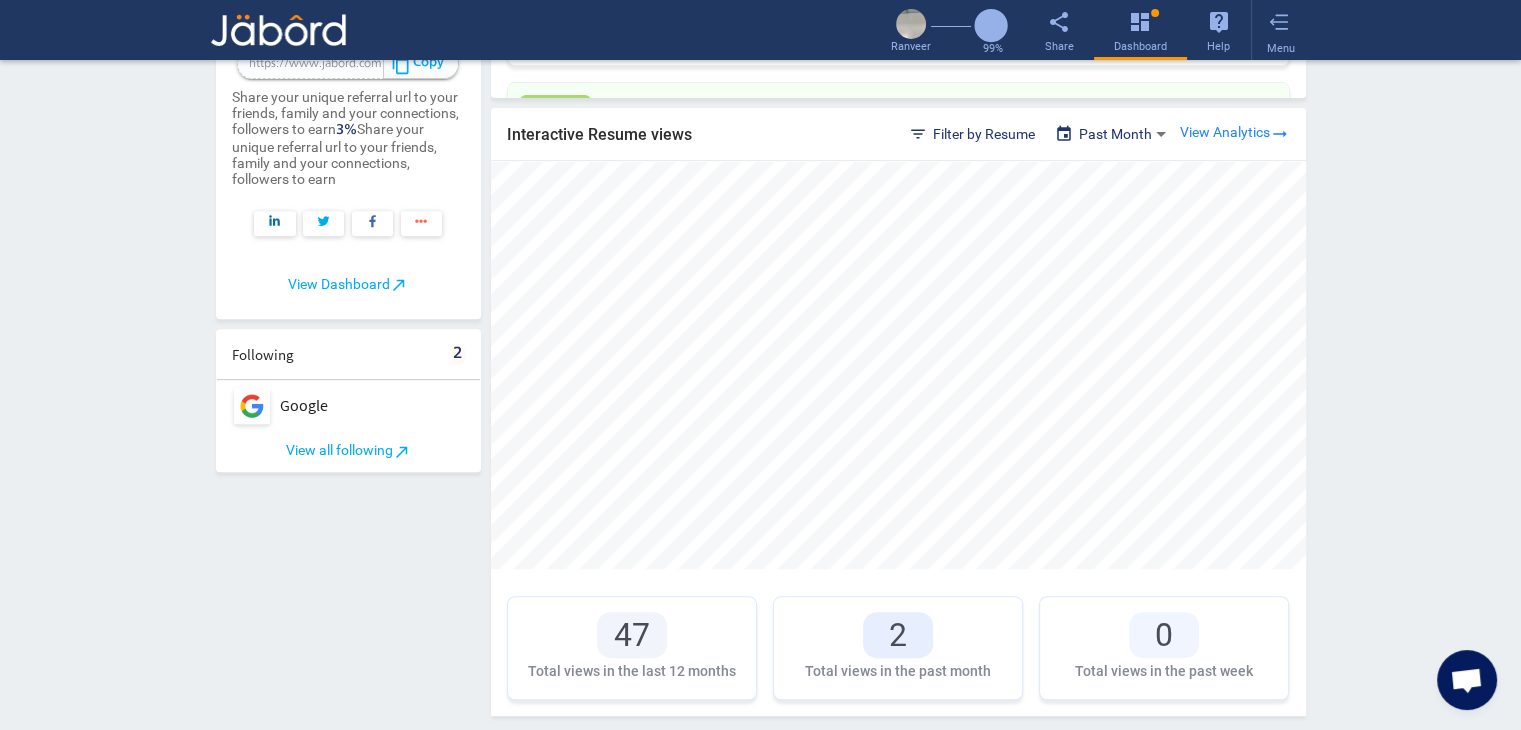 click on "filter_list  Filter by Resume" at bounding box center [972, 134] 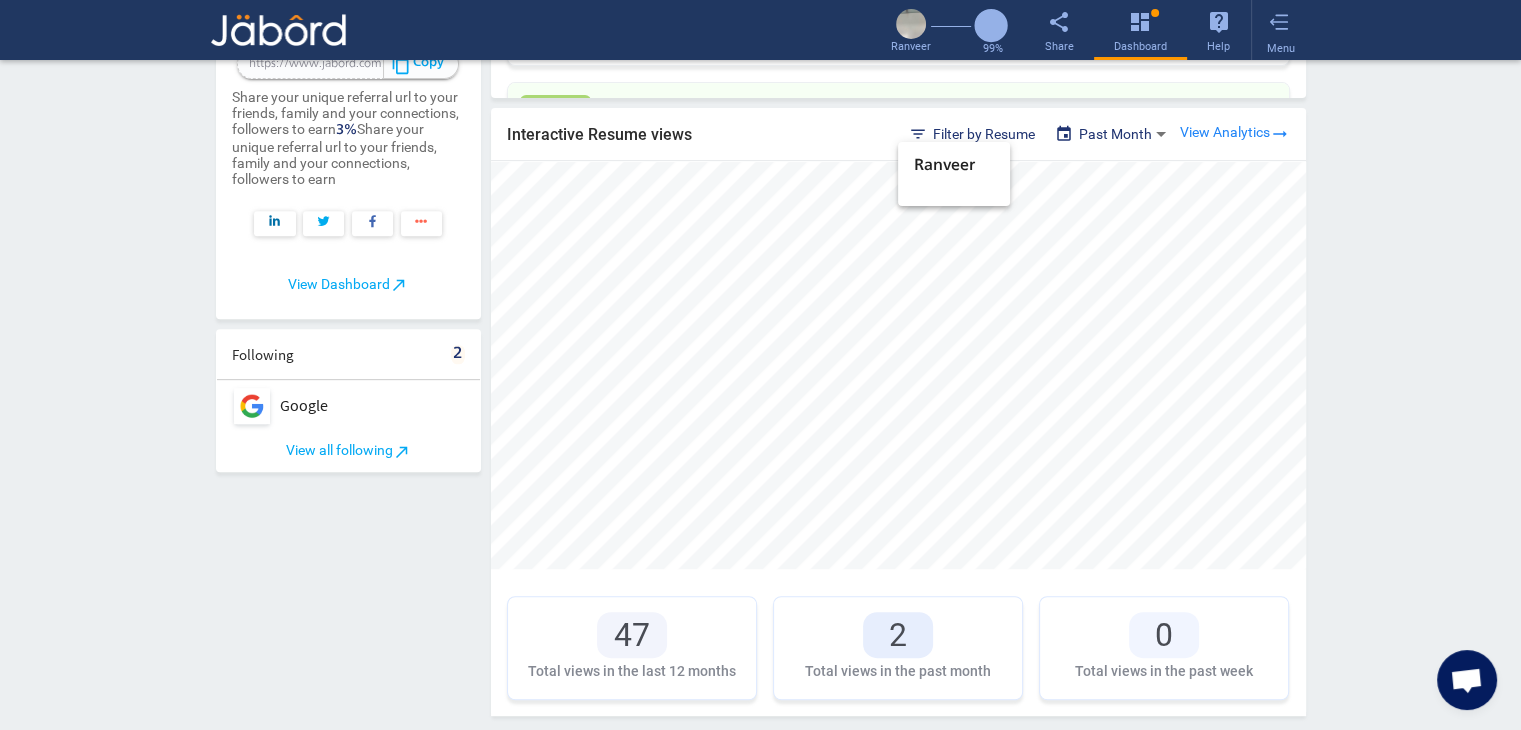 click at bounding box center [760, 365] 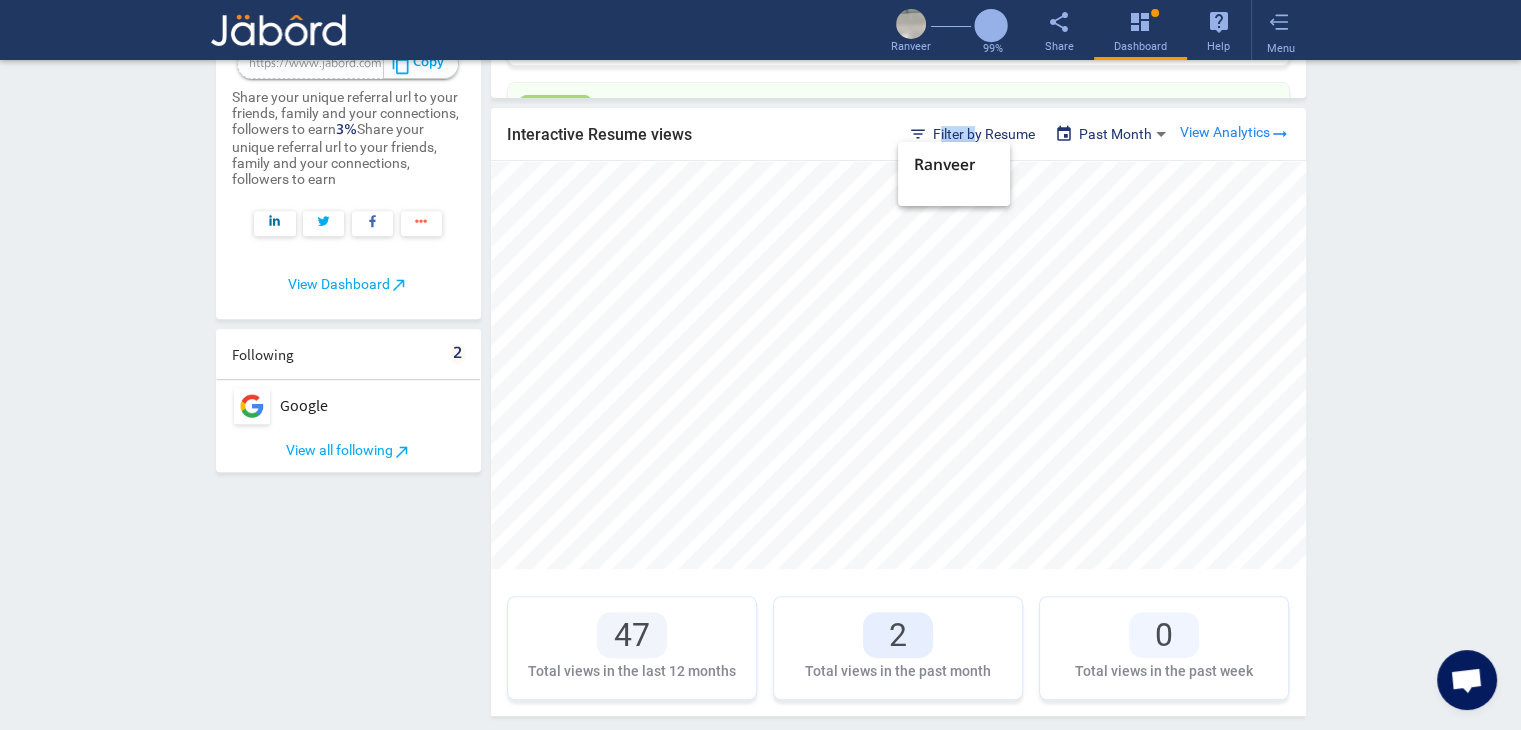 click on "filter_list  Filter by Resume" at bounding box center [972, 134] 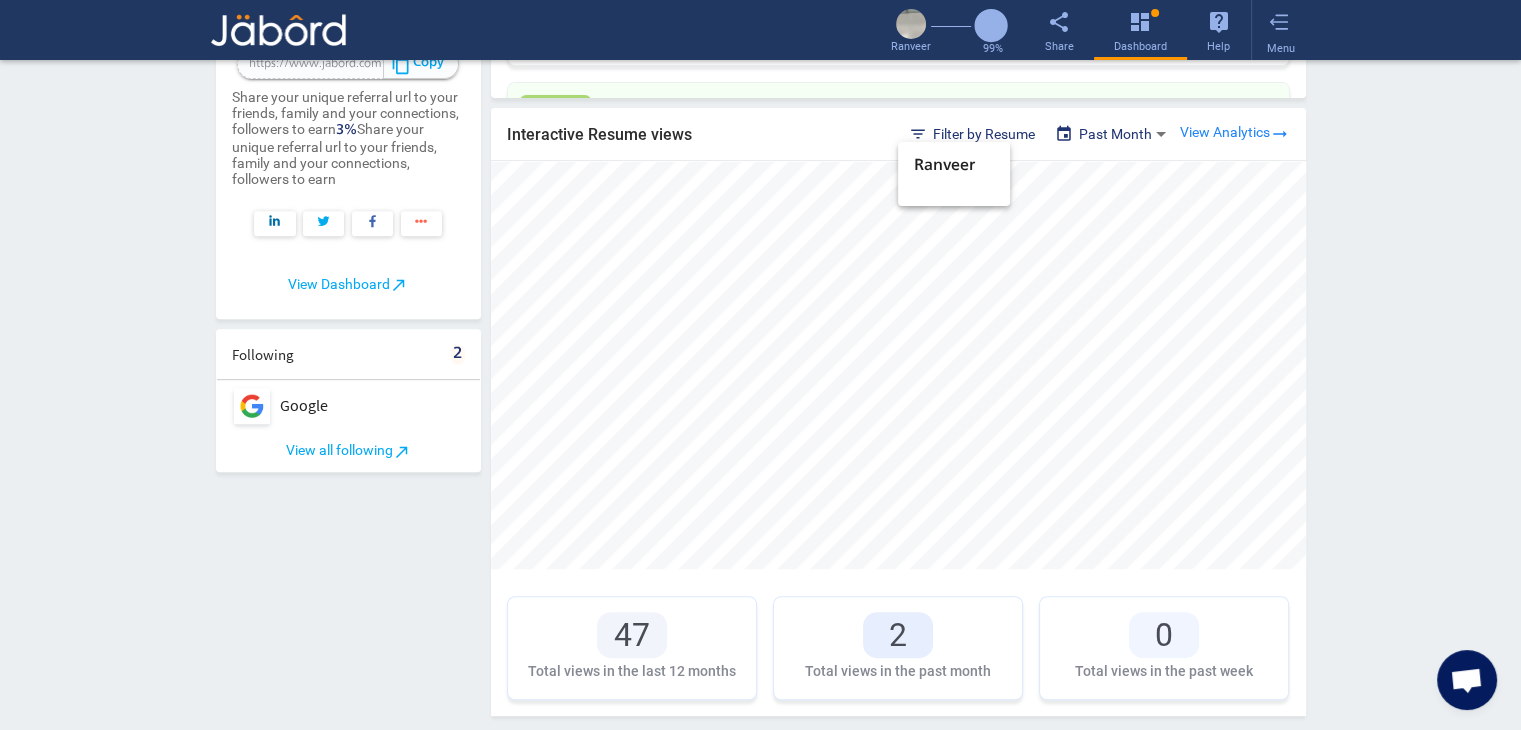 click at bounding box center (760, 365) 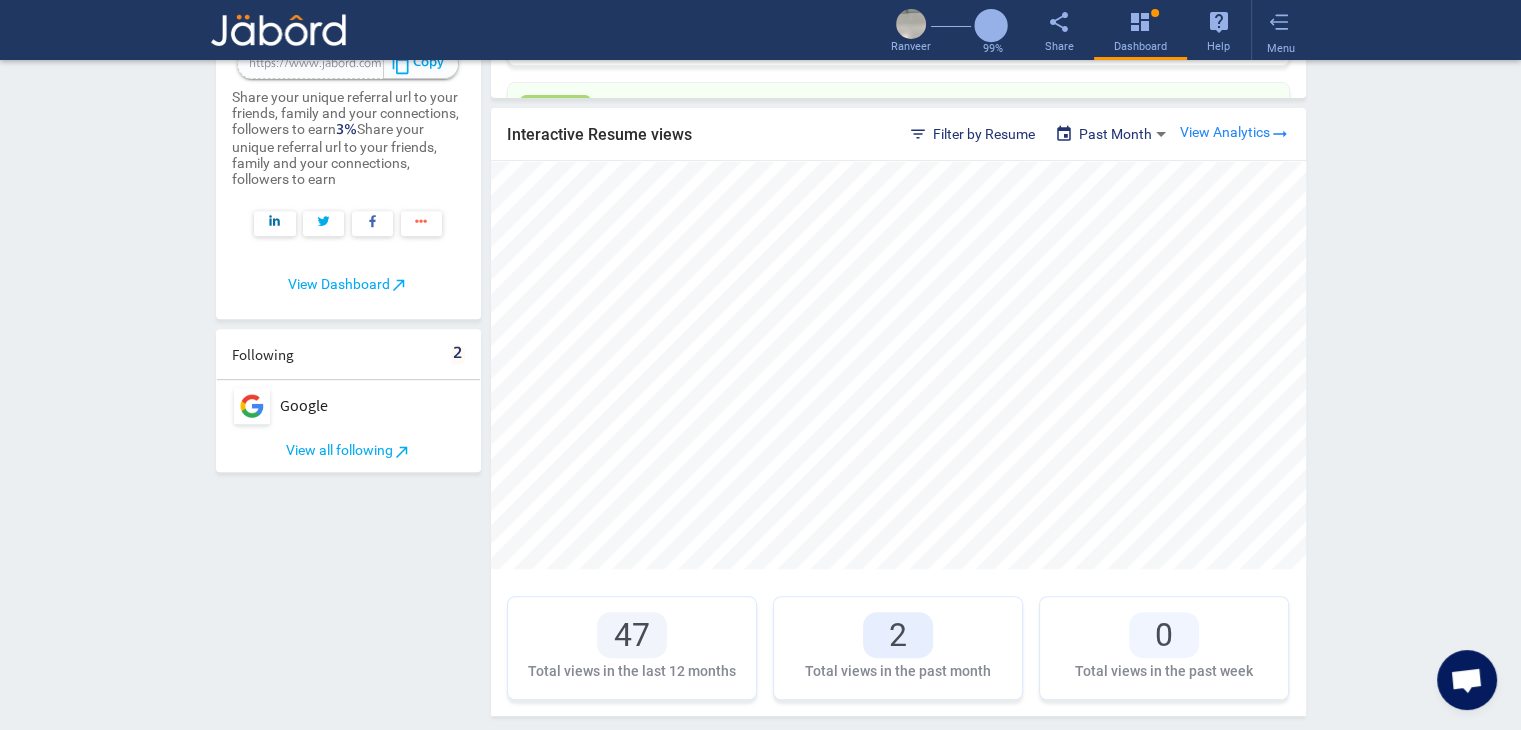 click on "Past Month" at bounding box center [1115, 134] 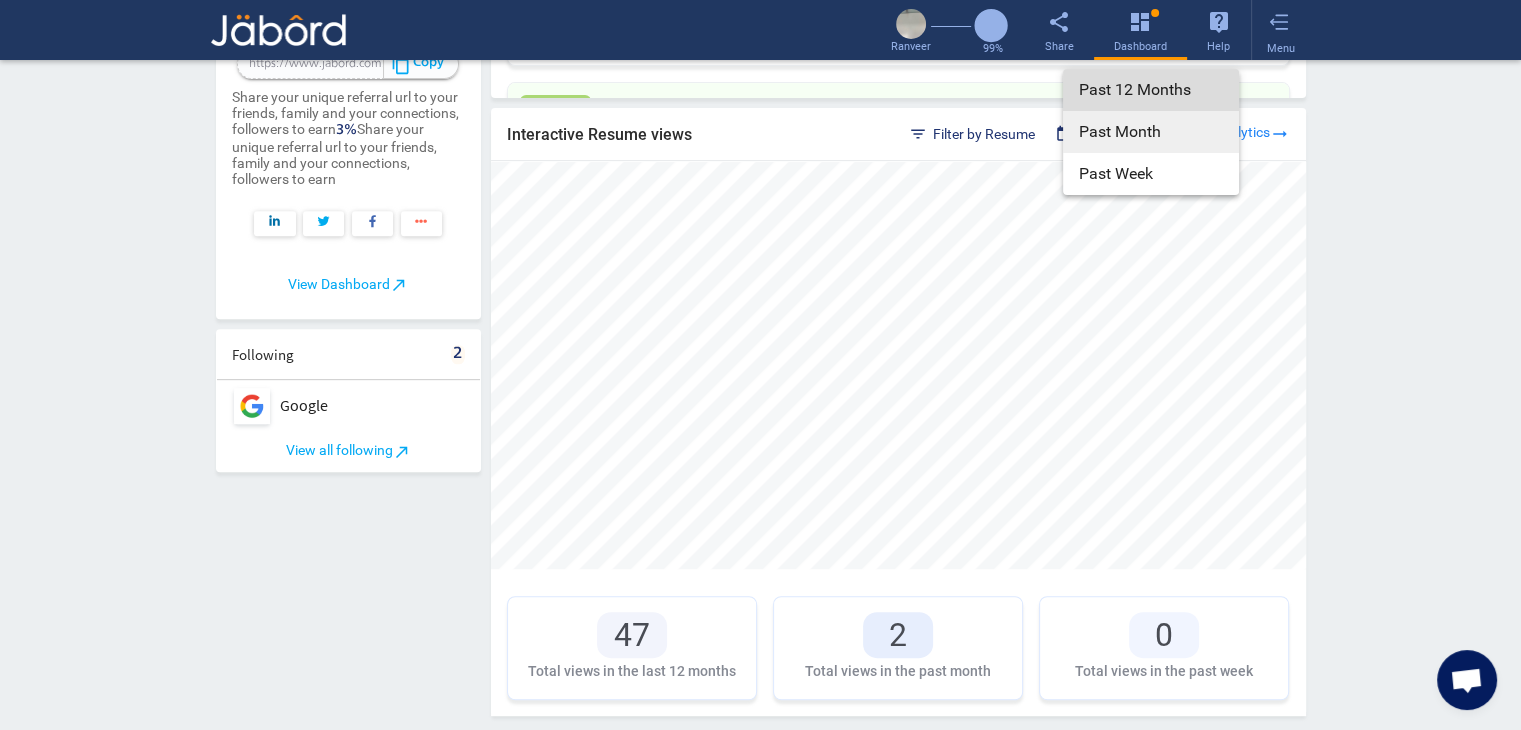click on "Past 12 Months" at bounding box center [1151, 90] 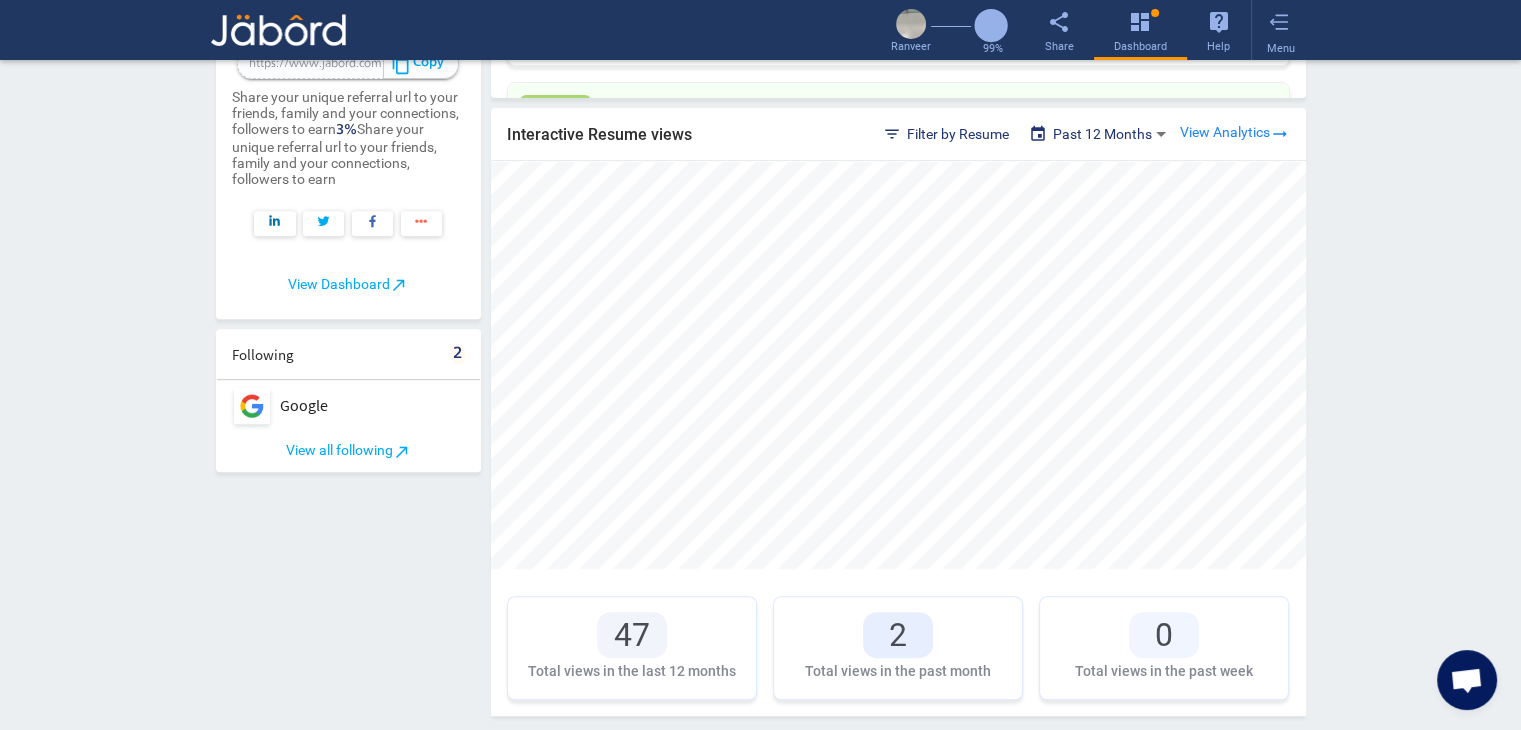 click on "[FIRST] [LAST]   GitHub: [USERNAME] open  Volunteer  edit  Edit Profile  share  Share   Notifications   1  clear_all  Clear all  test   Intel Design 1  test Intel Design 1 location_on [CITY], [STATE], India   View all Notifications  north_east  Influencer Program  Your Referal Link https://www.jabord.com/sign-up?referralId=vBdZu content_copy Copy Share your unique referral url to your friends, family and your connections, followers to earn  3% Share your unique referral url to your friends, family and your connections, followers to earn   View Dashboard  north_east  Following   2   Google  View all following  north_east" at bounding box center [348, 13] 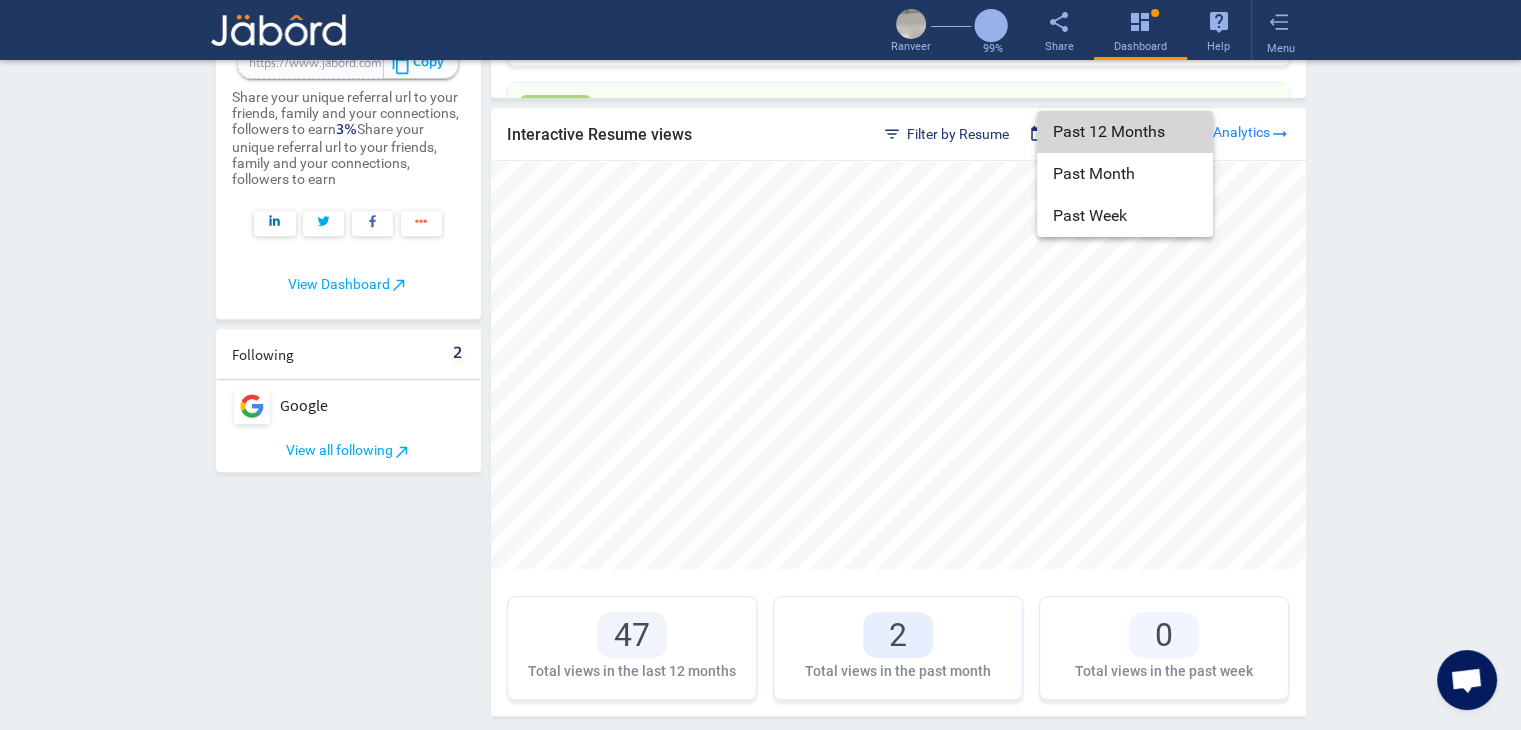click on "Past 12 Months" at bounding box center [1125, 132] 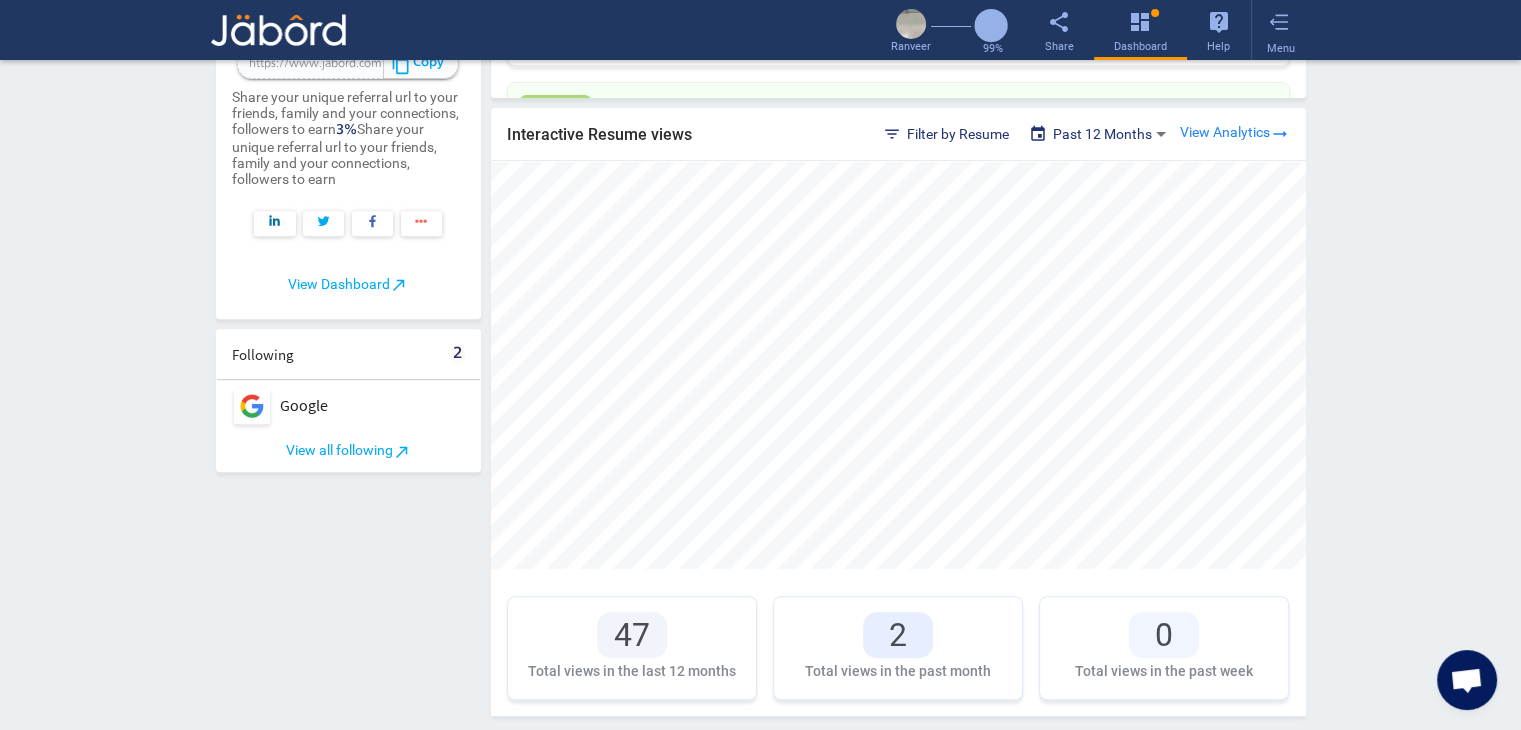 click on "[FIRST] [LAST]   GitHub: [USERNAME] open  Volunteer  edit  Edit Profile  share  Share   Notifications   1  clear_all  Clear all  test   Intel Design 1  test Intel Design 1 location_on [CITY], [STATE], India   View all Notifications  north_east  Influencer Program  Your Referal Link https://www.jabord.com/sign-up?referralId=vBdZu content_copy Copy Share your unique referral url to your friends, family and your connections, followers to earn  3% Share your unique referral url to your friends, family and your connections, followers to earn   View Dashboard  north_east  Following   2   Google  View all following  north_east  54 Applied Jobs work 43 Saved Jobs bookmark 10  CREATE  Application Links link  Applications Process  All Passed Applied on 25 Jun, 2025  AWS Engineer  Intel Design 1 work Full-Time SCHEDULED INTERVIEWED OFFERED APPLIED Applied on 23 Jun, 2025  tests  Intel Design 1 work Full-Time APPLIED SCHEDULED INTERVIEWED APPLIED Applied on 23 Jun, 2025  Junior Recruiter  RemX work Full-Time work" at bounding box center (760, 13) 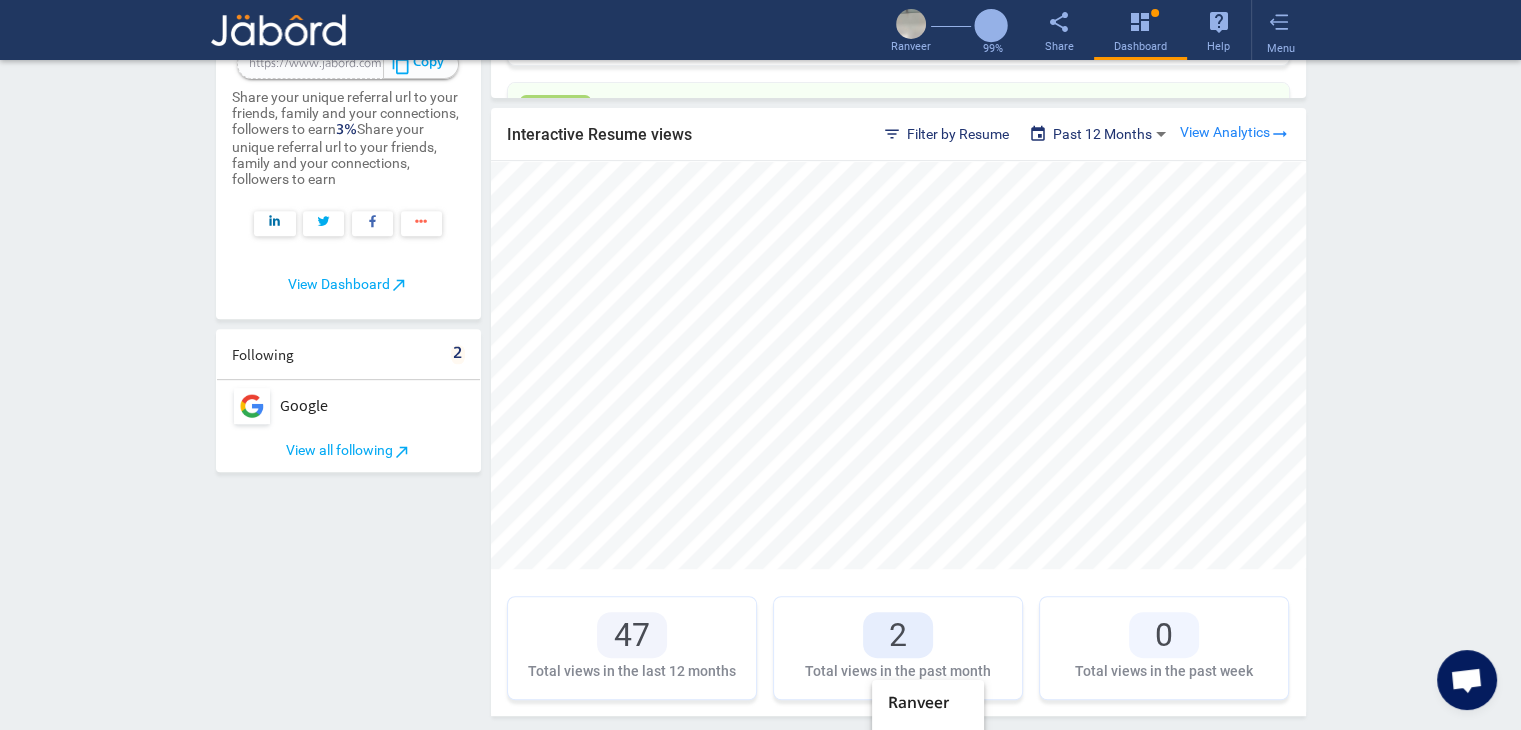 scroll, scrollTop: 127, scrollLeft: 0, axis: vertical 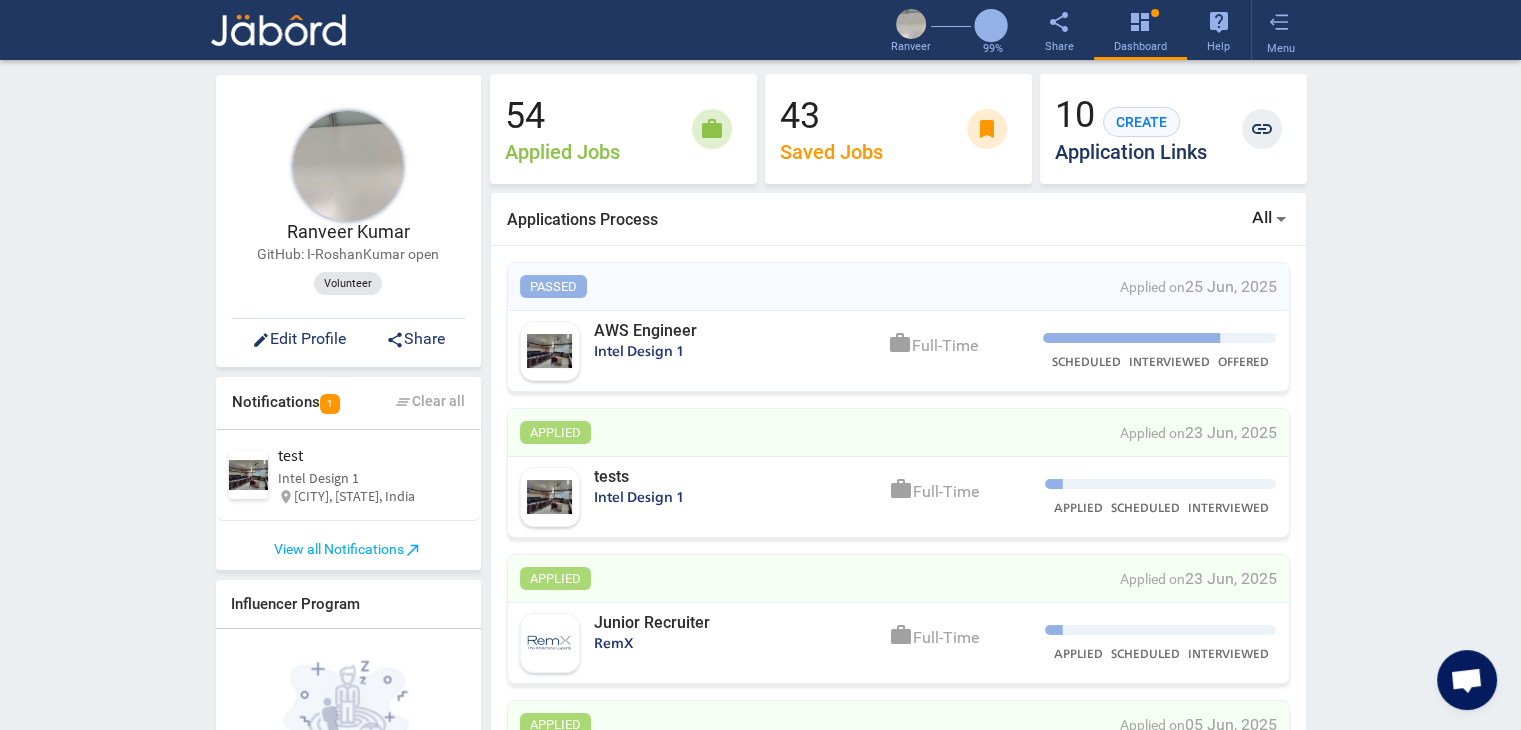 click at bounding box center [760, 365] 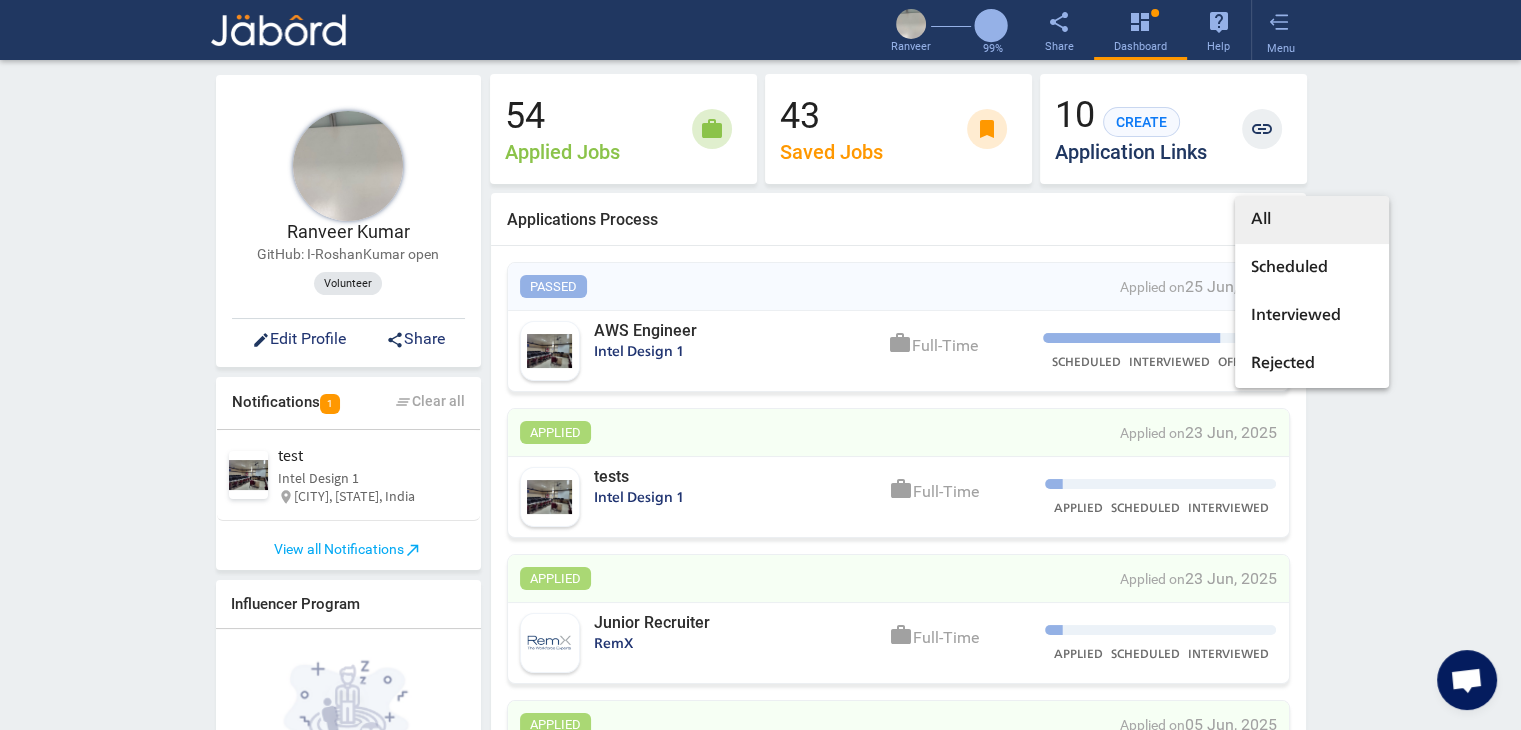 click at bounding box center [760, 365] 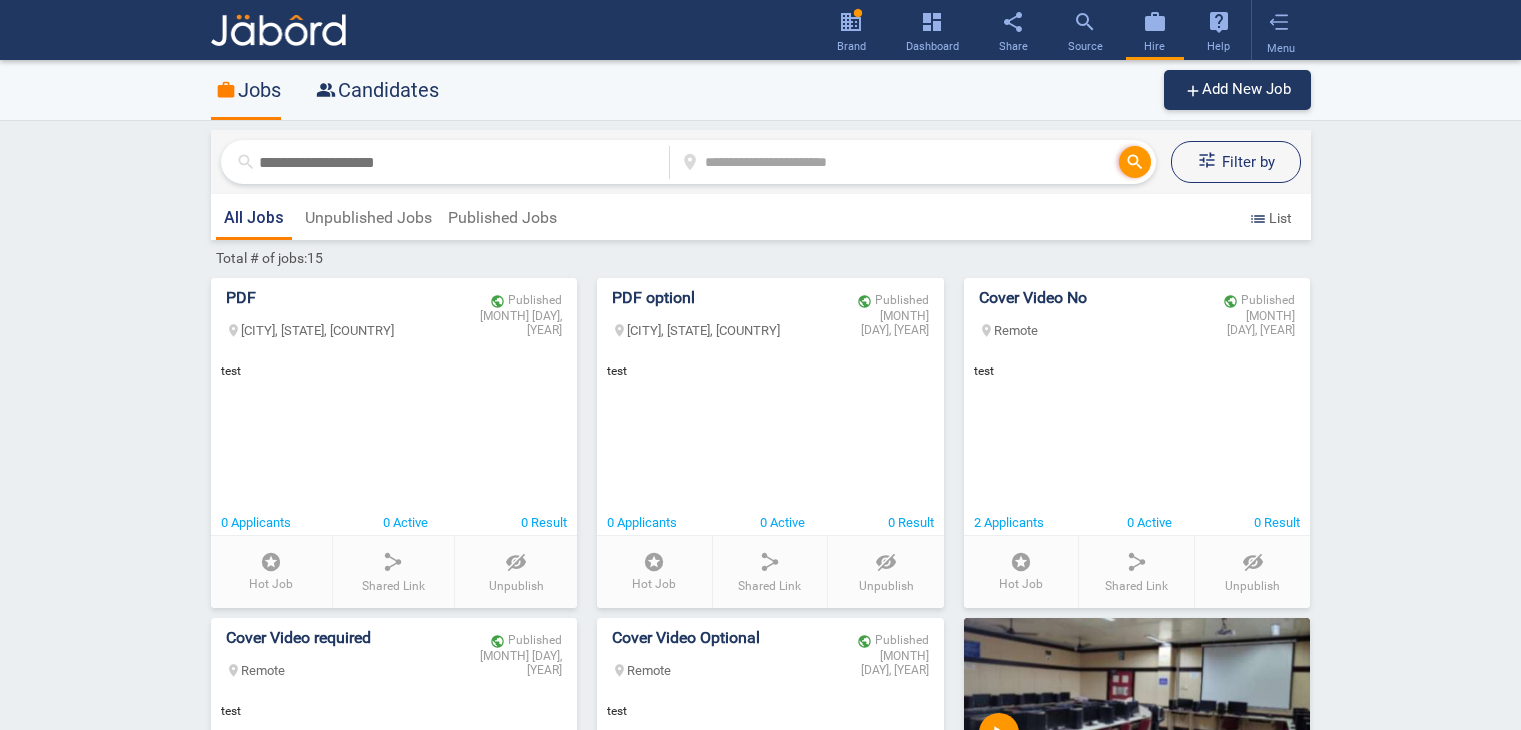 scroll, scrollTop: 0, scrollLeft: 0, axis: both 